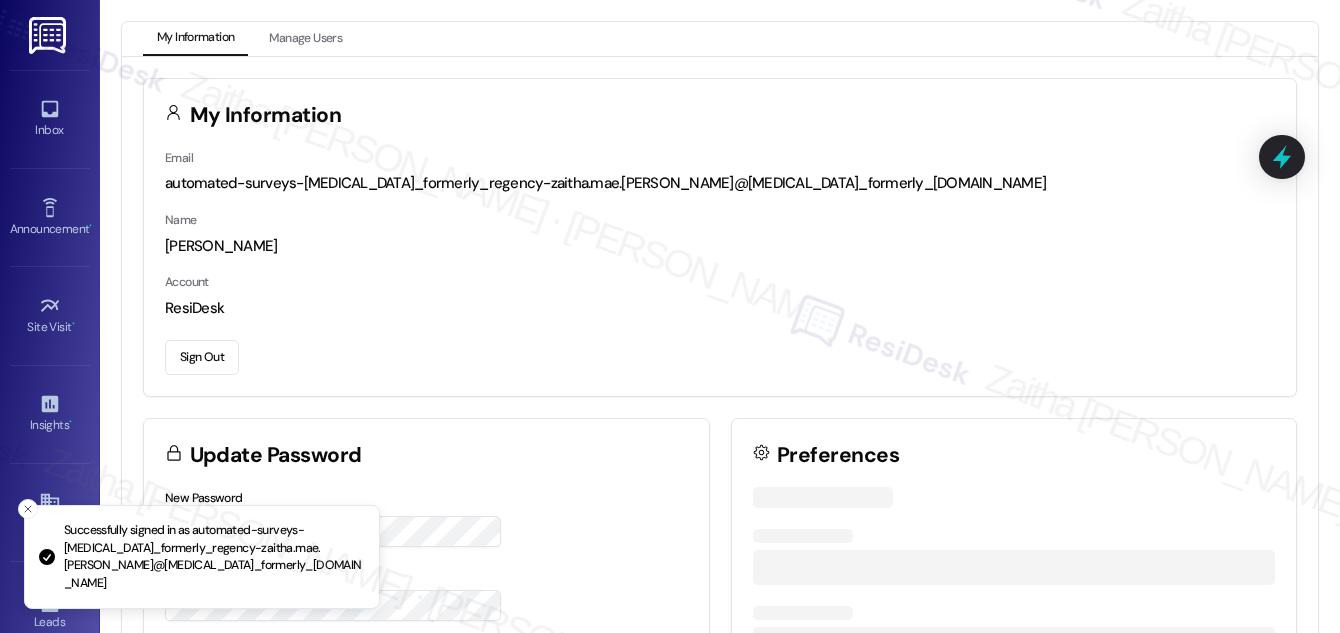 scroll, scrollTop: 0, scrollLeft: 0, axis: both 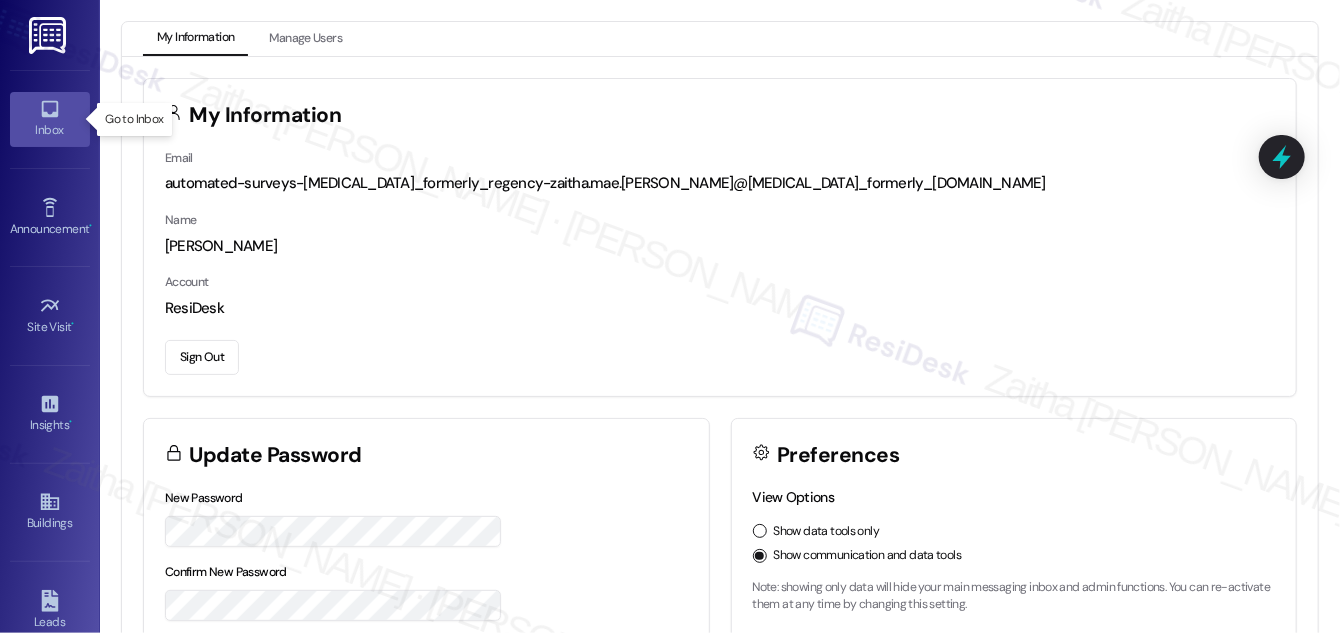 click on "Inbox" at bounding box center [50, 119] 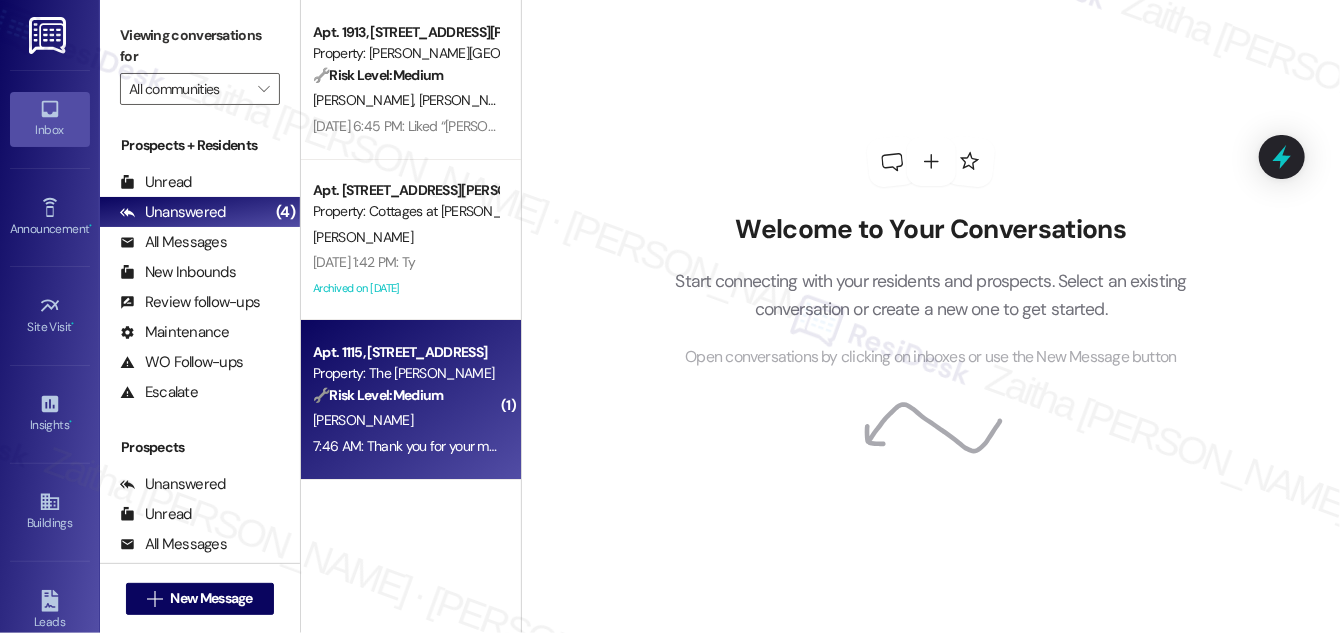 scroll, scrollTop: 90, scrollLeft: 0, axis: vertical 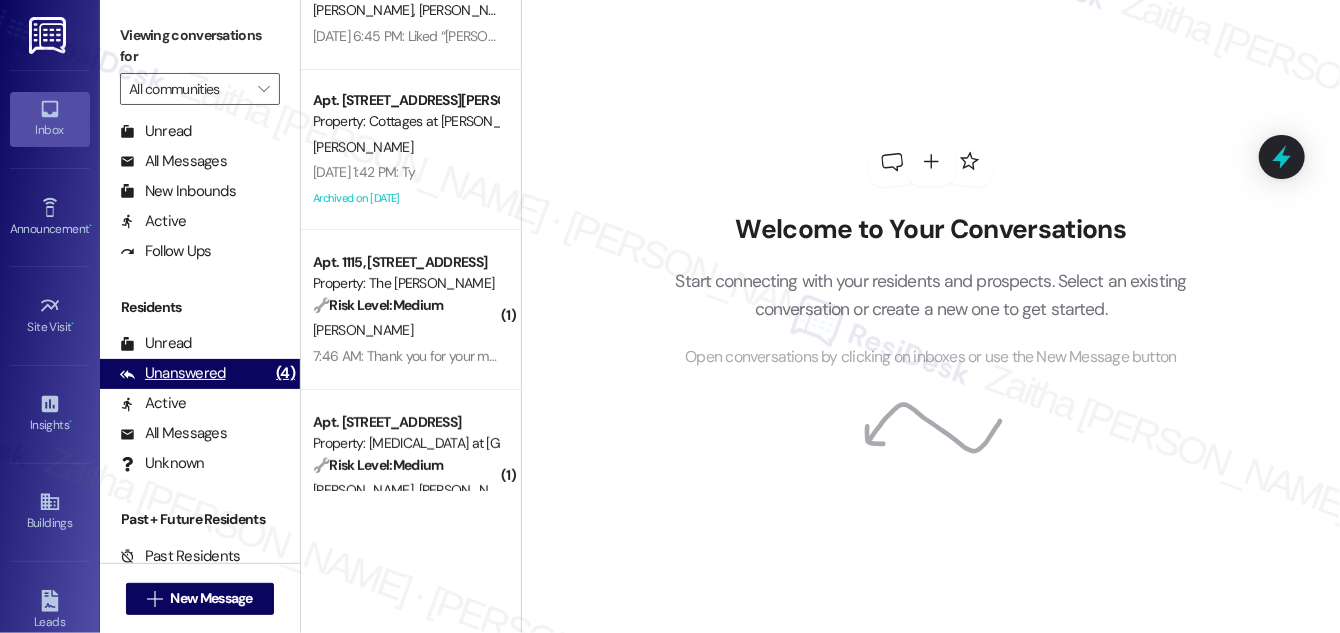 click on "Unanswered" at bounding box center (173, 373) 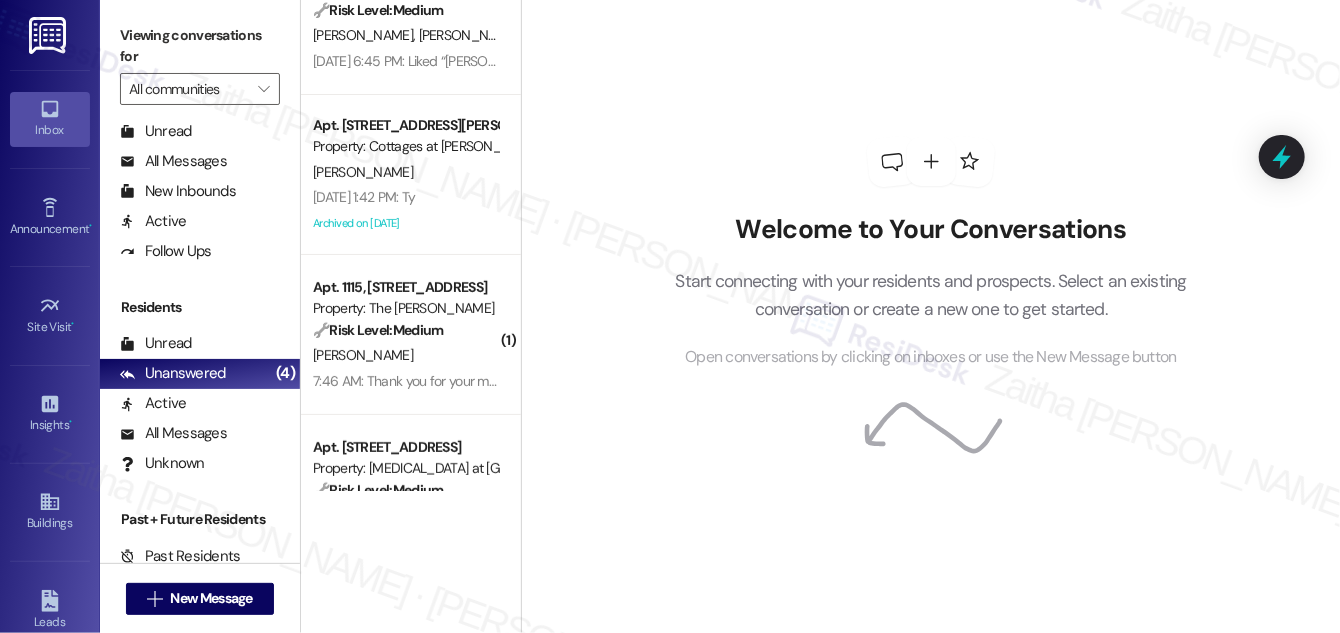scroll, scrollTop: 181, scrollLeft: 0, axis: vertical 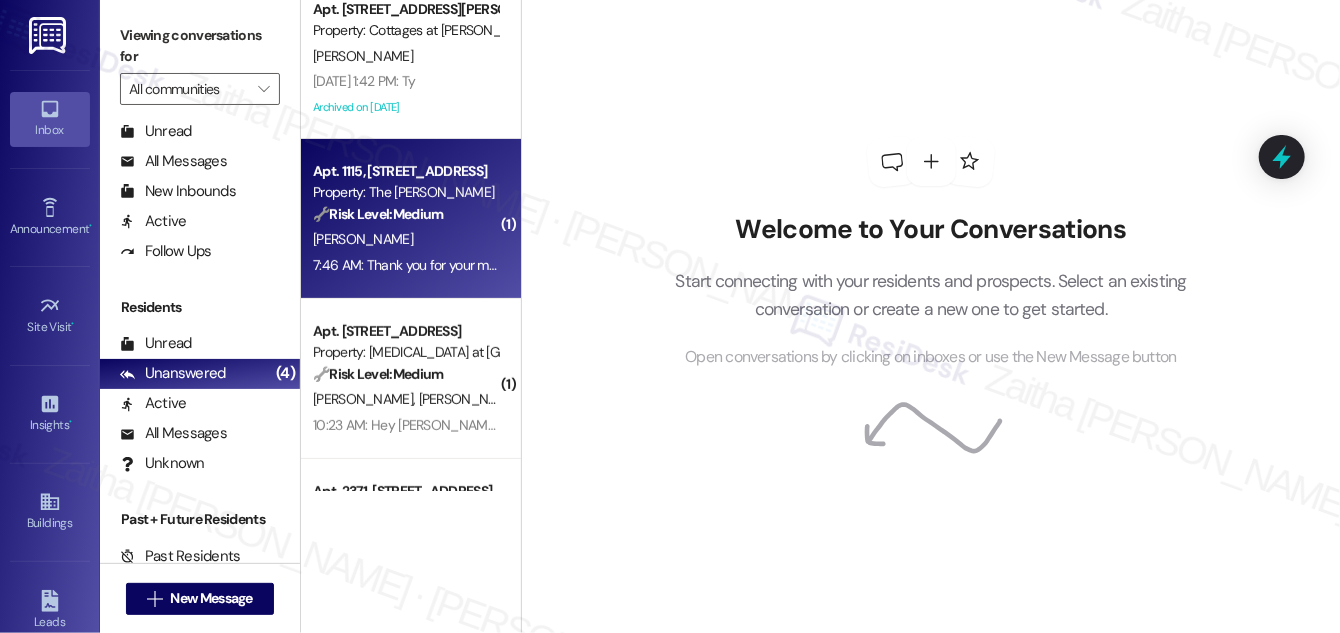 click on "[PERSON_NAME]" at bounding box center [405, 239] 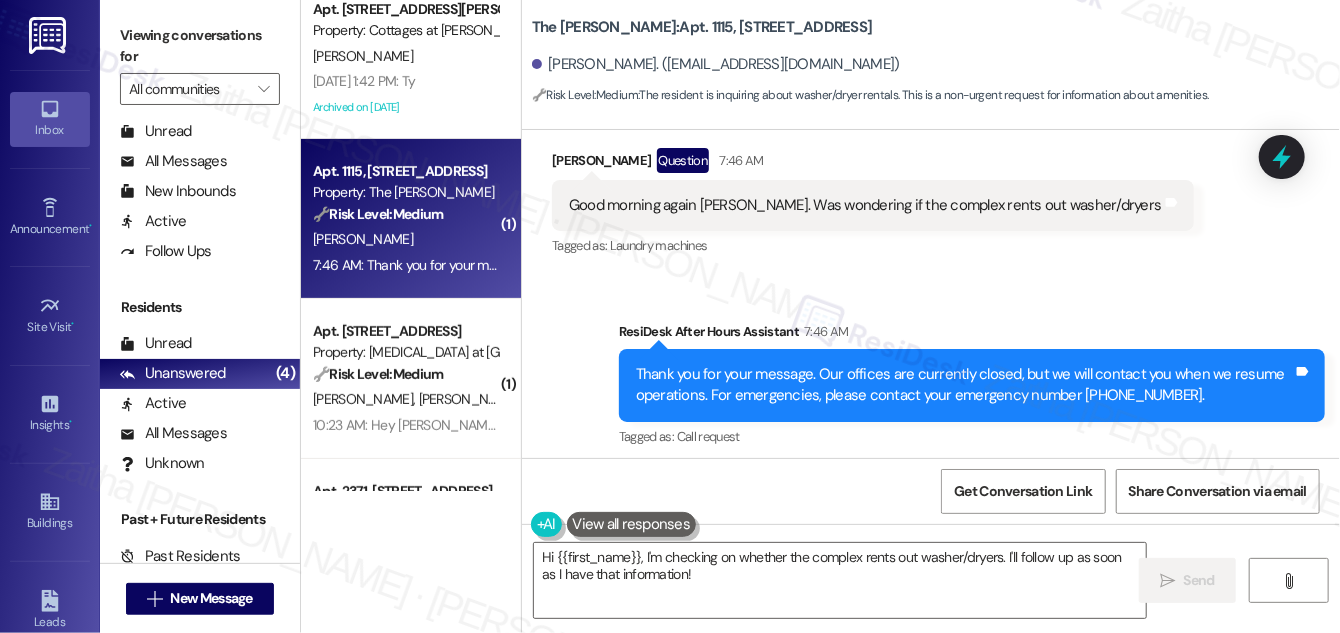 scroll, scrollTop: 4167, scrollLeft: 0, axis: vertical 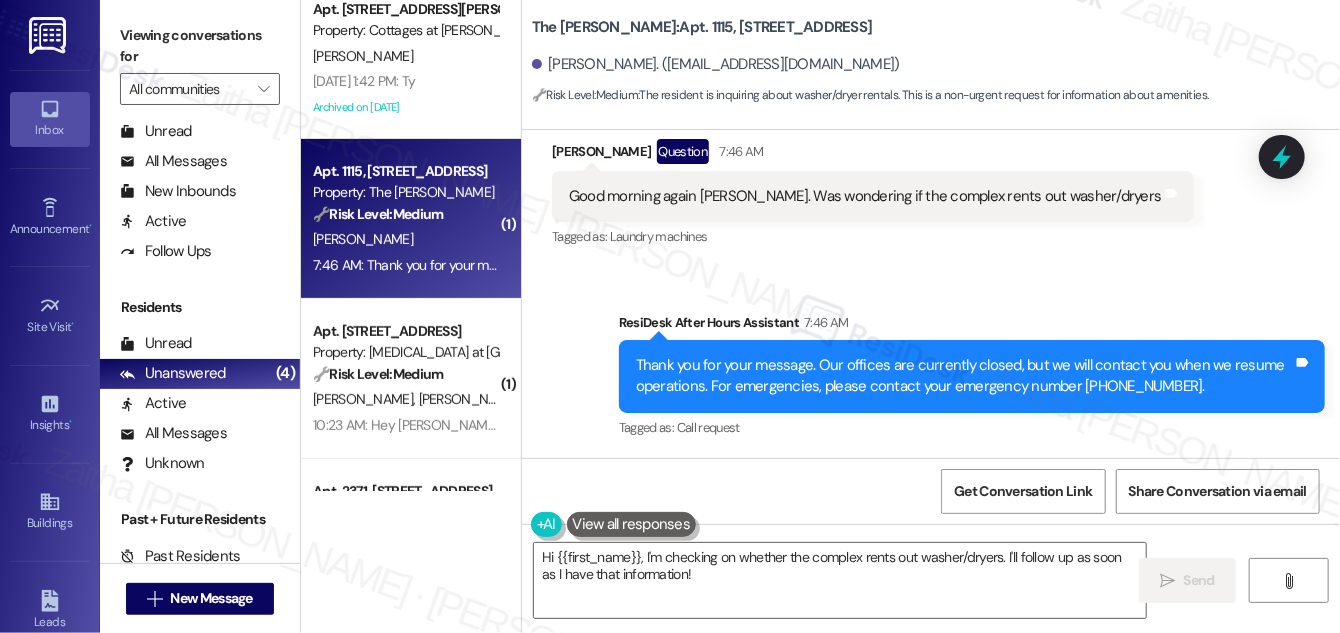 drag, startPoint x: 528, startPoint y: 27, endPoint x: 837, endPoint y: 29, distance: 309.00647 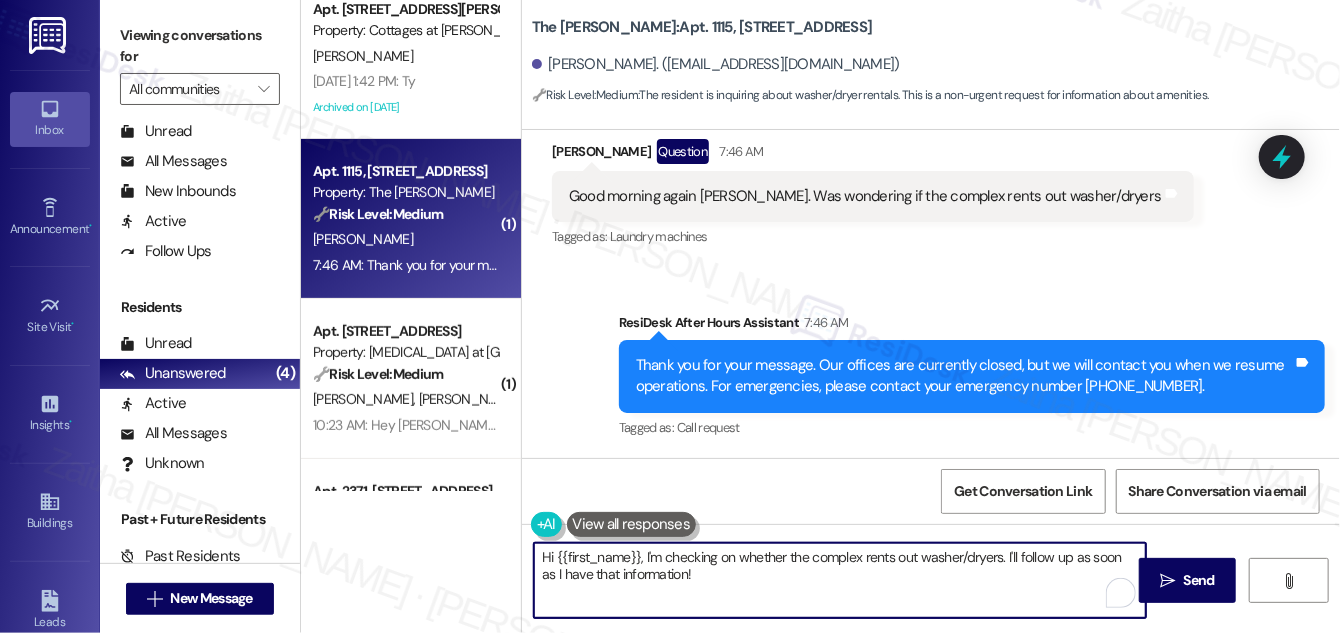 click on "Hi {{first_name}}, I'm checking on whether the complex rents out washer/dryers. I'll follow up as soon as I have that information!" at bounding box center (840, 580) 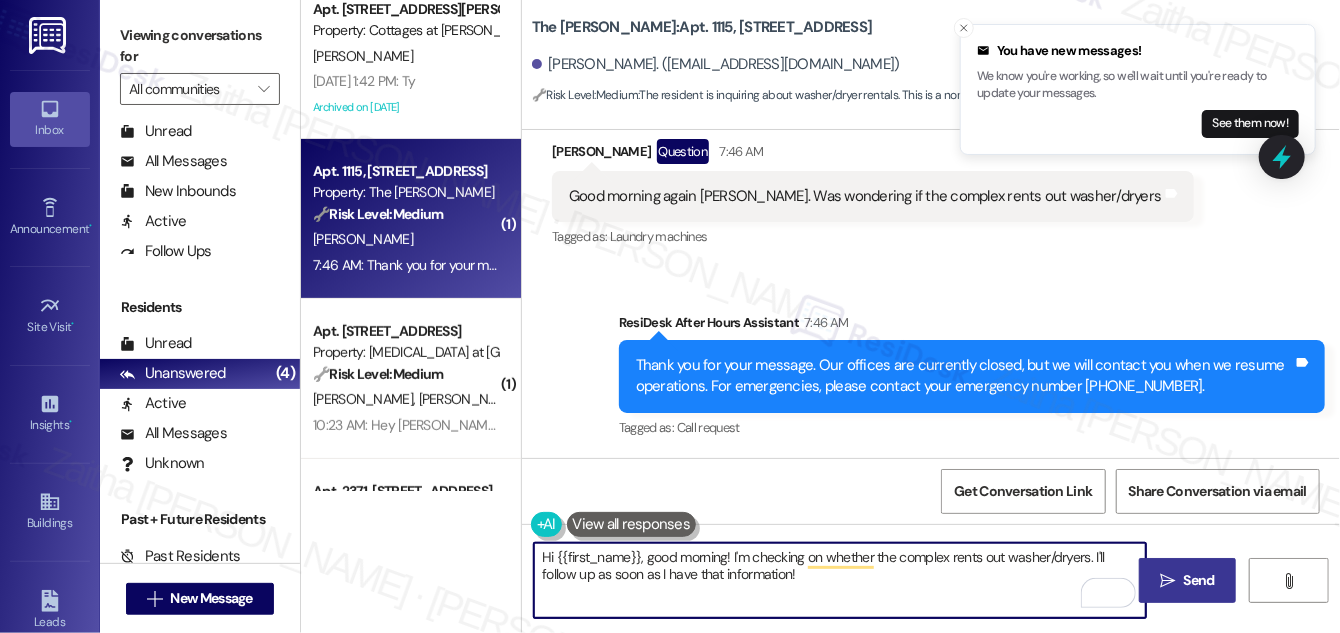 type on "Hi {{first_name}}, good morning! I'm checking on whether the complex rents out washer/dryers. I'll follow up as soon as I have that information!" 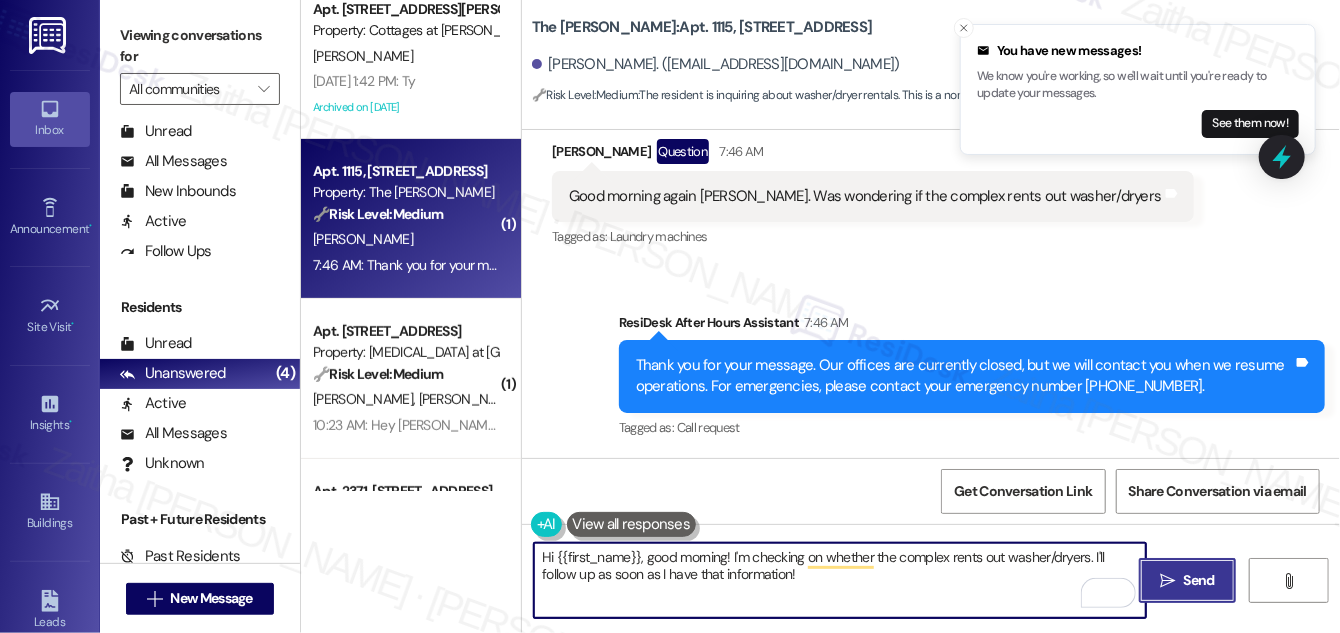 click on "Send" at bounding box center (1199, 580) 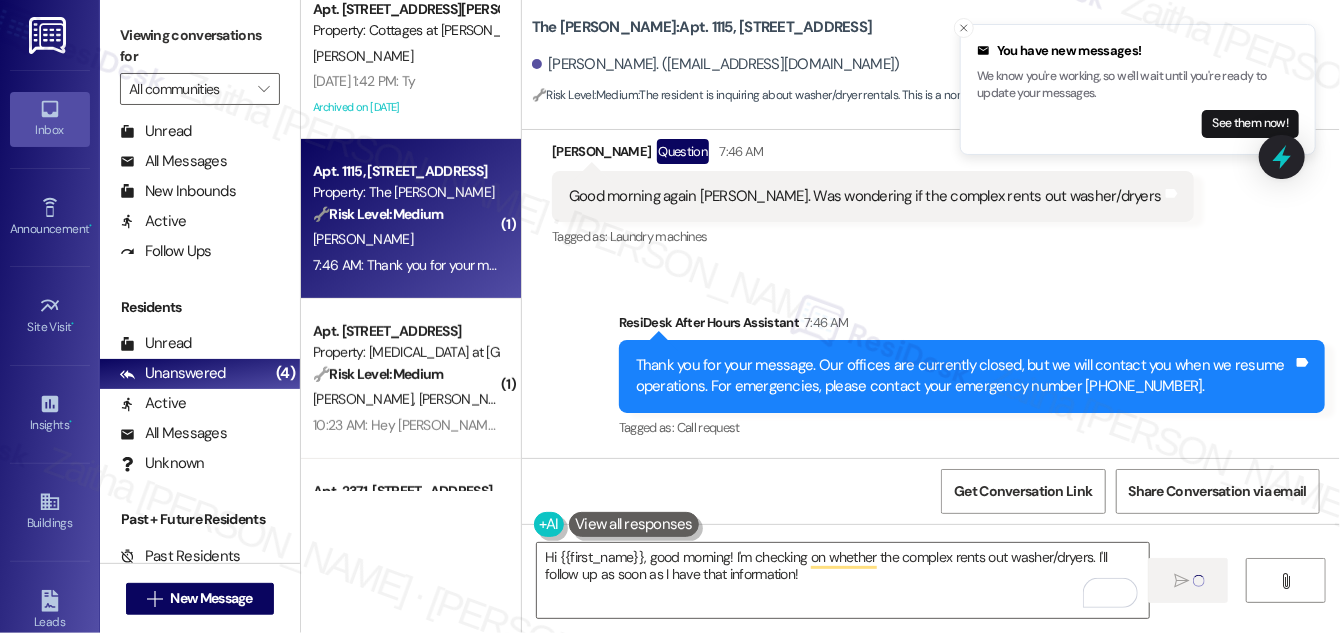type 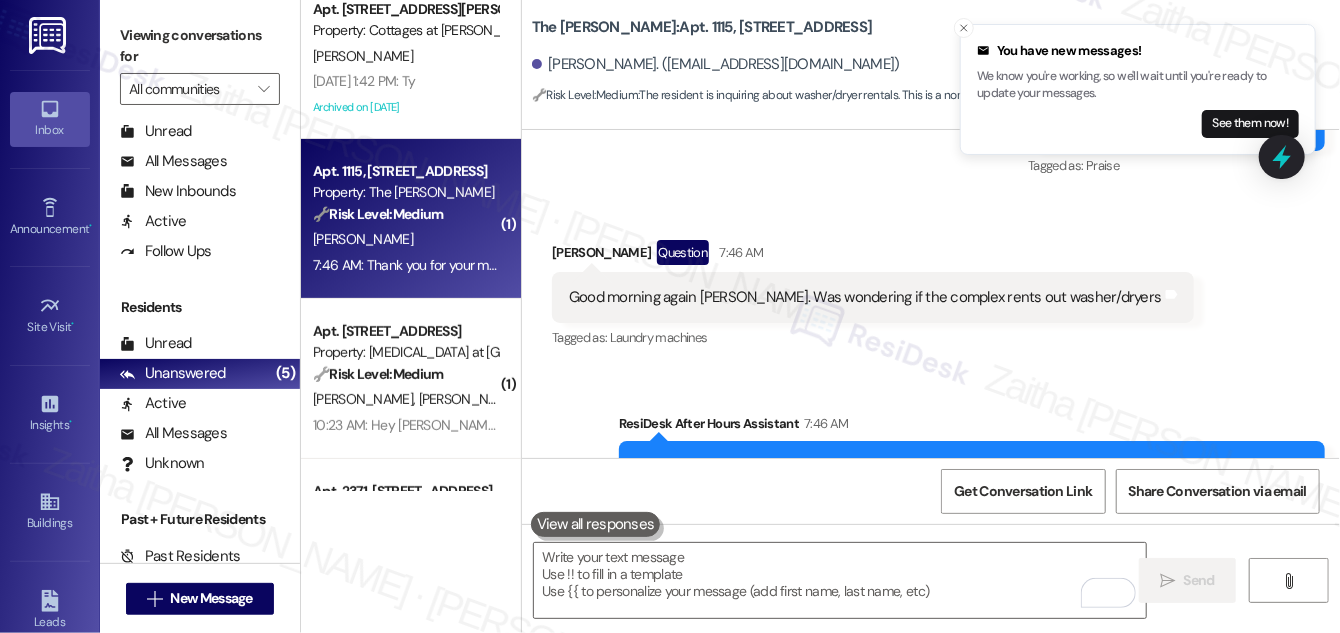 scroll, scrollTop: 4055, scrollLeft: 0, axis: vertical 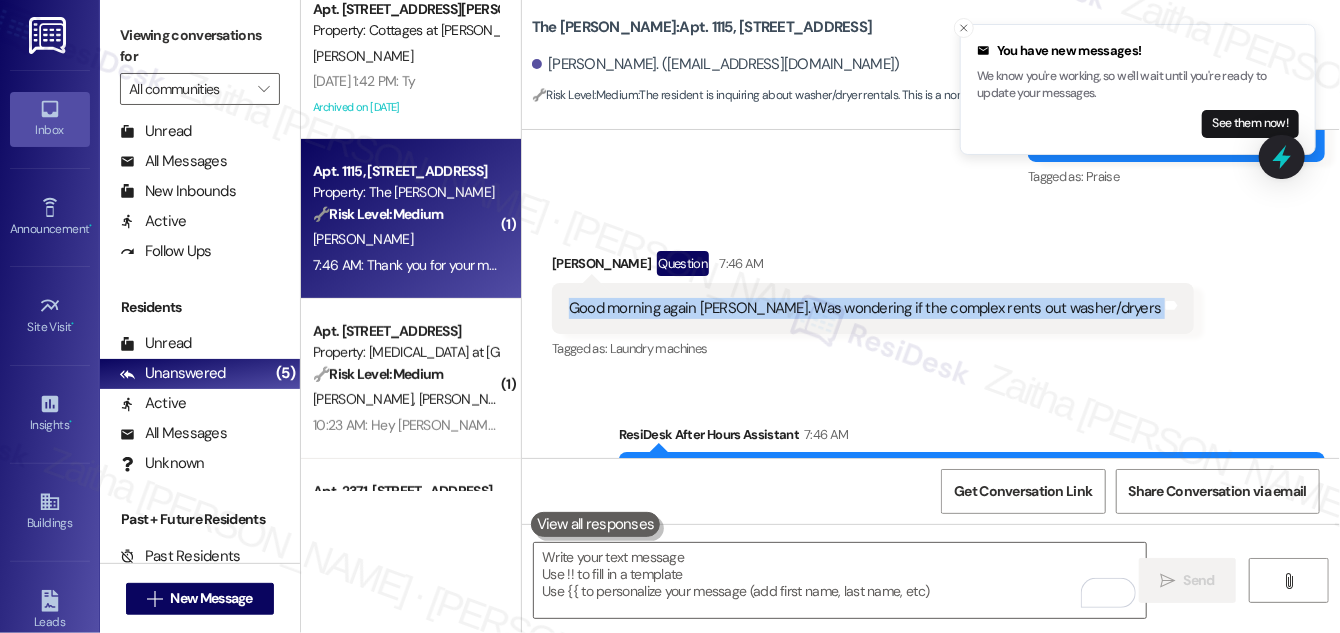 drag, startPoint x: 562, startPoint y: 303, endPoint x: 1088, endPoint y: 322, distance: 526.343 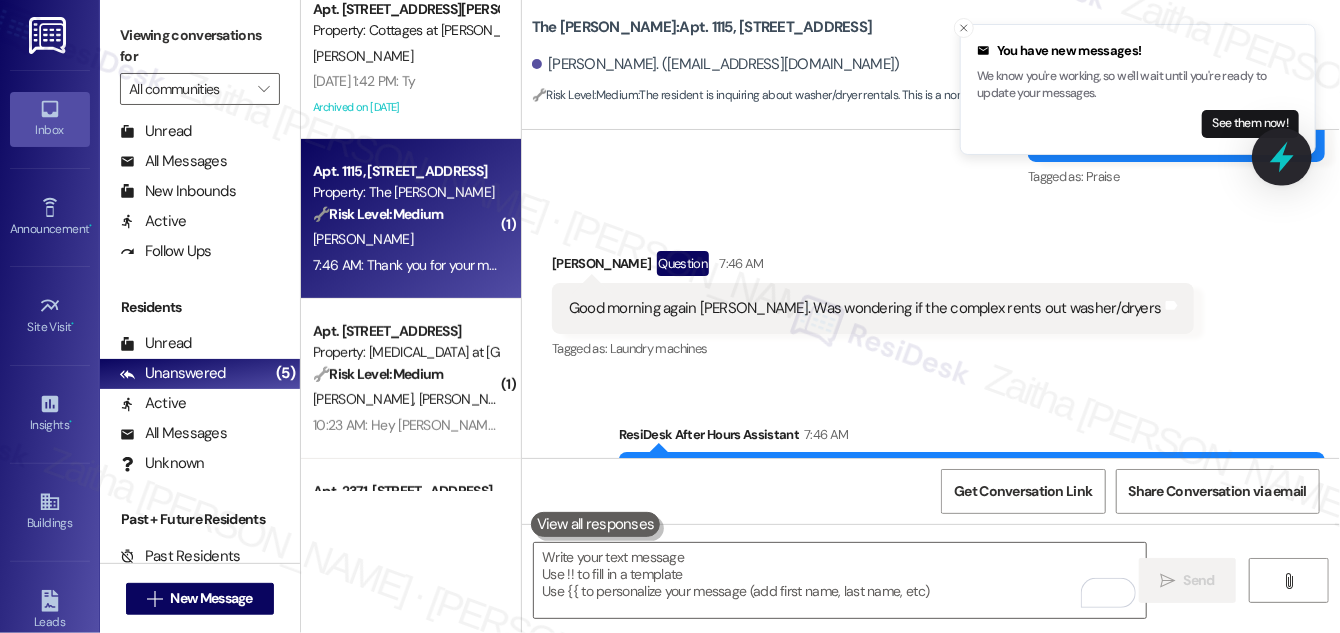 click 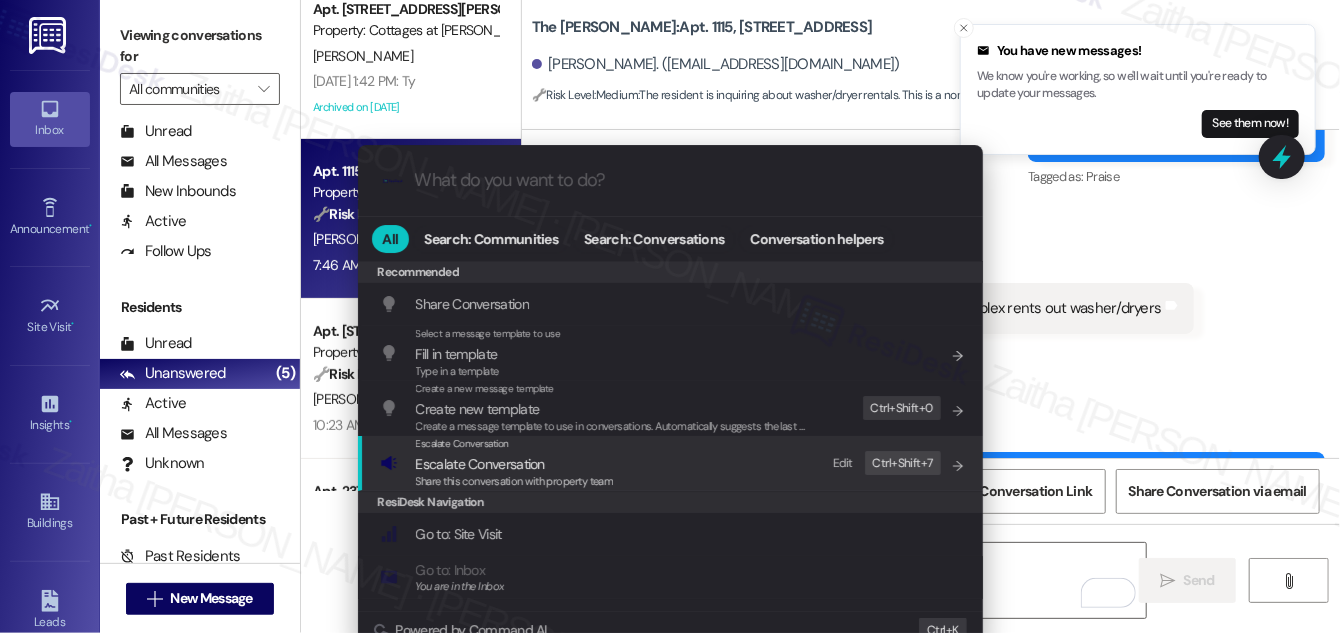 click on "Escalate Conversation" at bounding box center [480, 464] 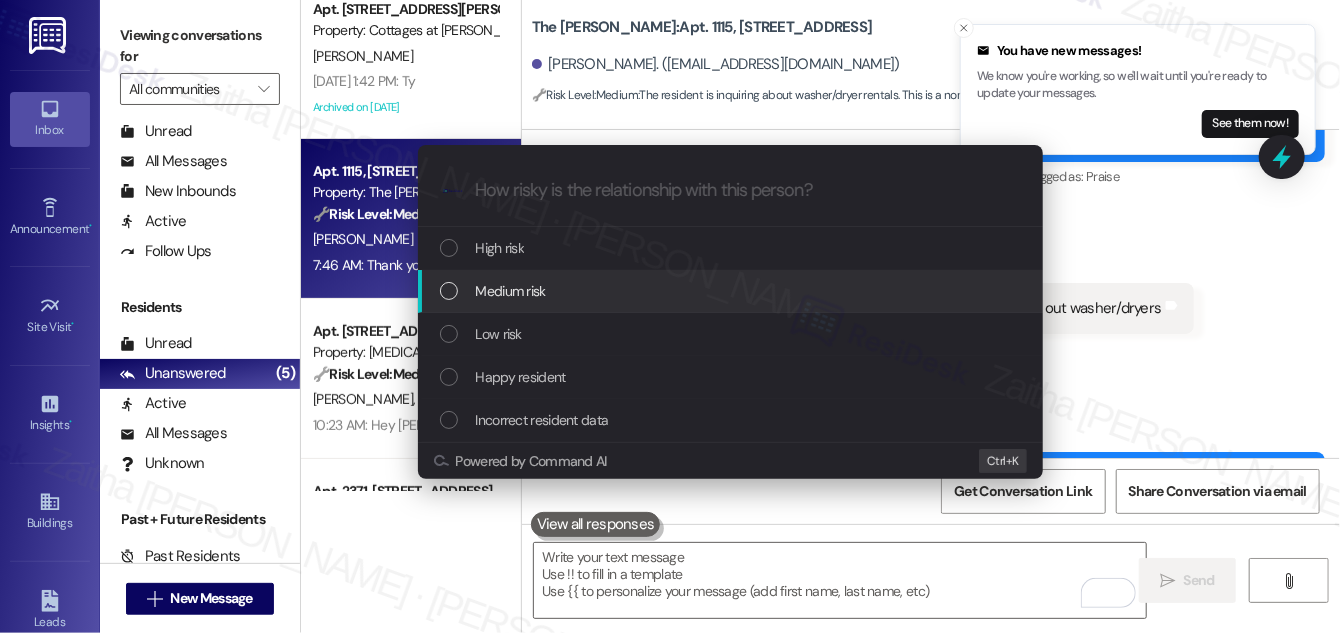 click on "Medium risk" at bounding box center (730, 291) 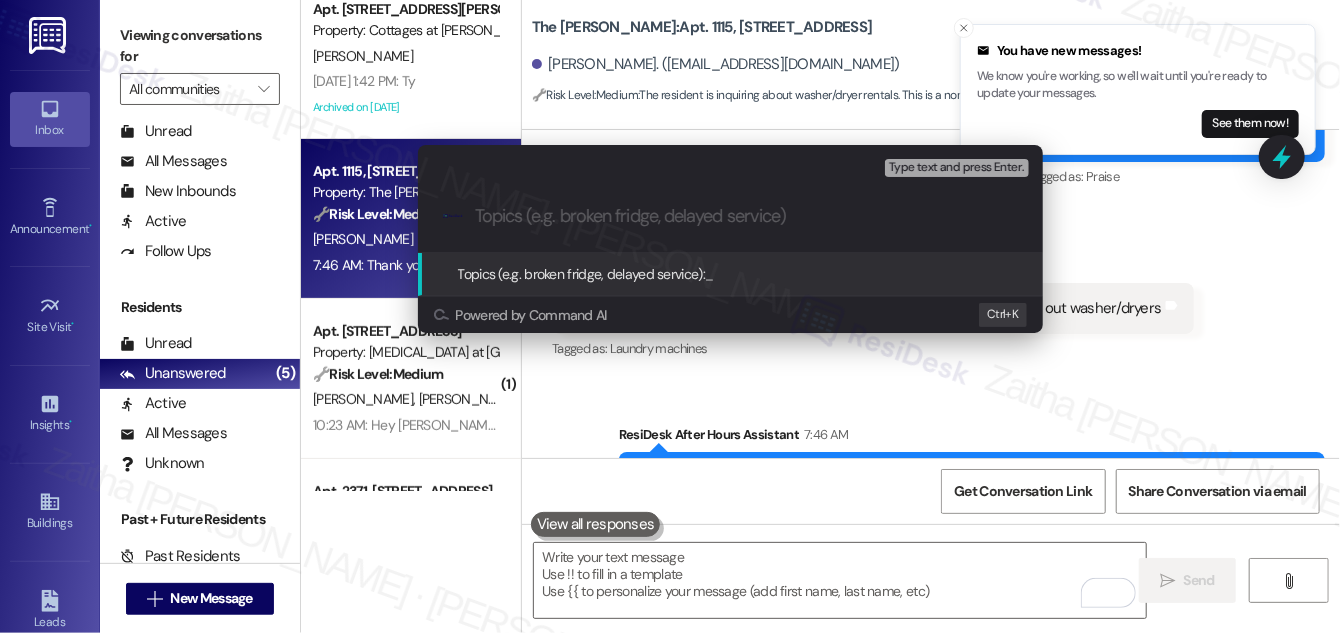 click at bounding box center (746, 216) 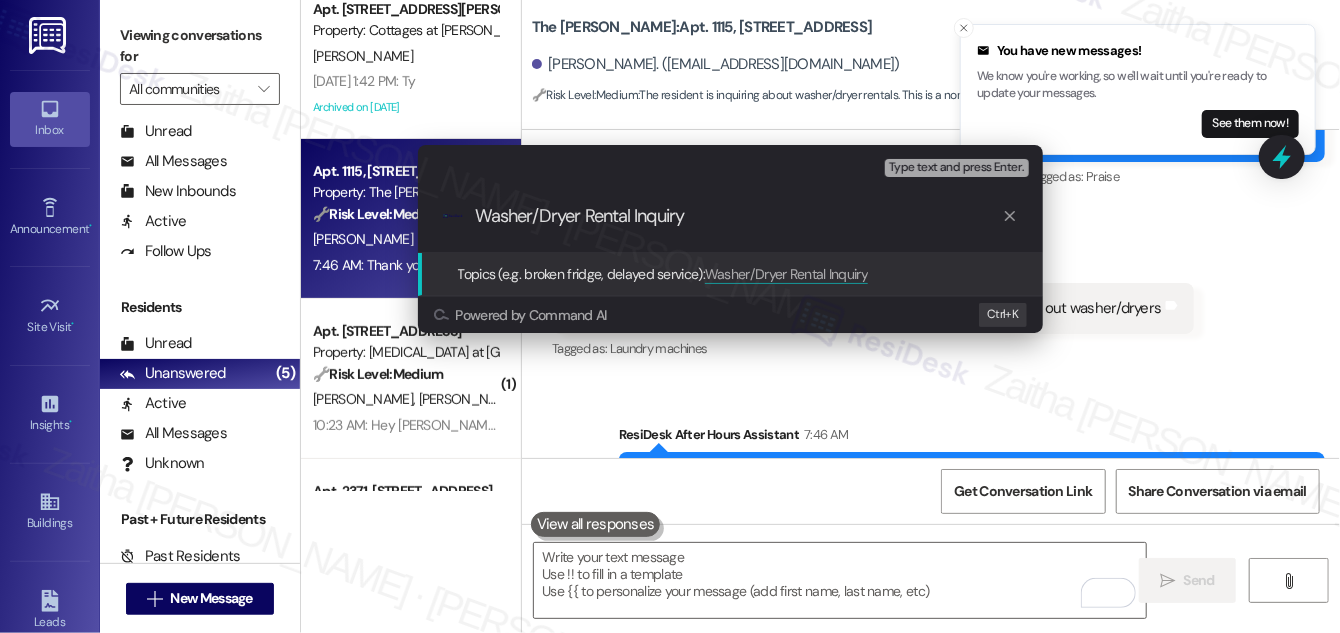 type 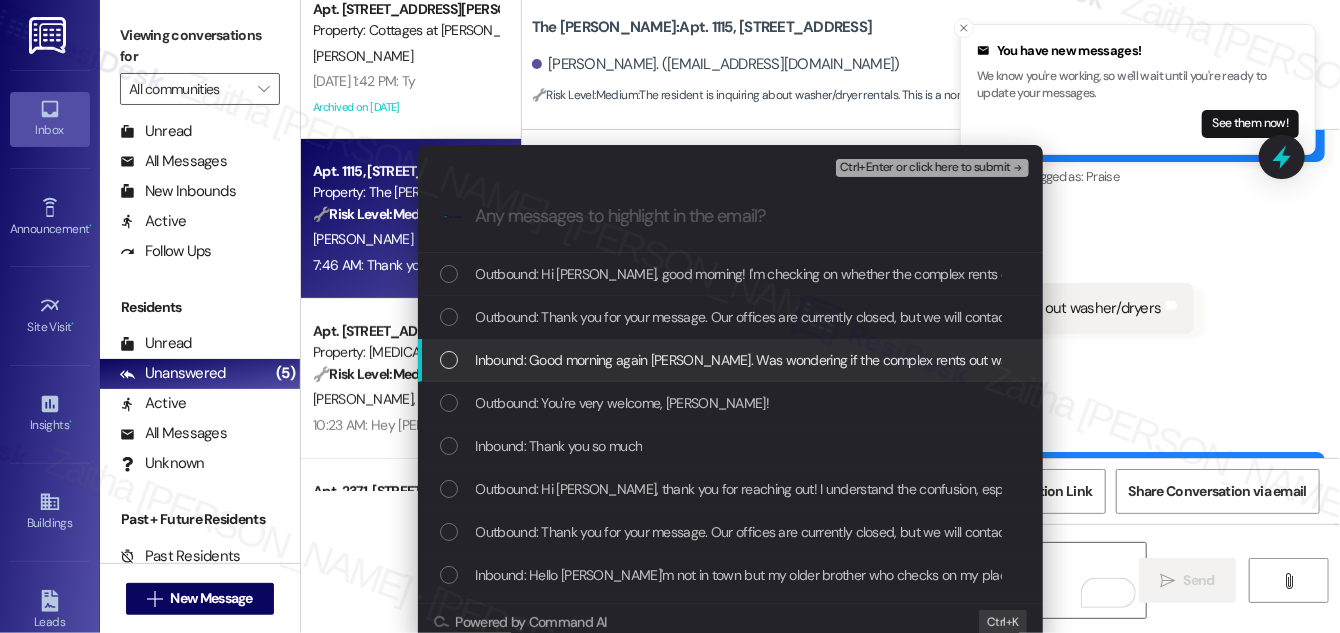 click at bounding box center (449, 360) 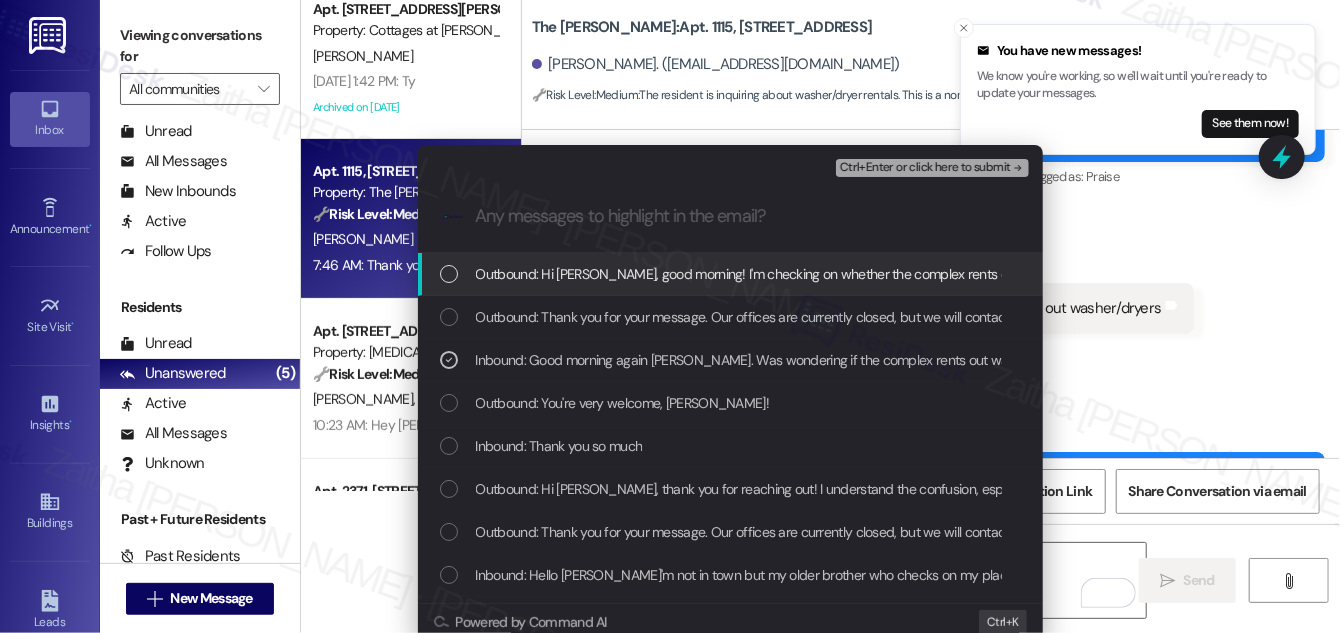 click on "Ctrl+Enter or click here to submit" at bounding box center [925, 168] 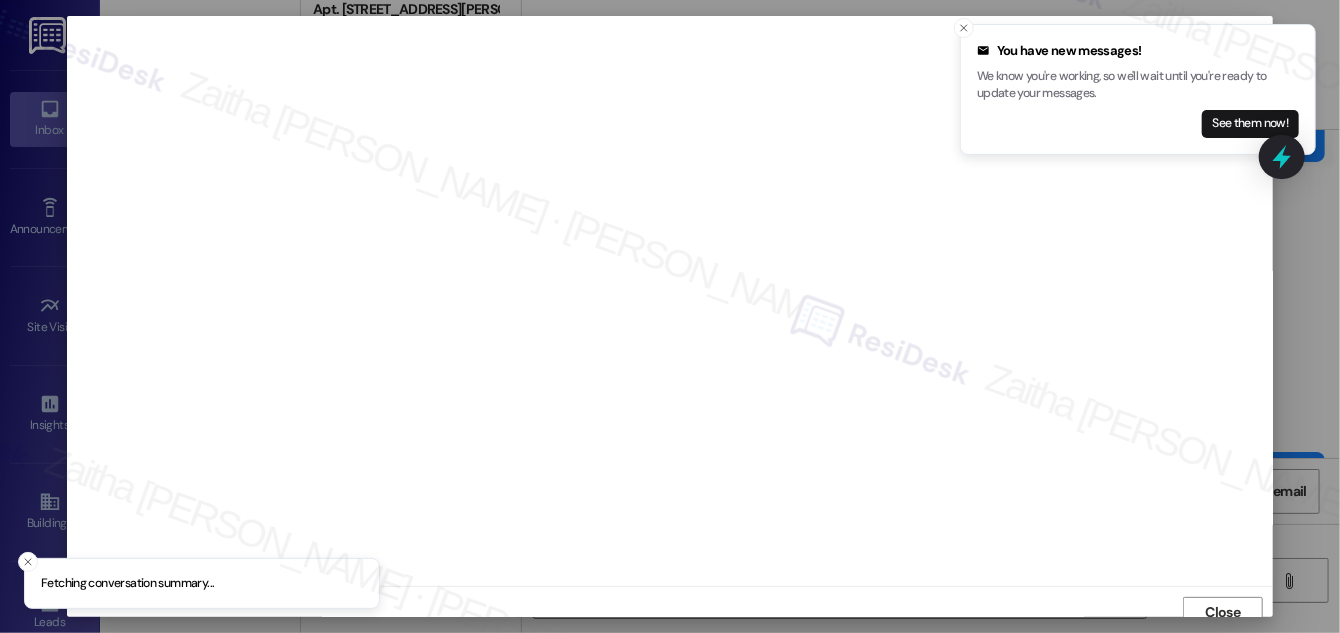 scroll, scrollTop: 11, scrollLeft: 0, axis: vertical 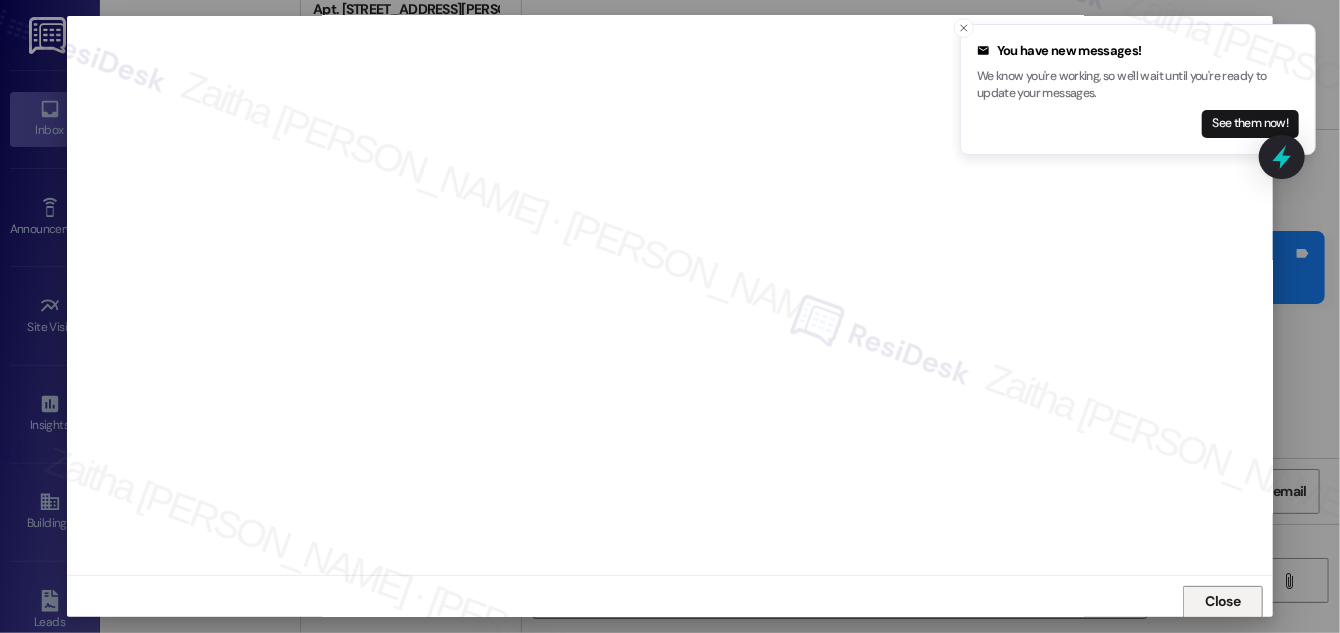 click on "Close" at bounding box center (1223, 601) 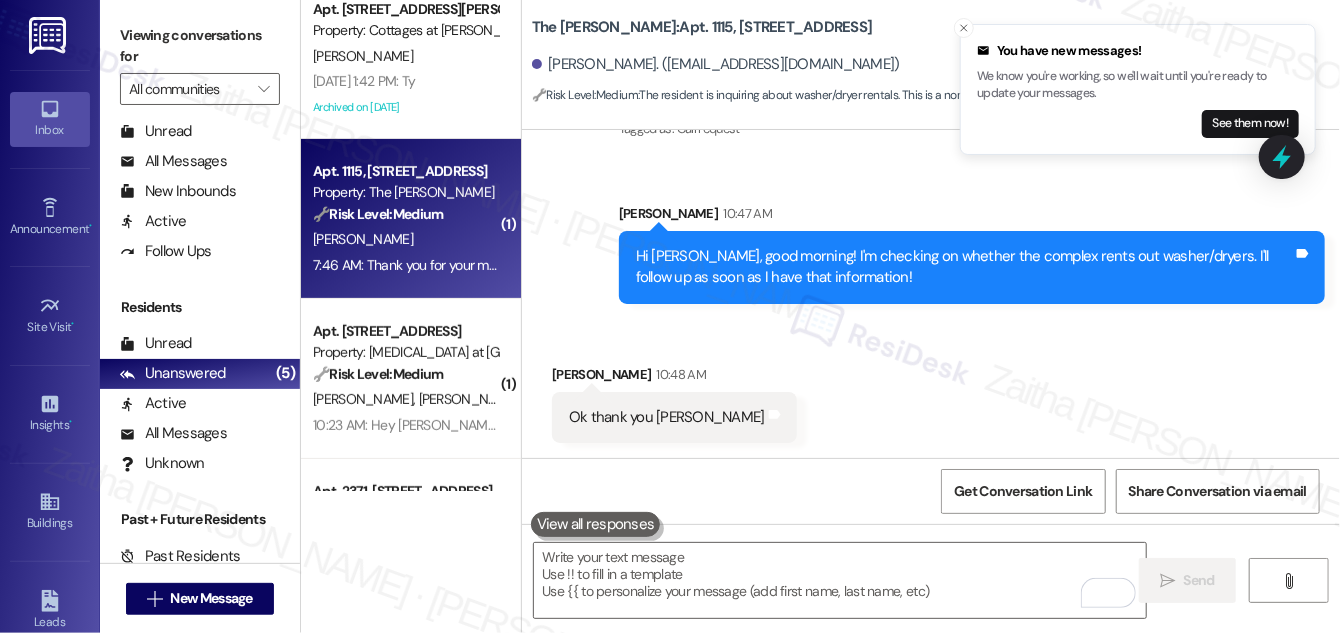 scroll, scrollTop: 4467, scrollLeft: 0, axis: vertical 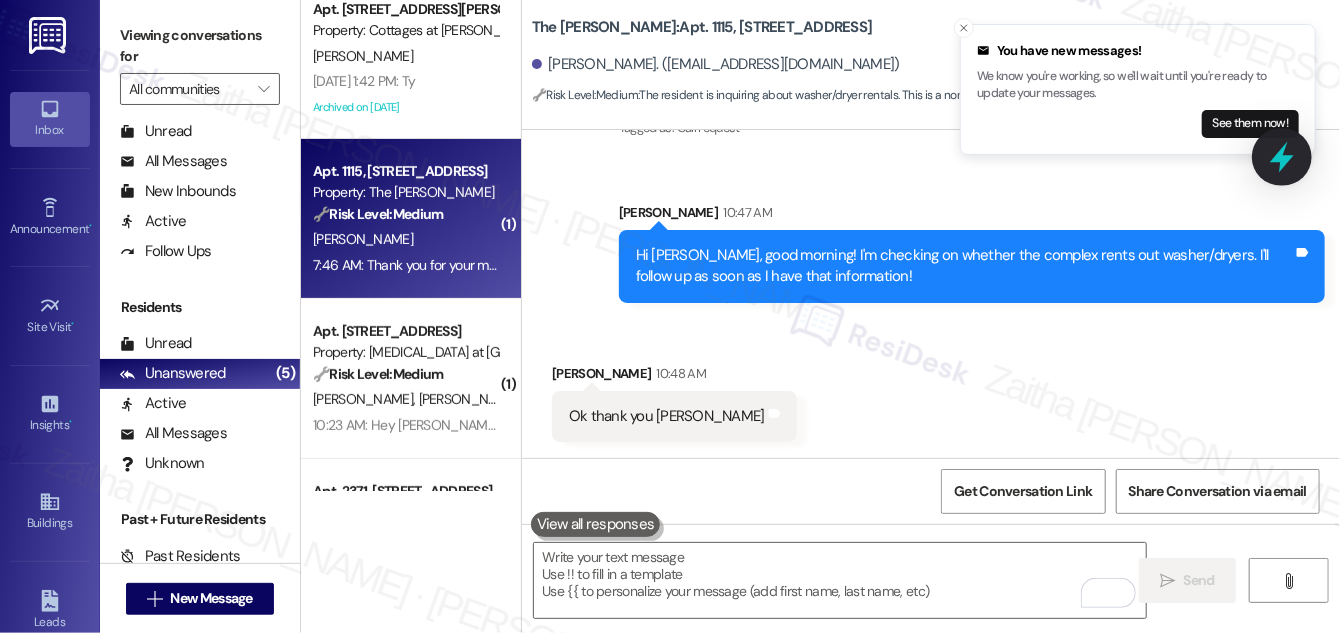 click 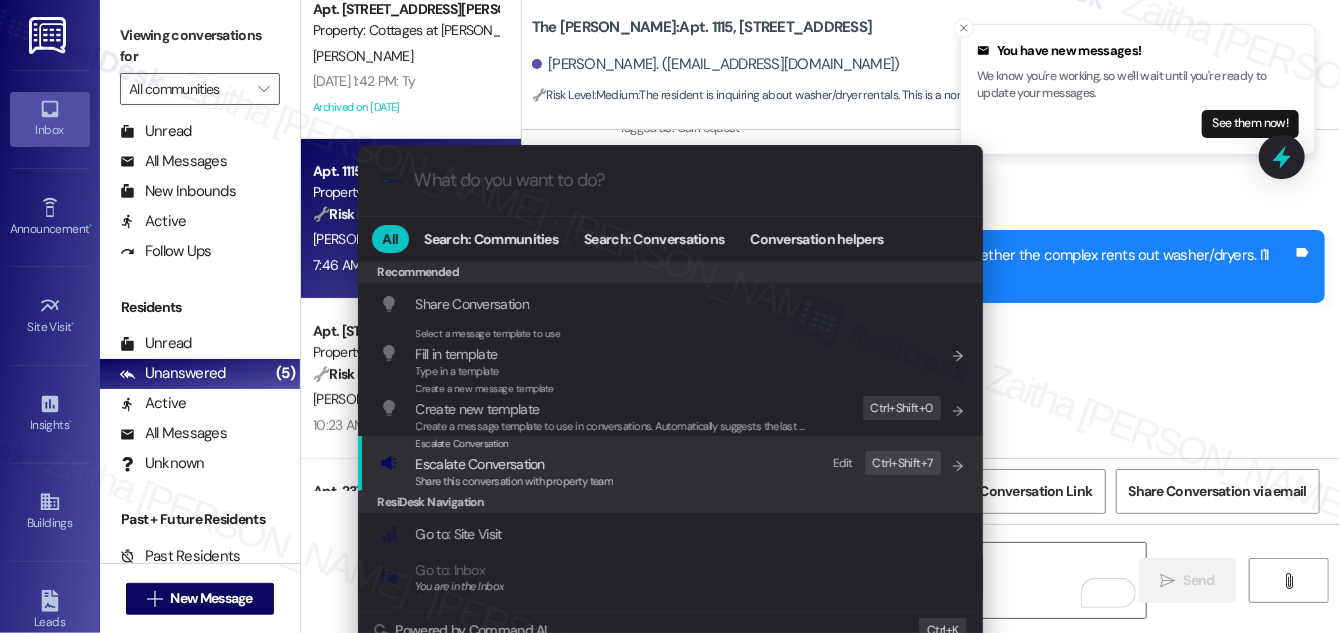 click on "Escalate Conversation" at bounding box center [480, 464] 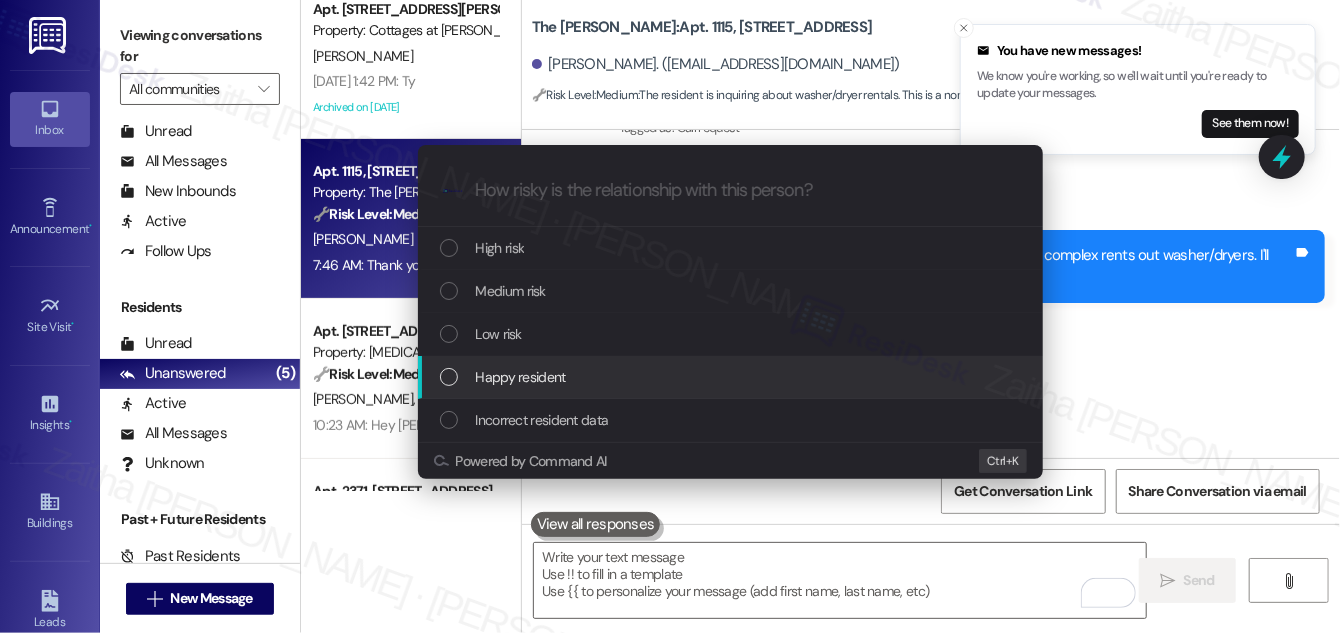click on "Escalate Conversation How risky is the relationship with this person? Topics (e.g. broken fridge, delayed service) Any messages to highlight in the email? .cls-1{fill:#0a055f;}.cls-2{fill:#0cc4c4;} resideskLogoBlueOrange High risk Medium risk Low risk Happy resident Incorrect resident data Powered by Command AI Ctrl+ K" at bounding box center (670, 316) 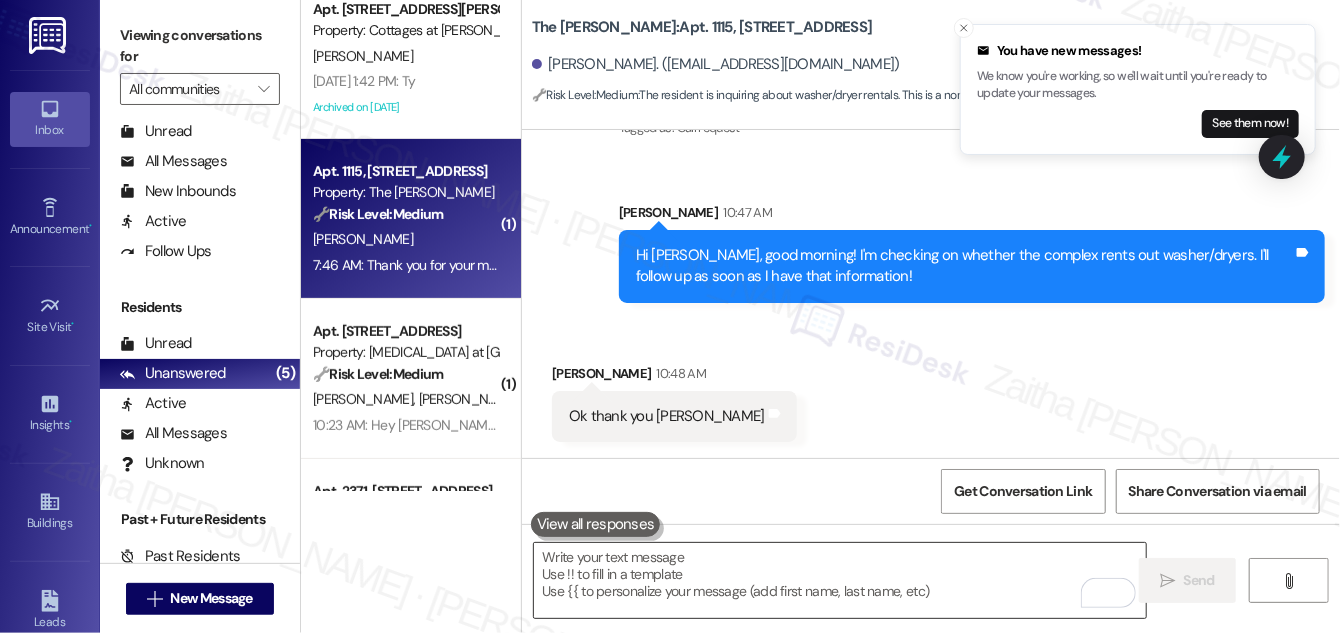 click at bounding box center [840, 580] 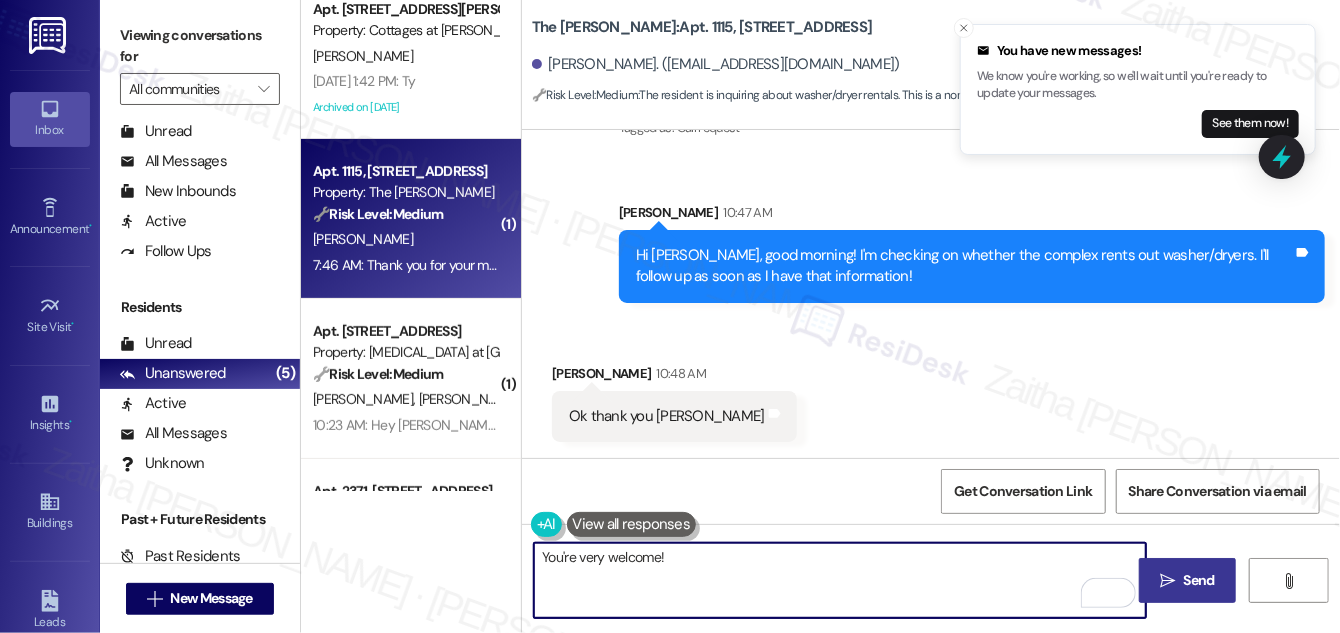 type on "You're very welcome!" 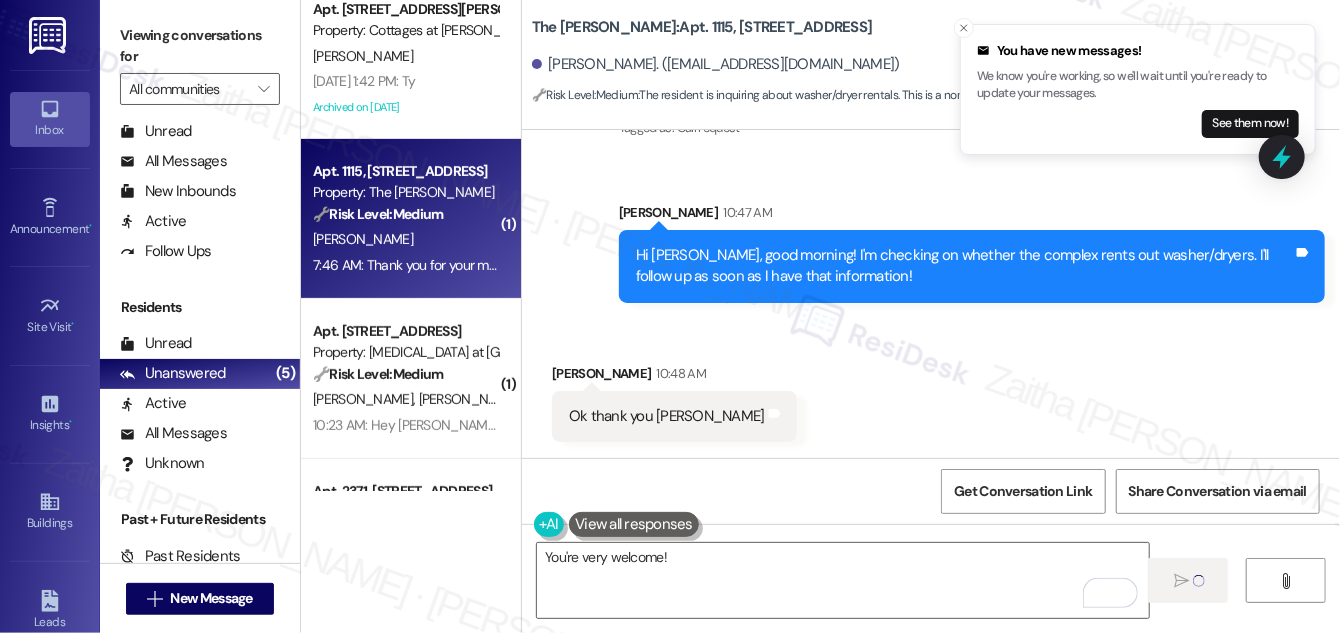 type 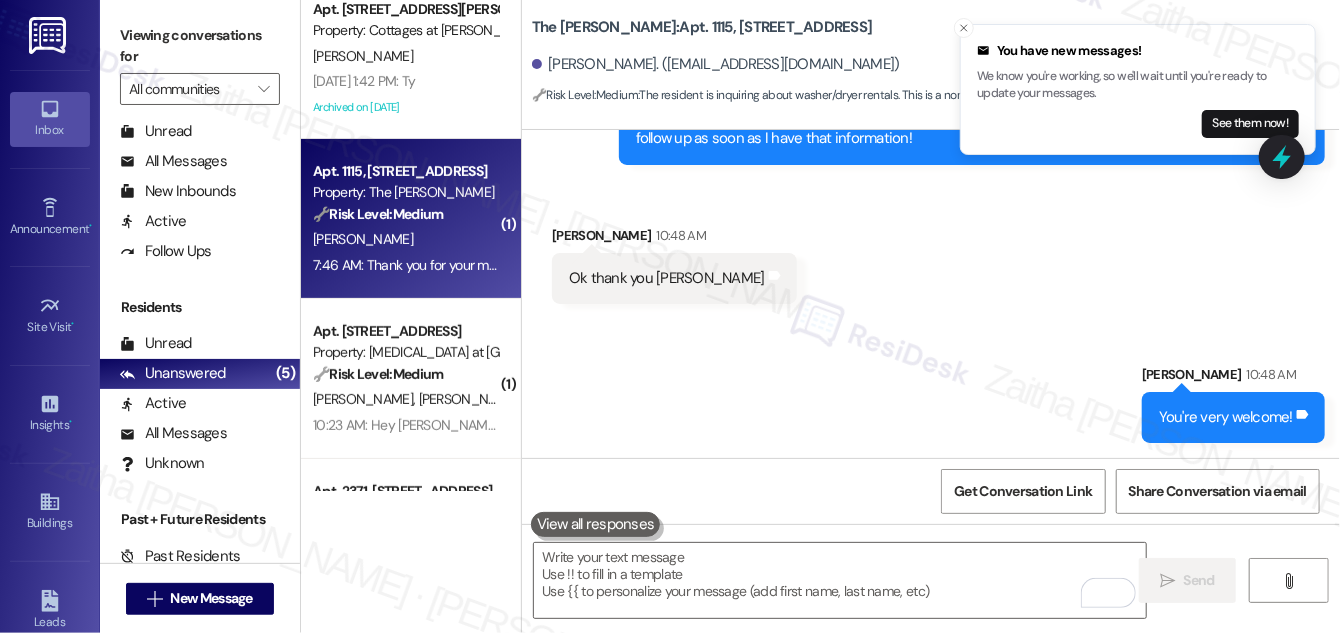 scroll, scrollTop: 4607, scrollLeft: 0, axis: vertical 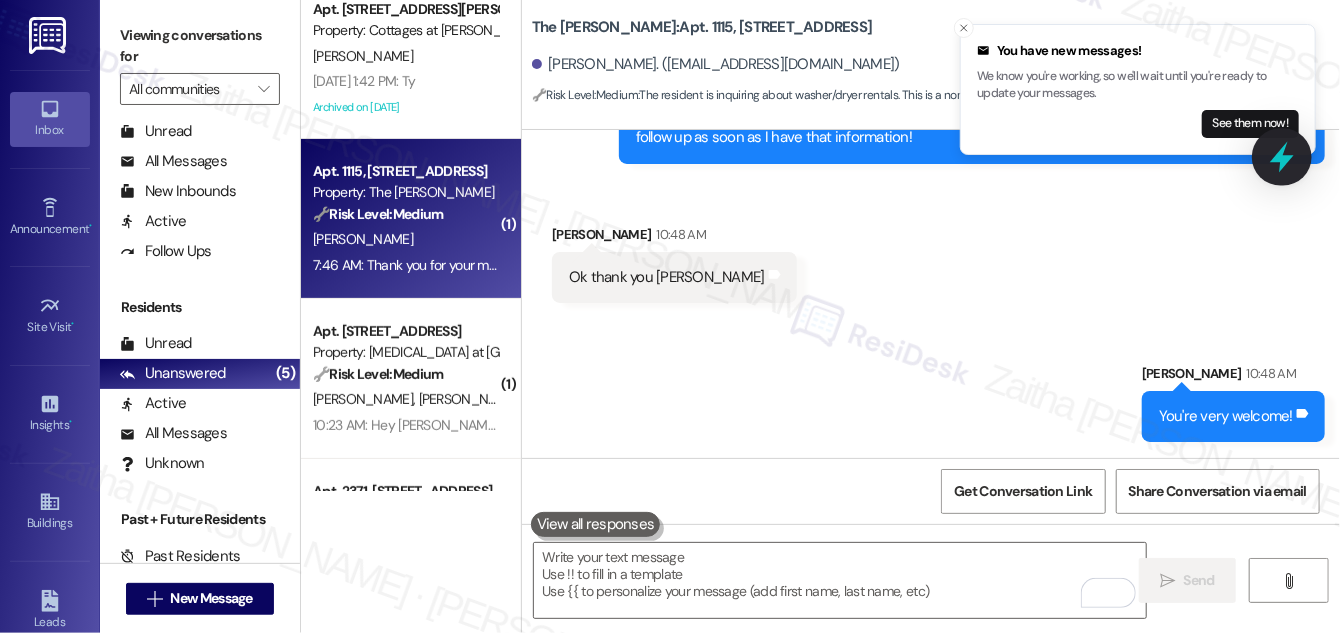click 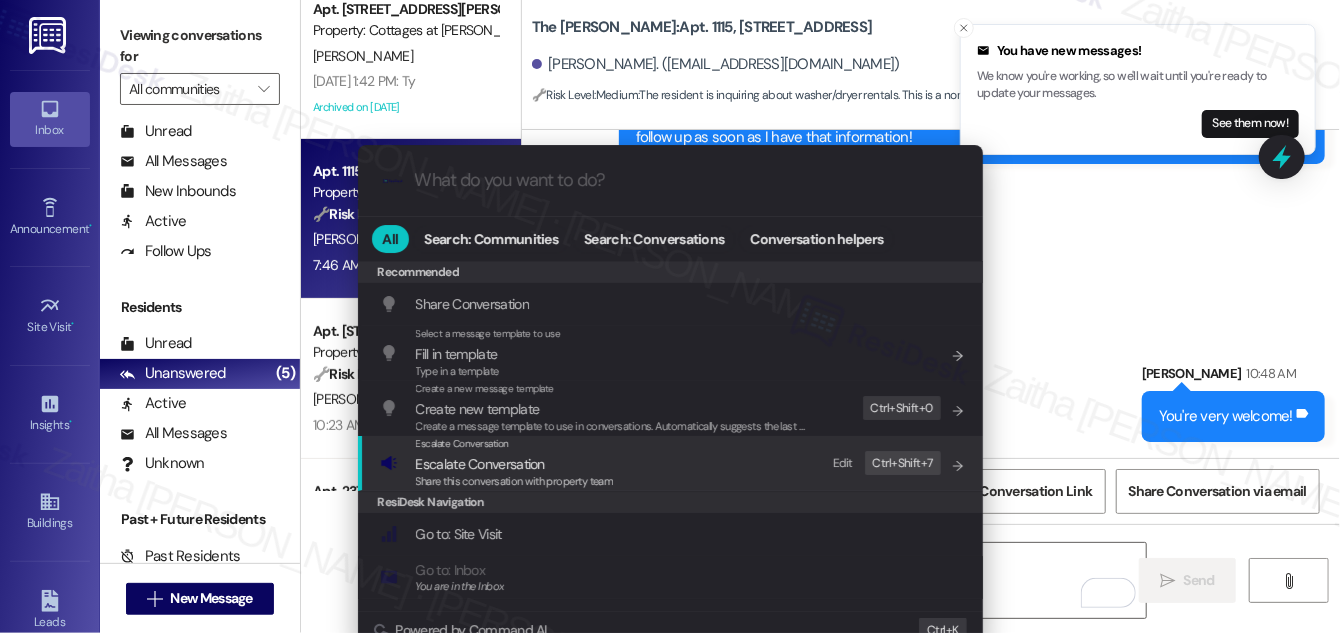 click on "Escalate Conversation" at bounding box center (480, 464) 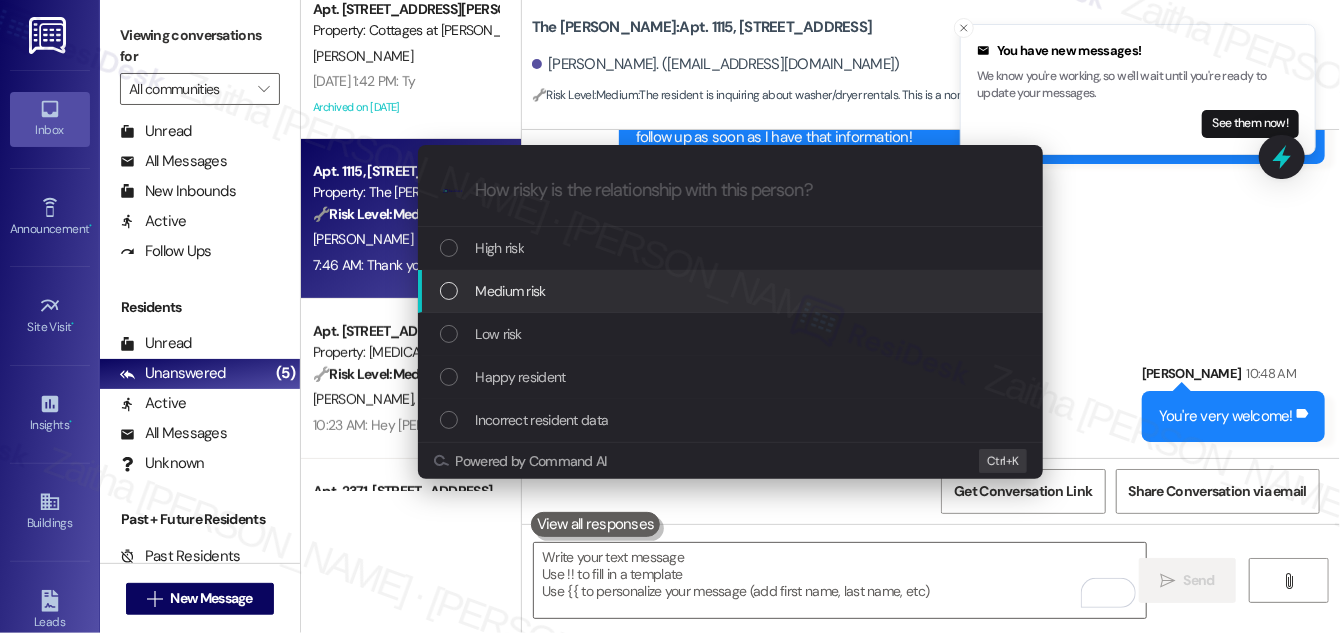 click on "Medium risk" at bounding box center [511, 291] 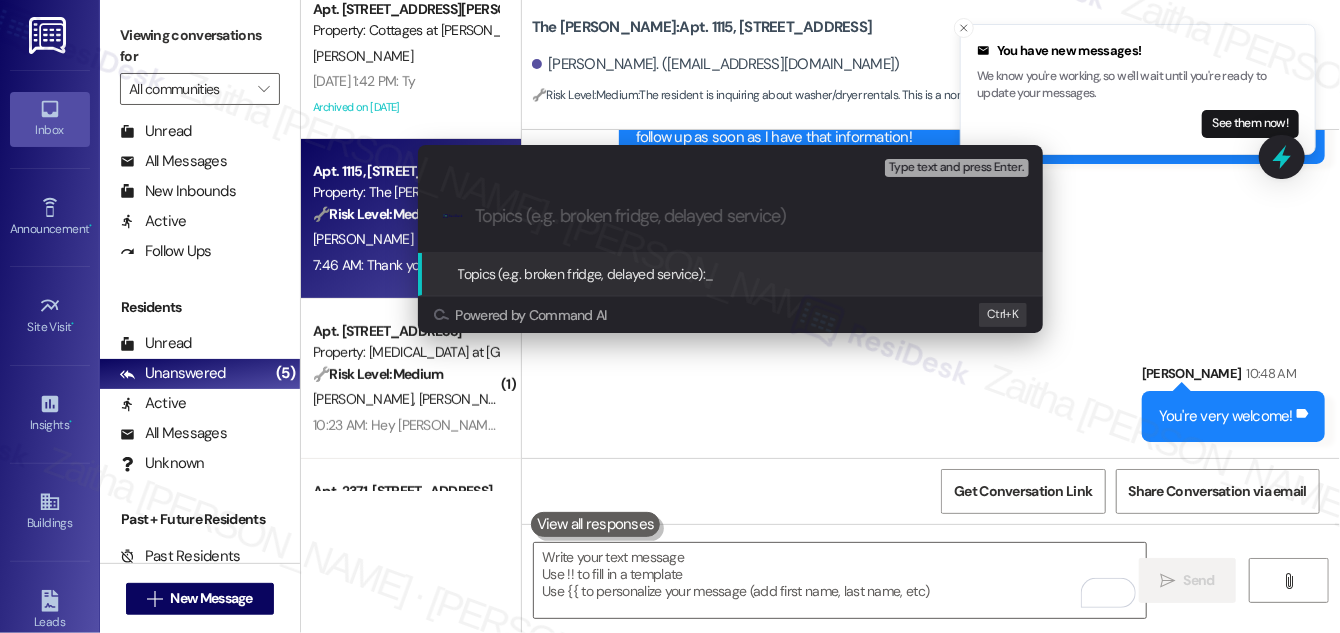 paste on "Washer/Dryer Rental Inquiry" 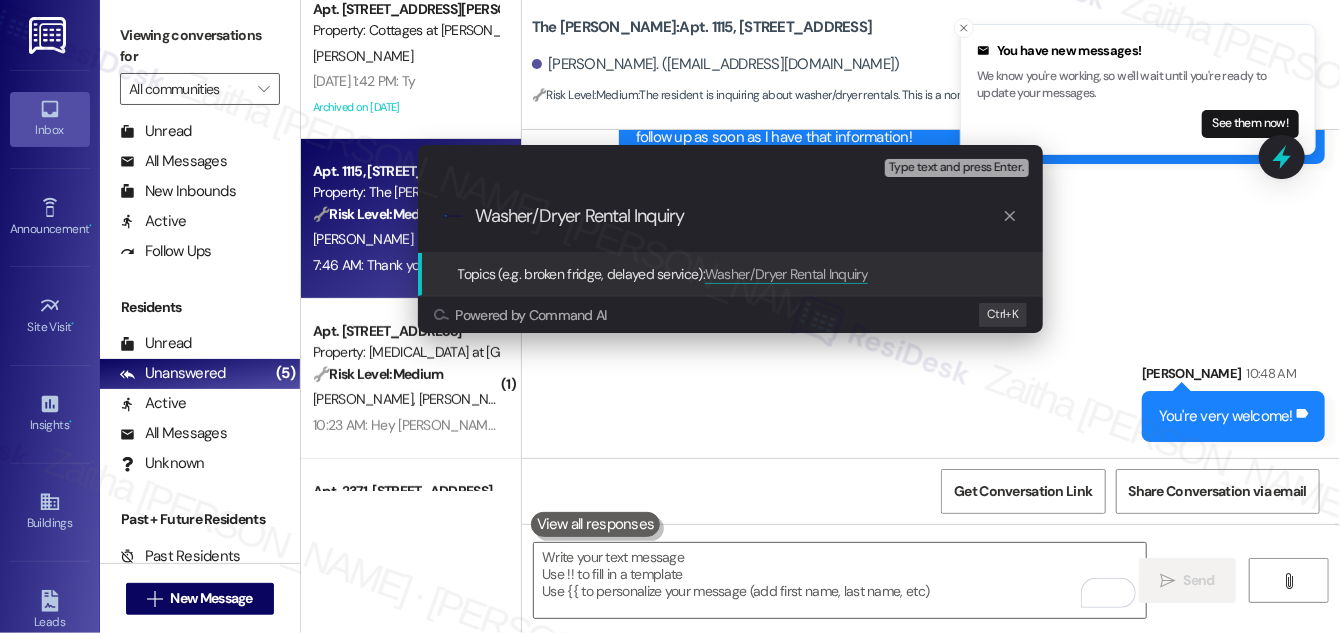 type 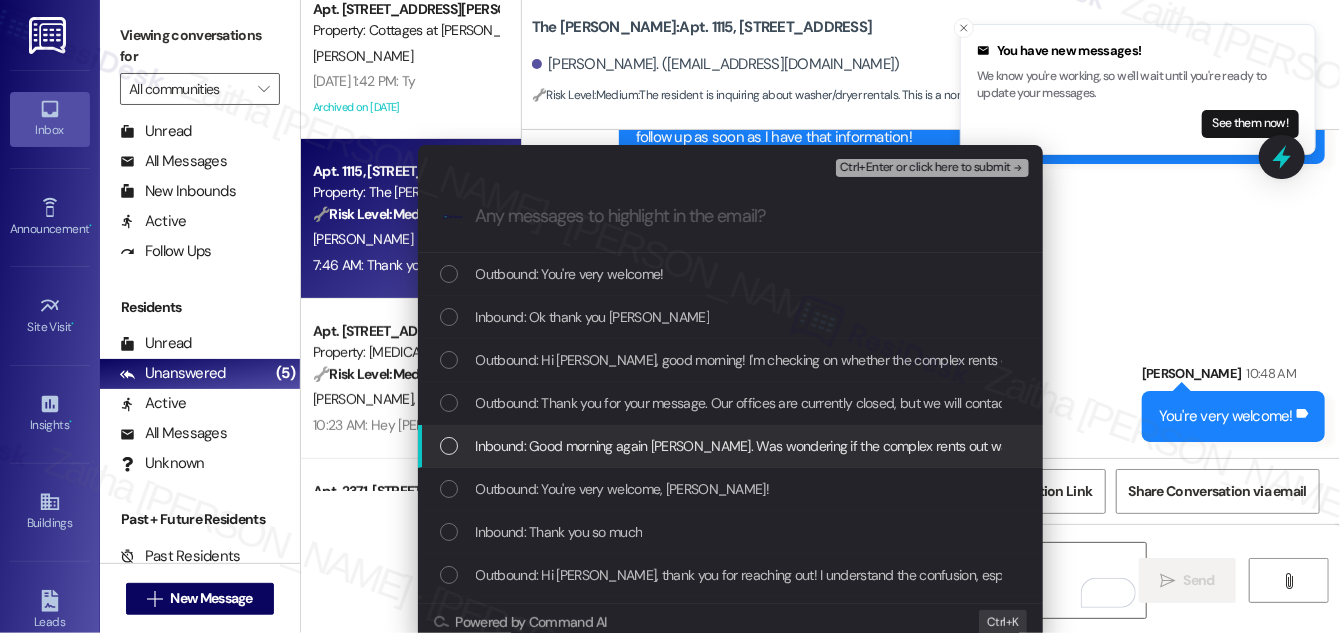 click at bounding box center [449, 446] 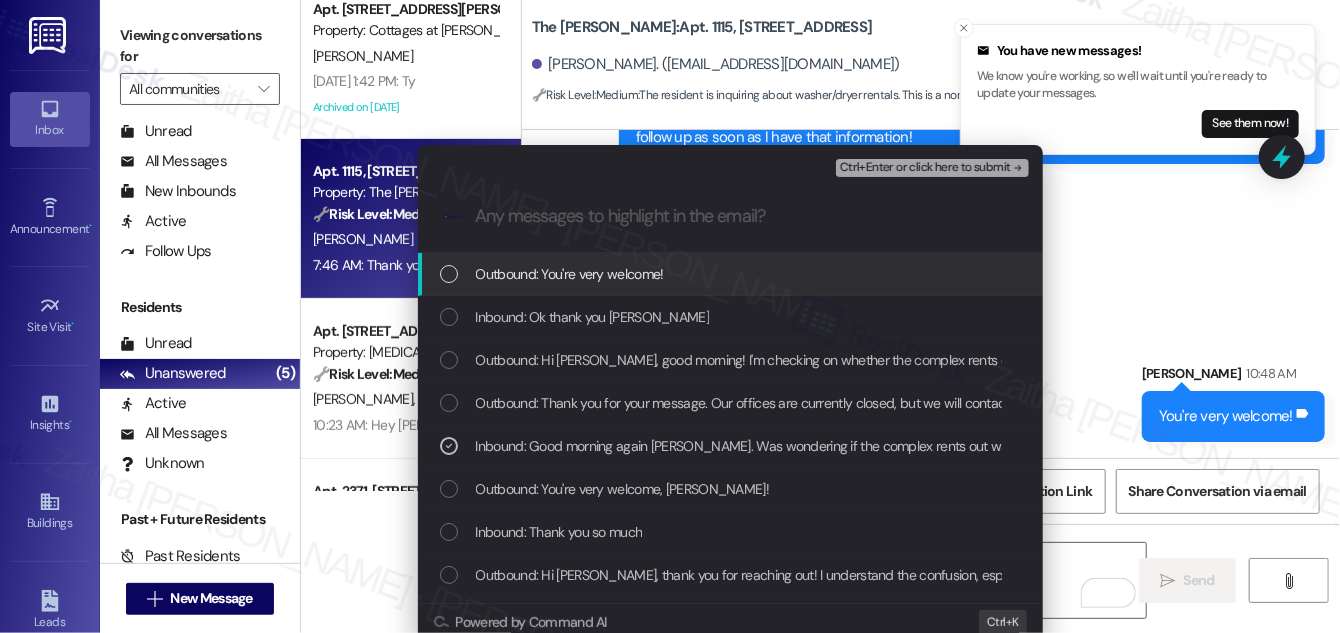 click on "Ctrl+Enter or click here to submit" at bounding box center [925, 168] 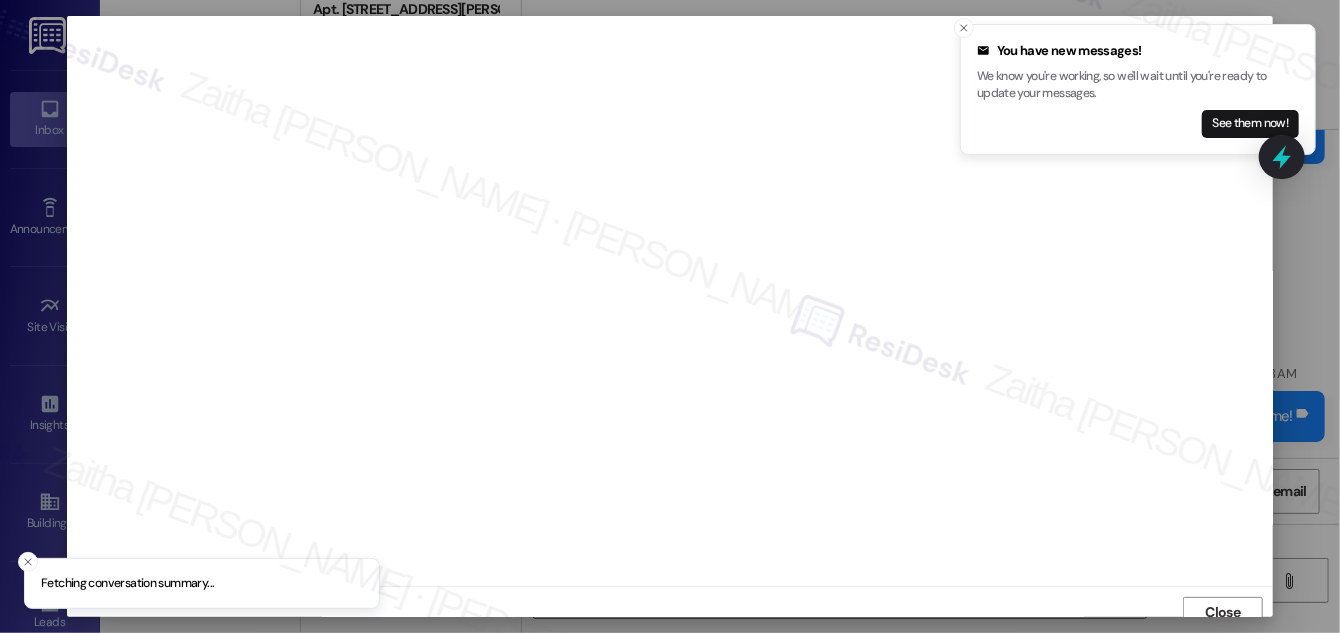 scroll, scrollTop: 11, scrollLeft: 0, axis: vertical 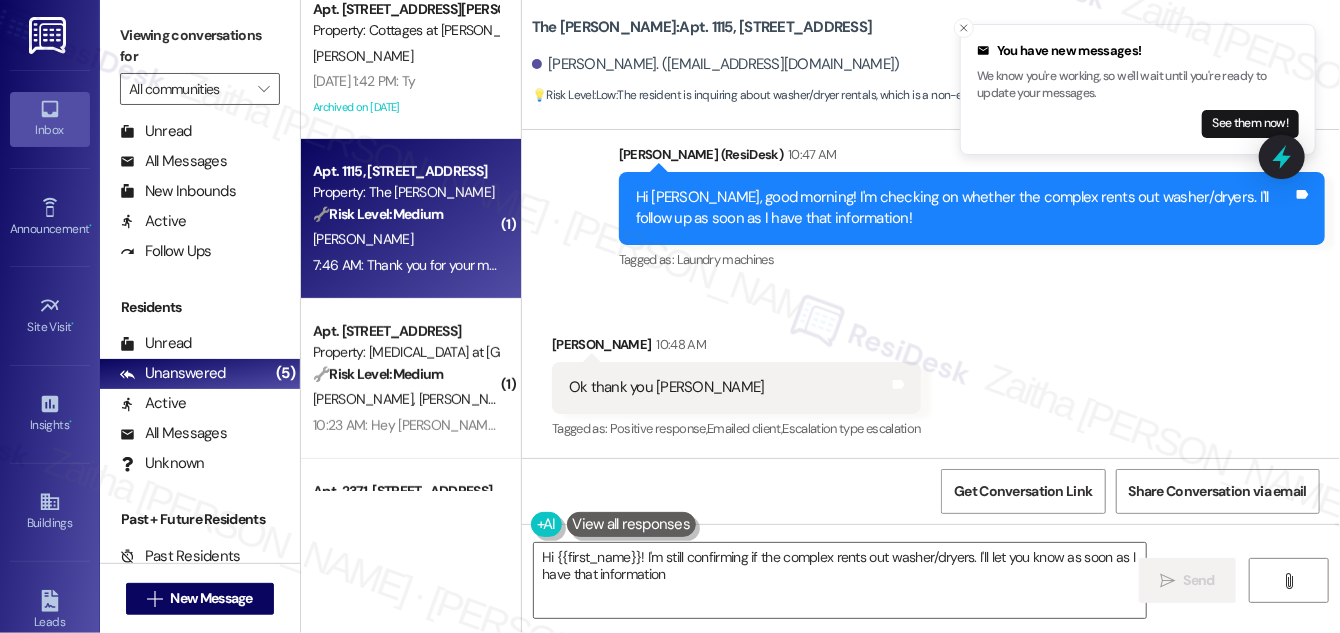 type on "Hi {{first_name}}! I'm still confirming if the complex rents out washer/dryers. I'll let you know as soon as I have that information!" 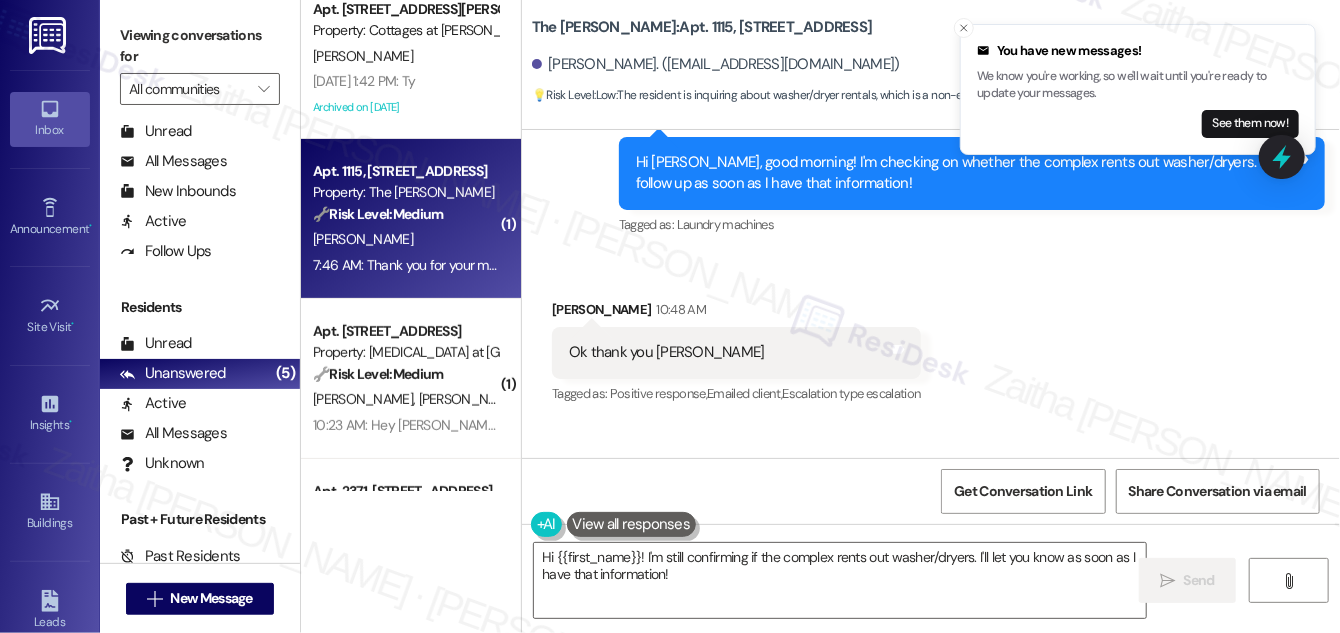 scroll, scrollTop: 4604, scrollLeft: 0, axis: vertical 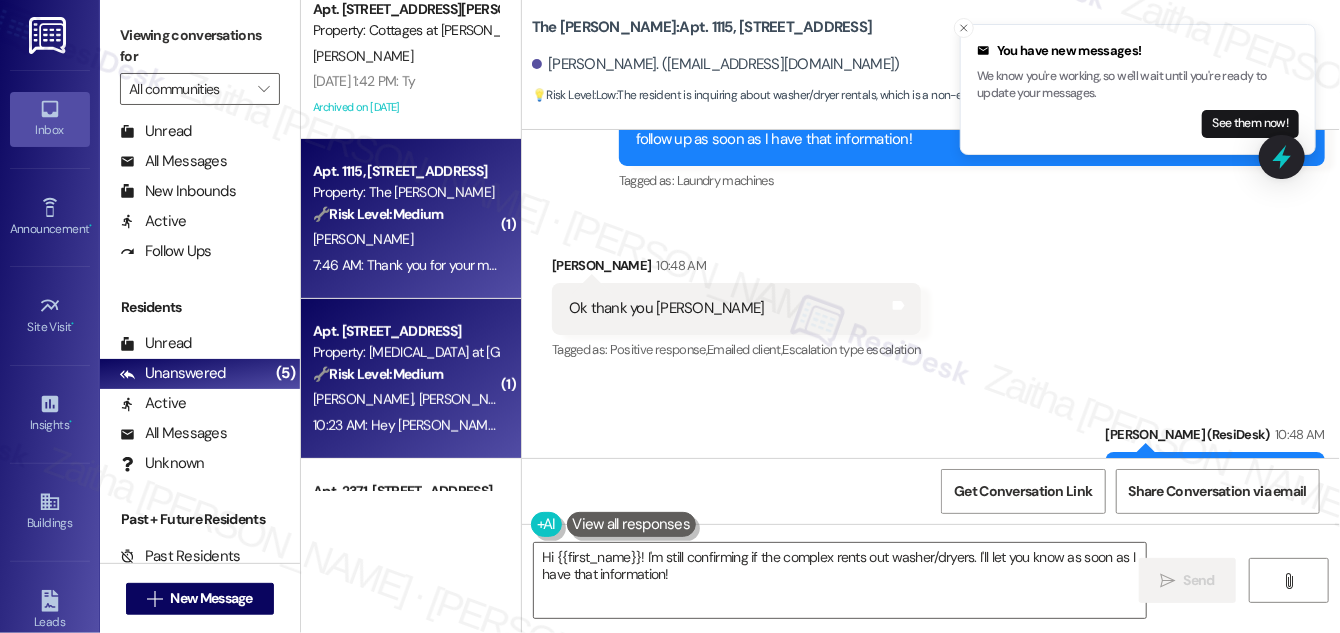 click on "[PERSON_NAME]" at bounding box center [574, 399] 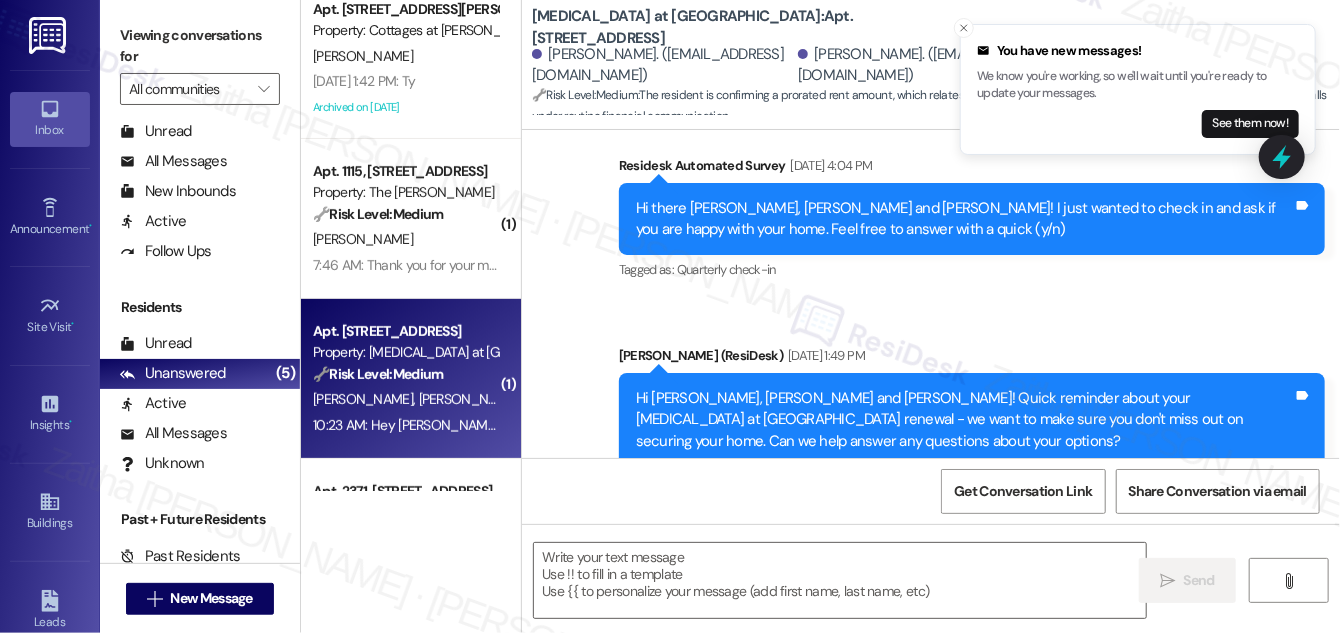 type on "Fetching suggested responses. Please feel free to read through the conversation in the meantime." 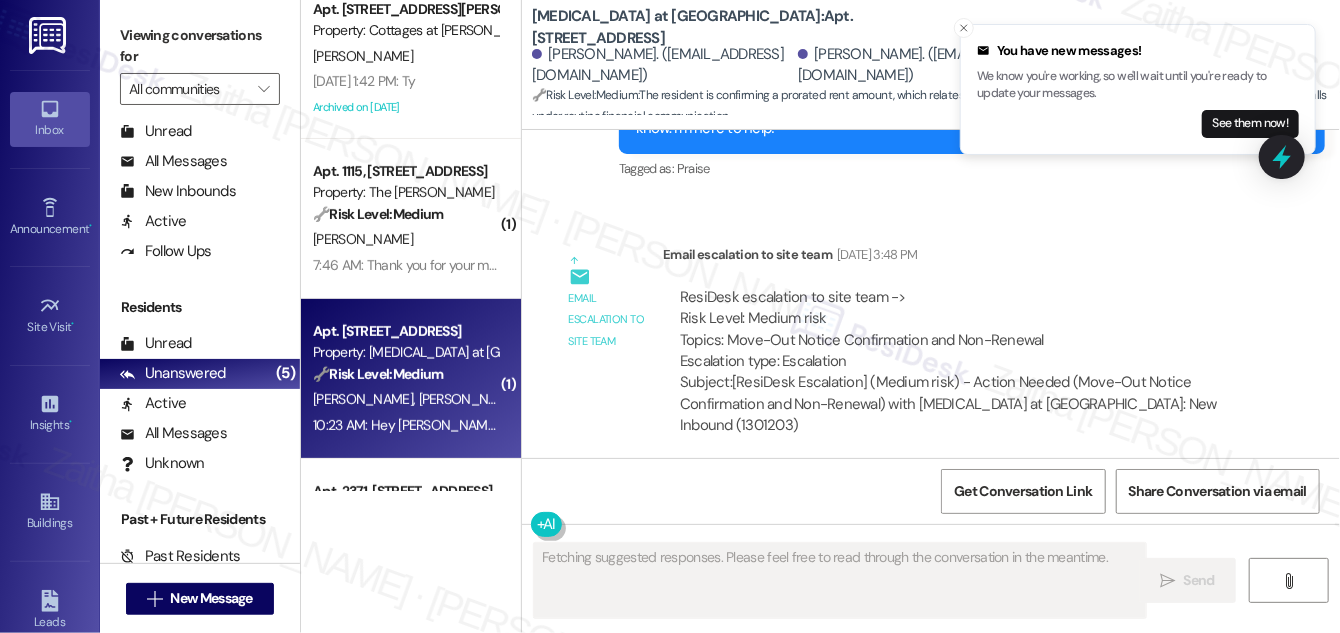 scroll, scrollTop: 1468, scrollLeft: 0, axis: vertical 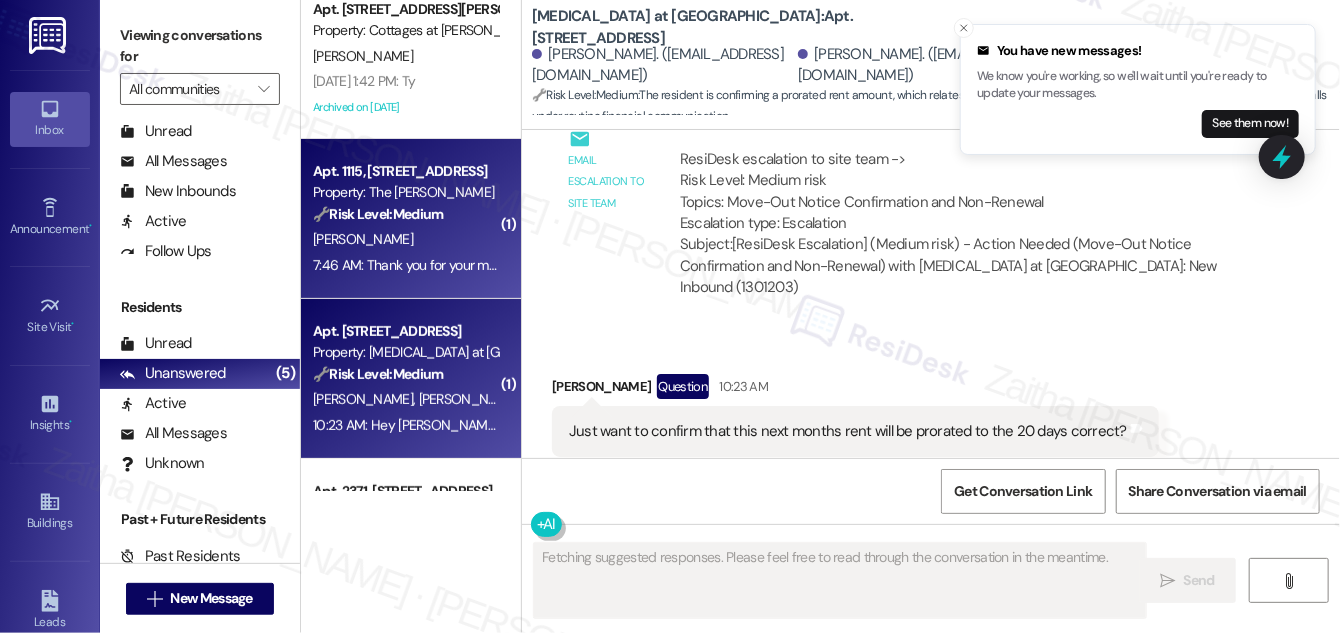 click on "[PERSON_NAME]" at bounding box center [405, 239] 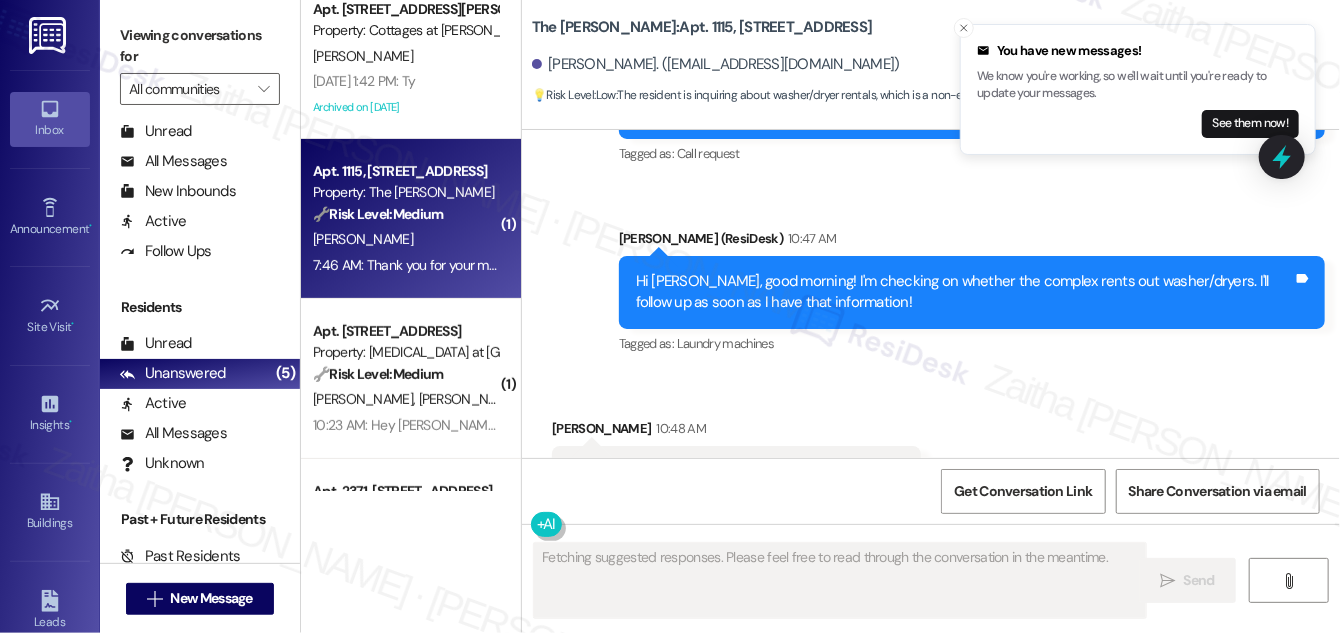 scroll, scrollTop: 4525, scrollLeft: 0, axis: vertical 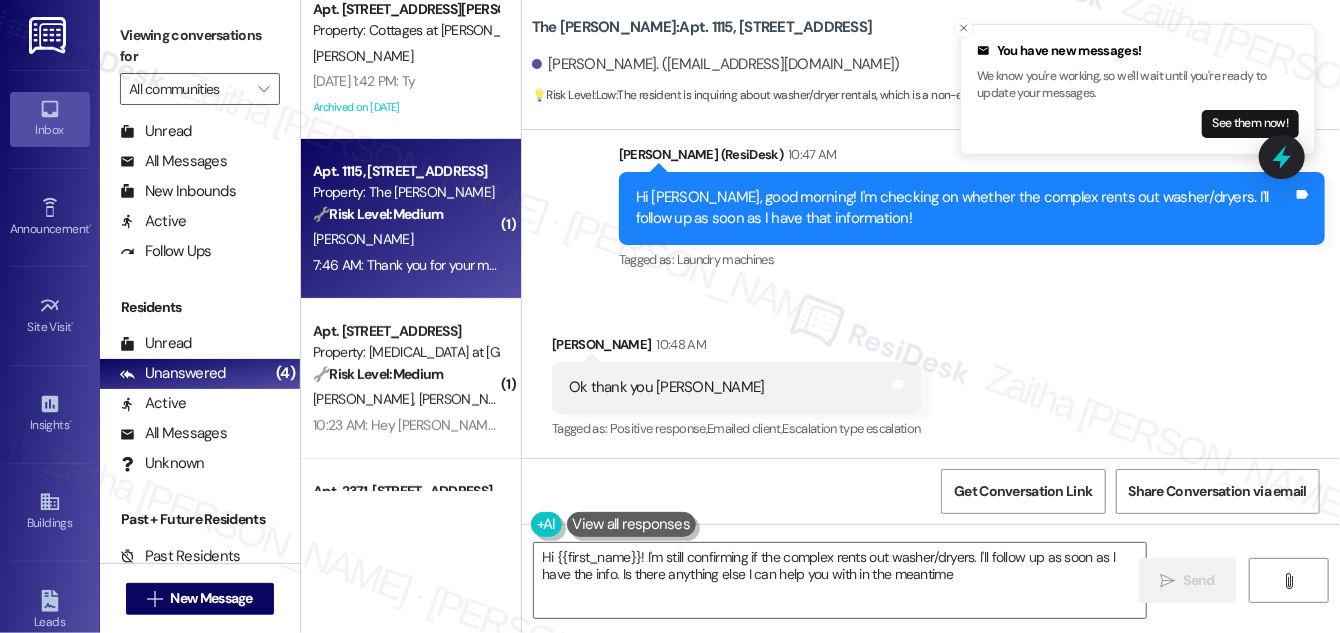 type on "Hi {{first_name}}! I'm still confirming if the complex rents out washer/dryers. I'll follow up as soon as I have the info. Is there anything else I can help you with in the meantime?" 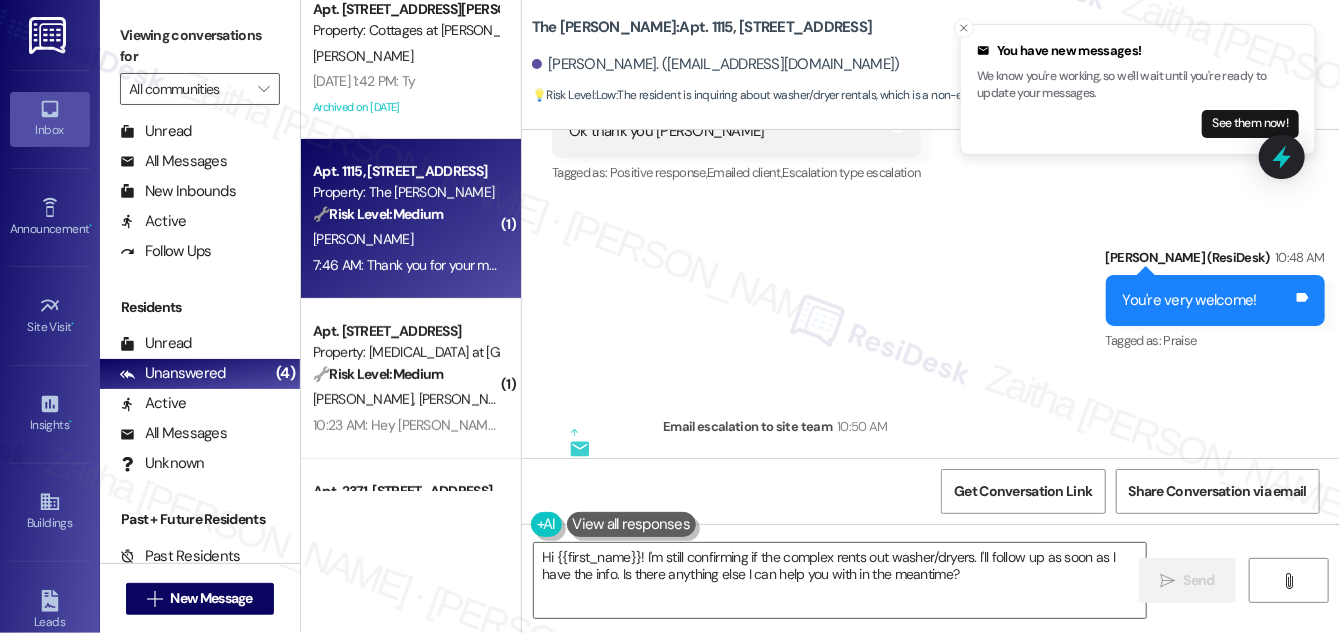 scroll, scrollTop: 4760, scrollLeft: 0, axis: vertical 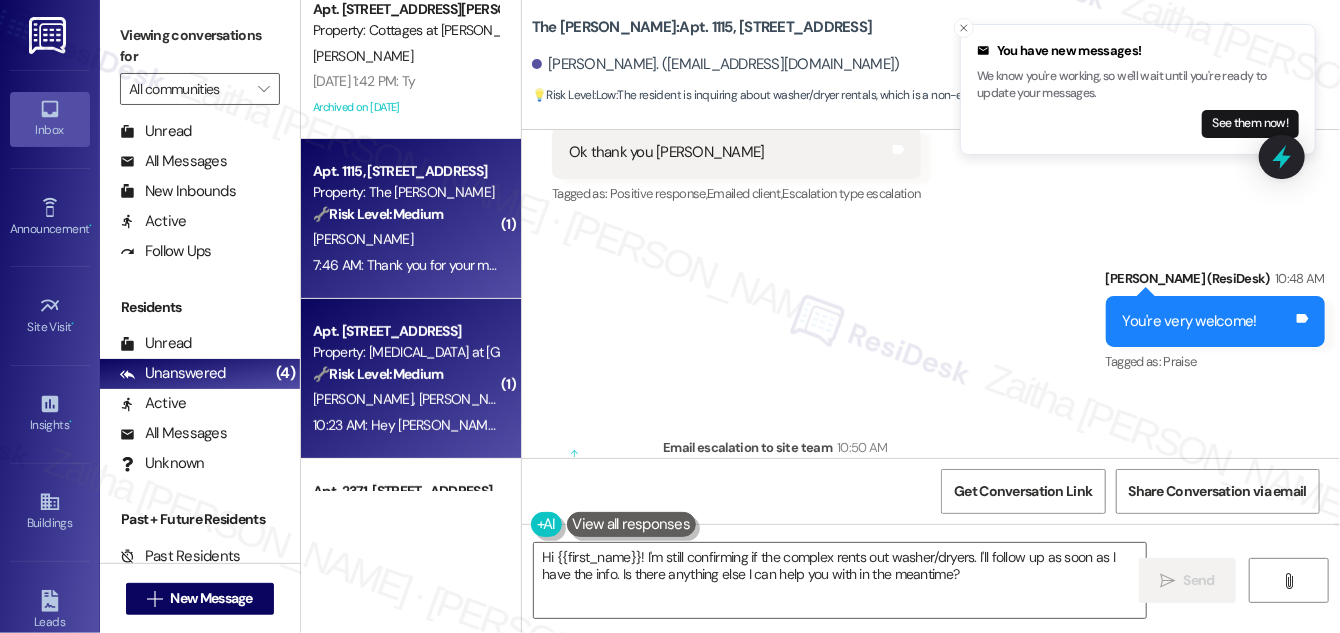 click on "[PERSON_NAME] [PERSON_NAME] [PERSON_NAME]" at bounding box center (405, 399) 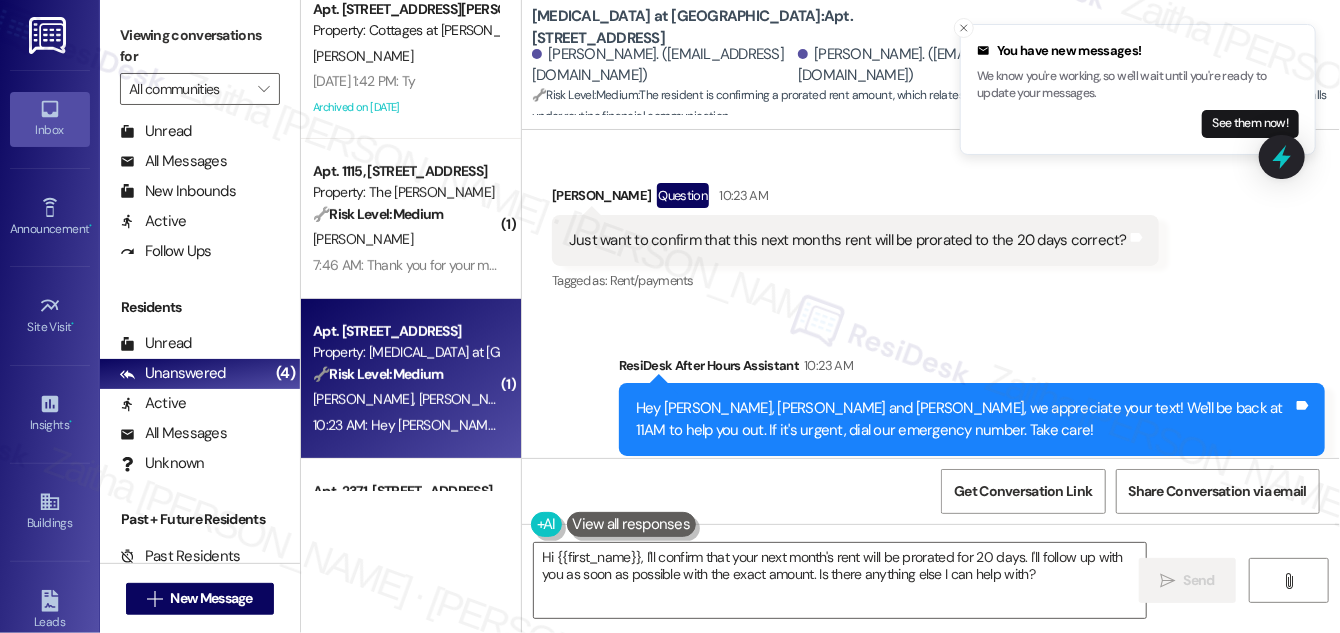 scroll, scrollTop: 1568, scrollLeft: 0, axis: vertical 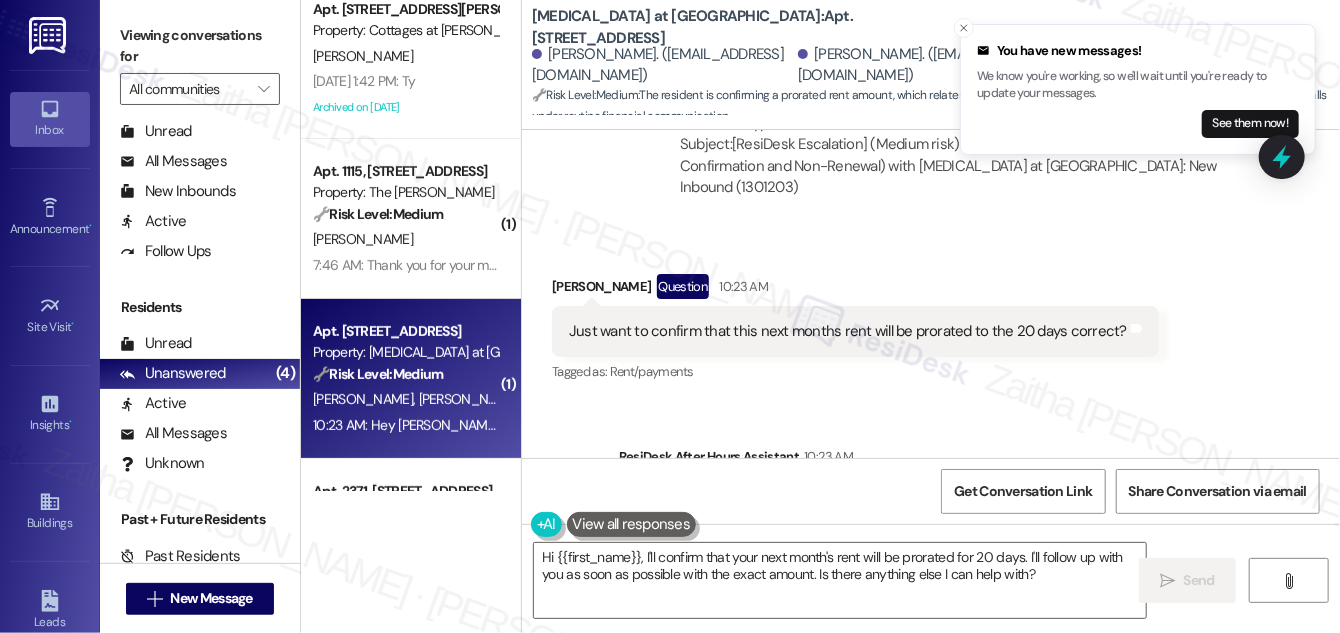 click on "[PERSON_NAME] Question 10:23 AM" at bounding box center (855, 290) 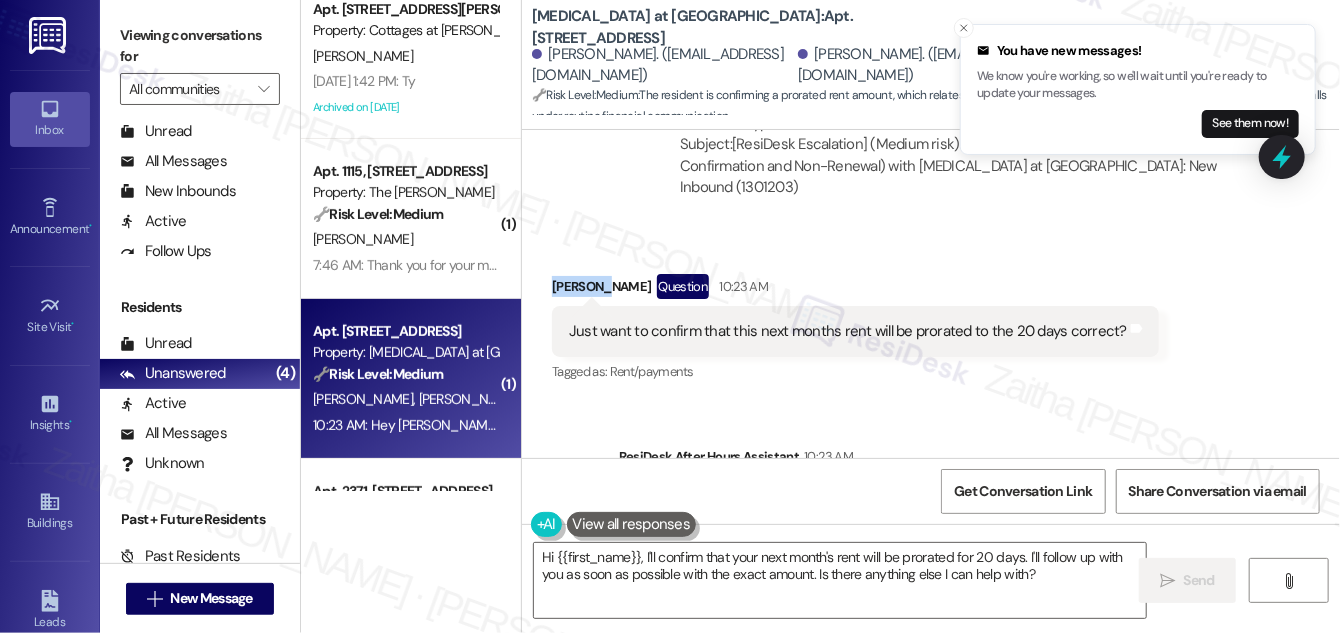 click on "[PERSON_NAME] Question 10:23 AM" at bounding box center (855, 290) 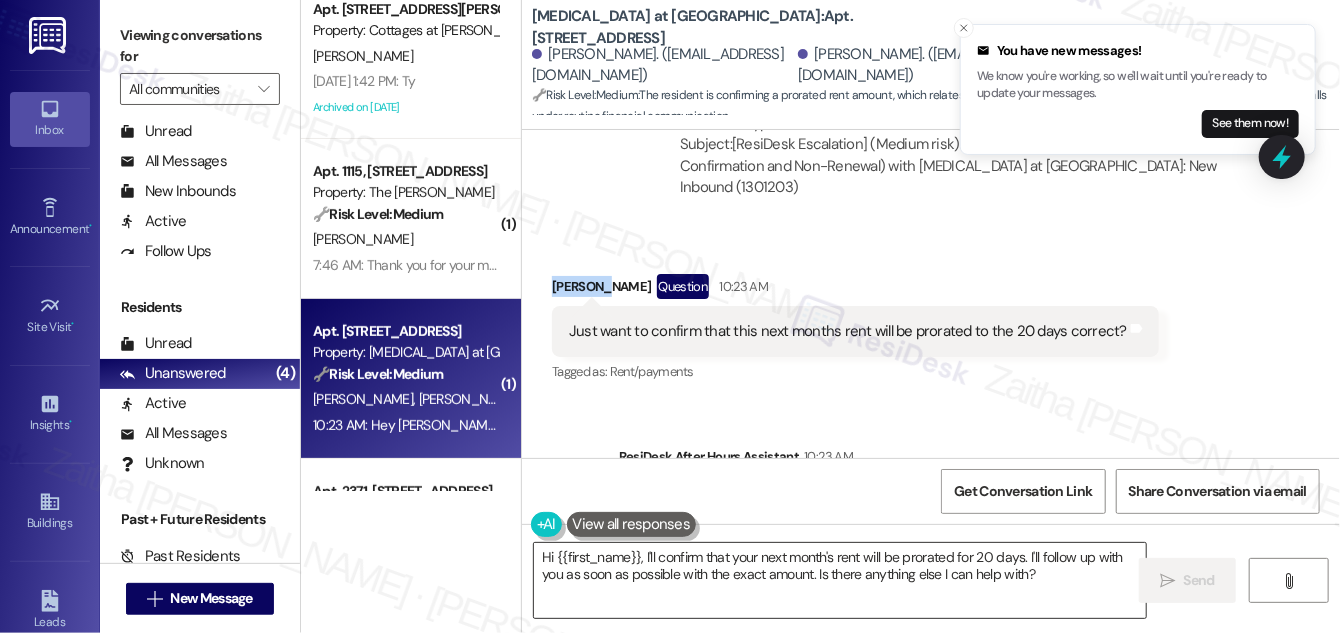 click on "Hi {{first_name}}, I'll confirm that your next month's rent will be prorated for 20 days. I'll follow up with you as soon as possible with the exact amount. Is there anything else I can help with?" at bounding box center [840, 580] 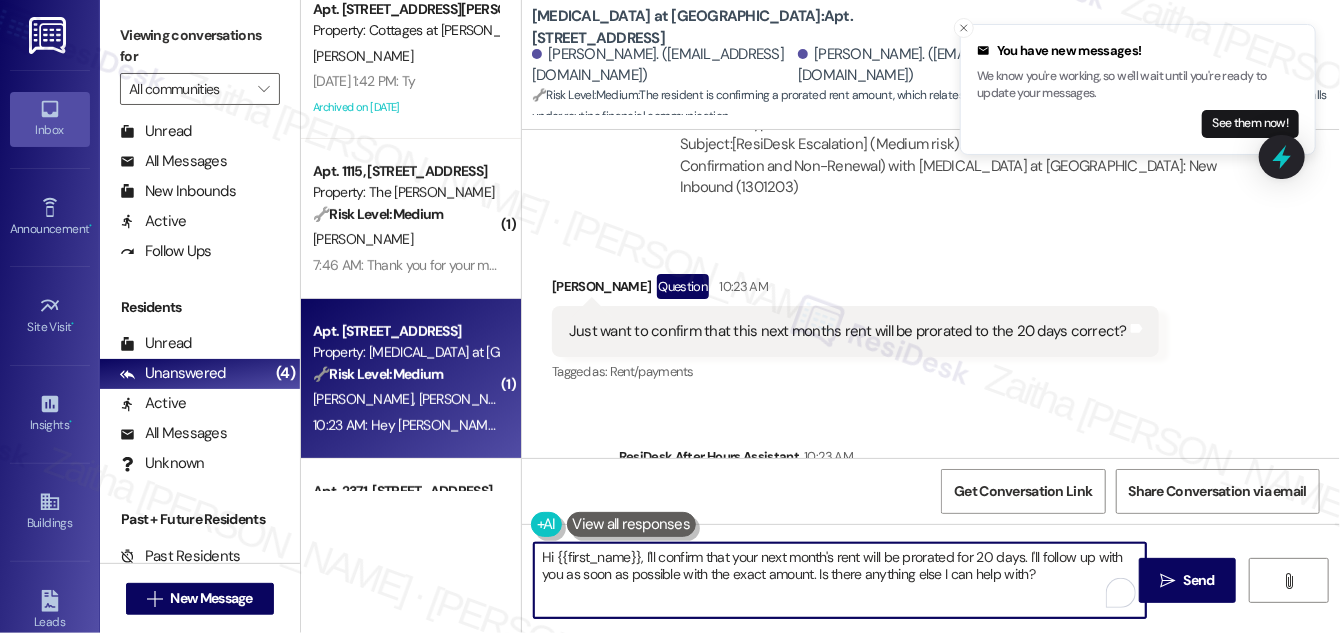 click on "Hi {{first_name}}, I'll confirm that your next month's rent will be prorated for 20 days. I'll follow up with you as soon as possible with the exact amount. Is there anything else I can help with?" at bounding box center [840, 580] 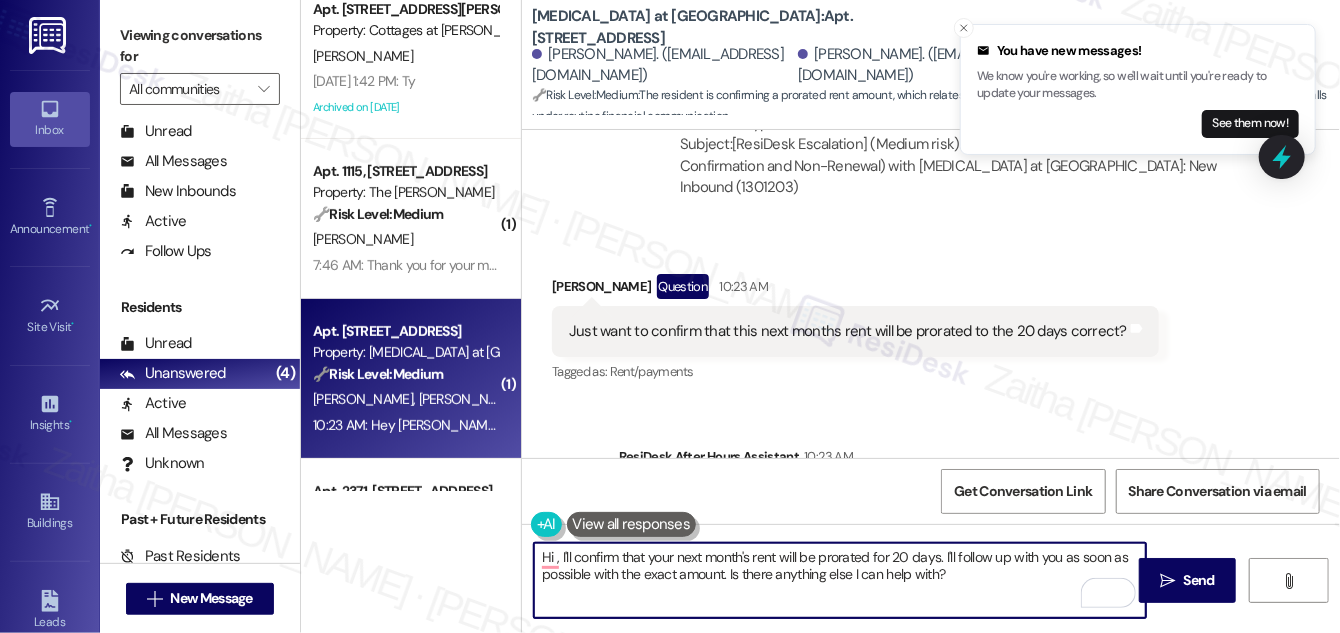 paste on "[PERSON_NAME]" 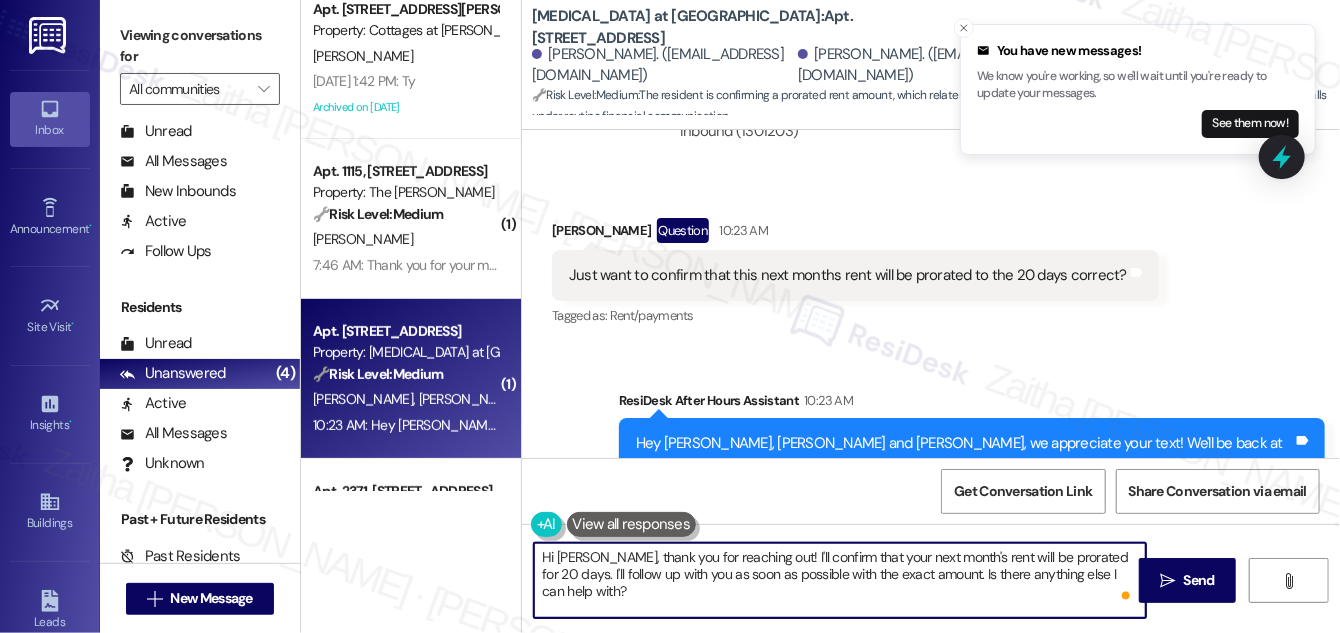 scroll, scrollTop: 1659, scrollLeft: 0, axis: vertical 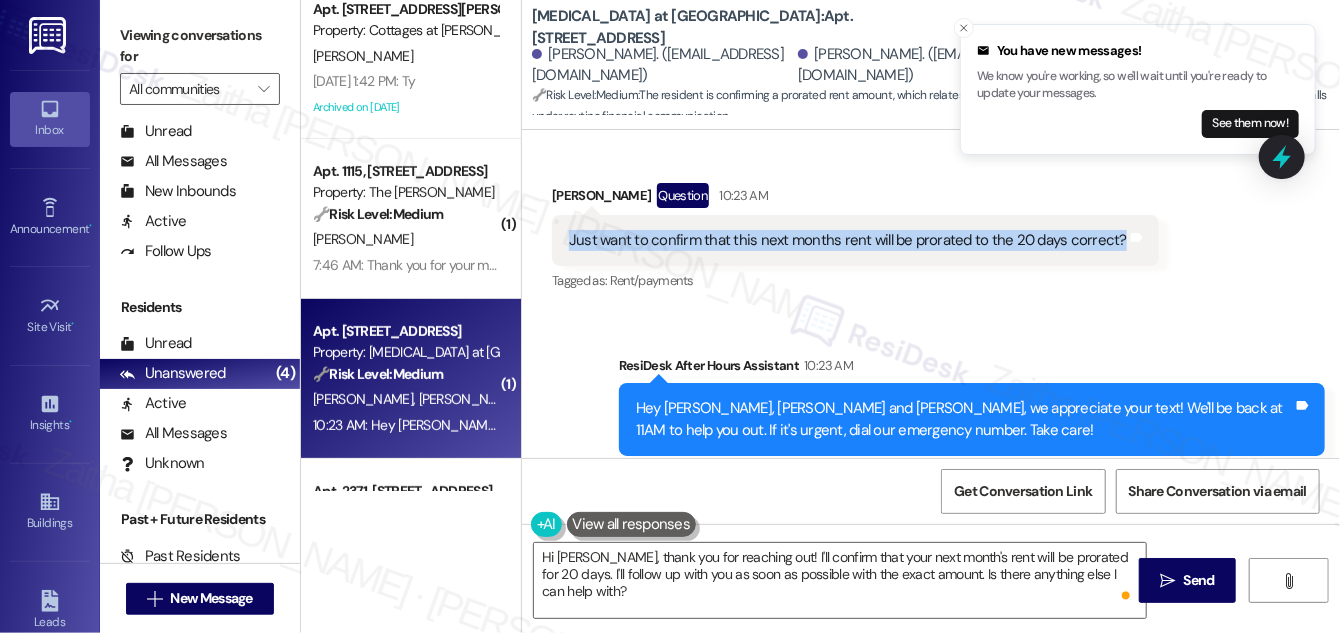 drag, startPoint x: 559, startPoint y: 197, endPoint x: 1107, endPoint y: 202, distance: 548.0228 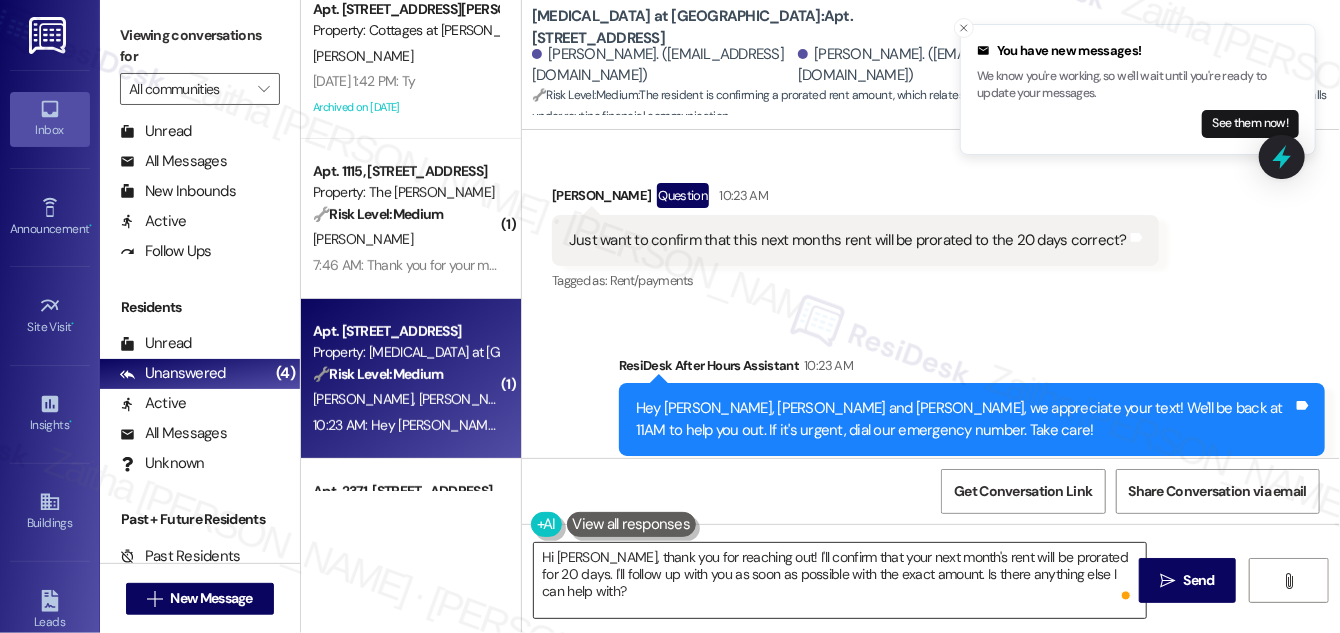 click on "Hi [PERSON_NAME], thank you for reaching out! I'll confirm that your next month's rent will be prorated for 20 days. I'll follow up with you as soon as possible with the exact amount. Is there anything else I can help with?" at bounding box center (840, 580) 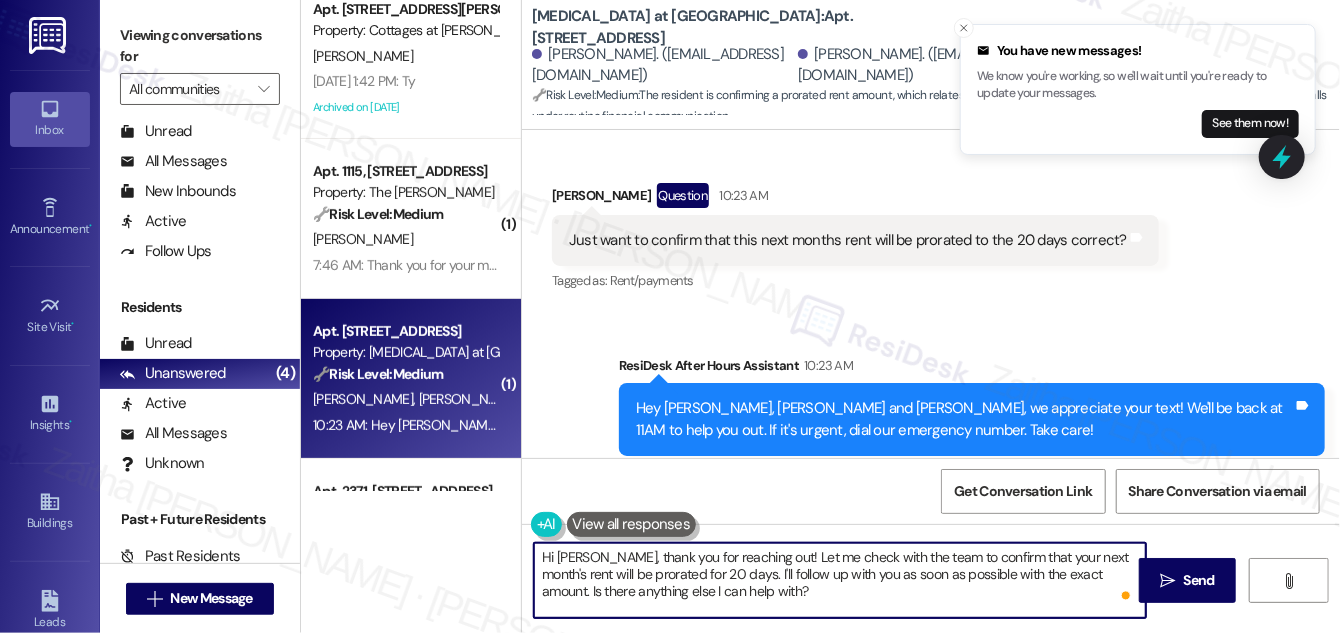 click on "Hi [PERSON_NAME], thank you for reaching out! Let me check with the team to confirm that your next month's rent will be prorated for 20 days. I'll follow up with you as soon as possible with the exact amount. Is there anything else I can help with?" at bounding box center (840, 580) 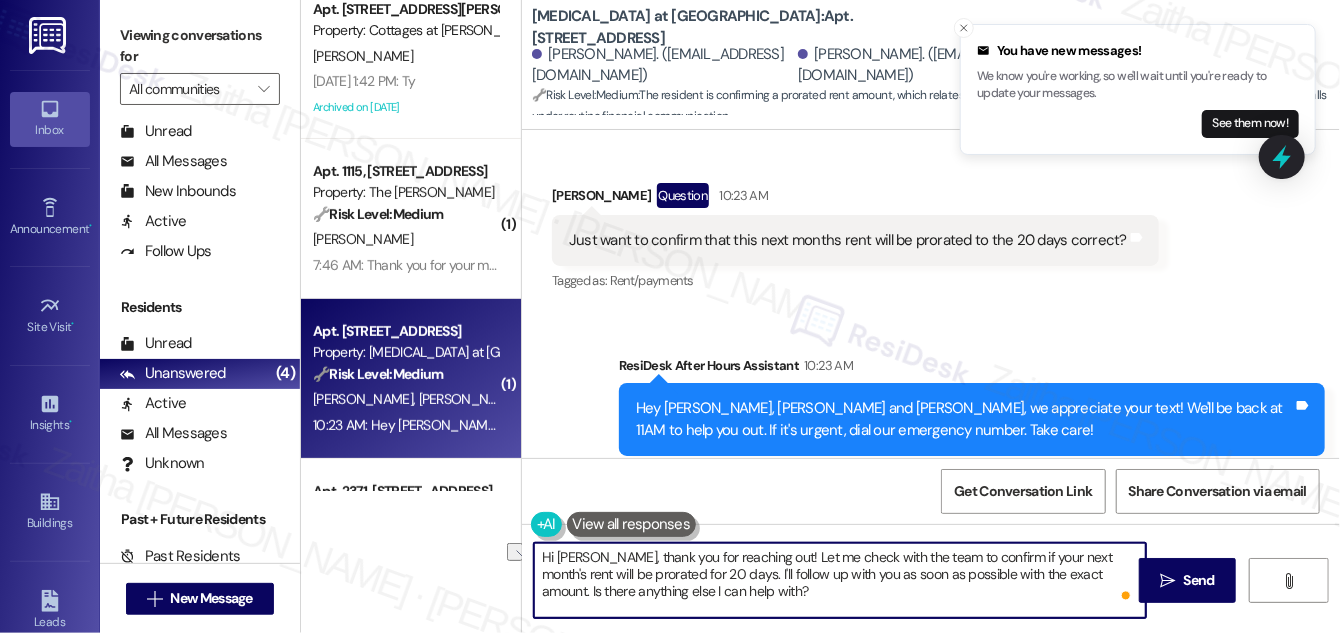 drag, startPoint x: 795, startPoint y: 553, endPoint x: 757, endPoint y: 552, distance: 38.013157 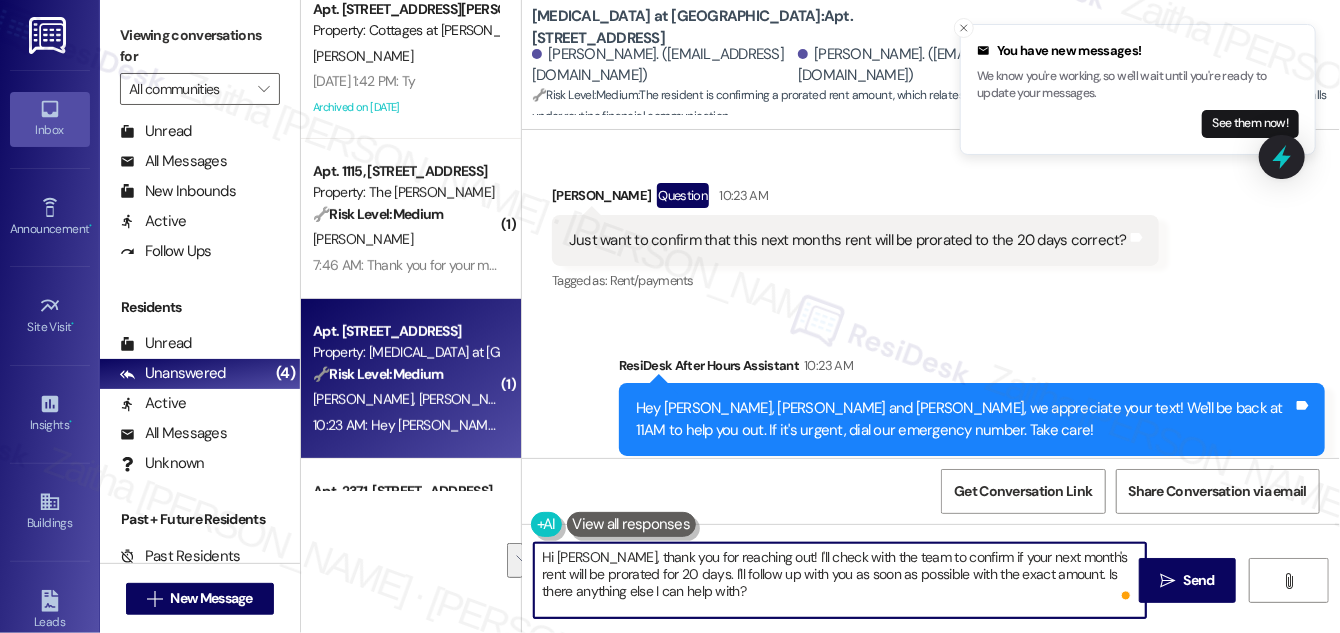 drag, startPoint x: 845, startPoint y: 570, endPoint x: 858, endPoint y: 588, distance: 22.203604 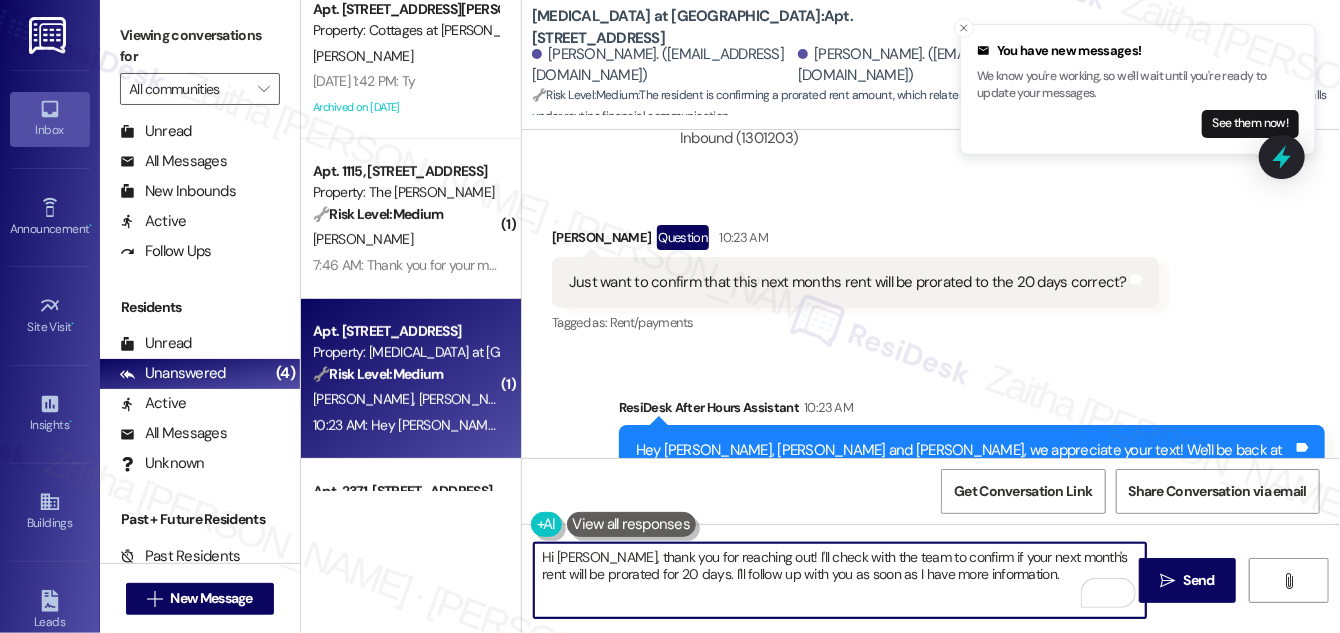 scroll, scrollTop: 1659, scrollLeft: 0, axis: vertical 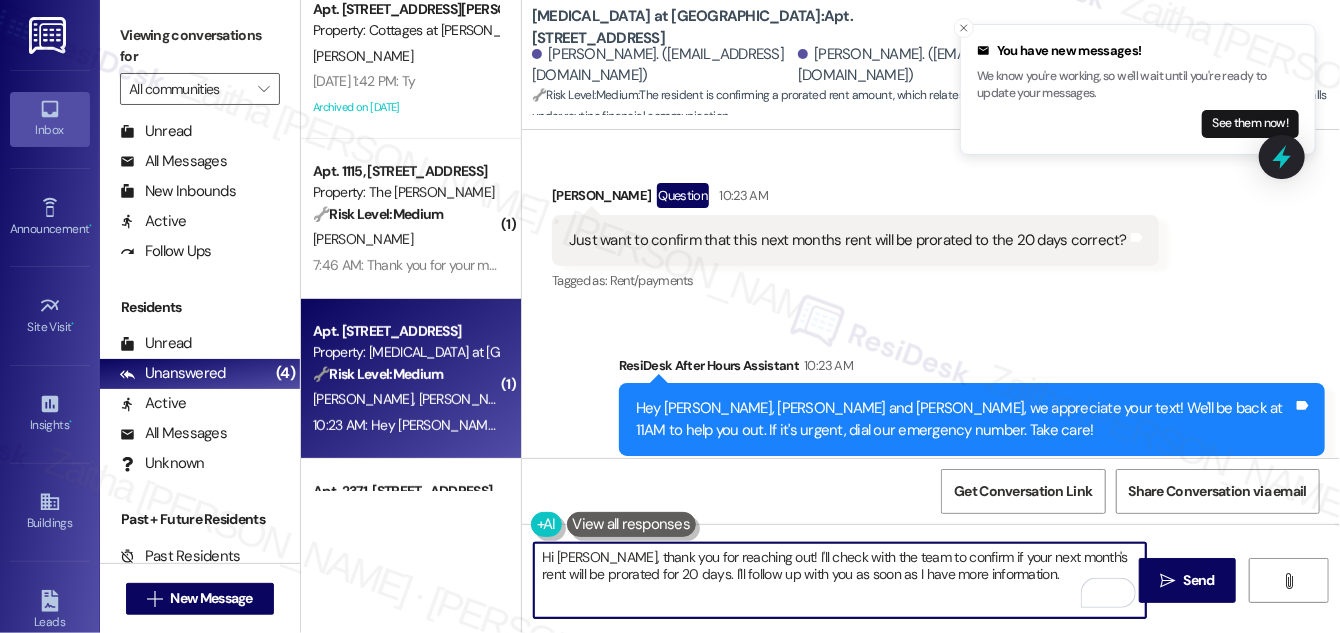 type on "Hi [PERSON_NAME], thank you for reaching out! I'll check with the team to confirm if your next month's rent will be prorated for 20 days. I'll follow up with you as soon as I have more information." 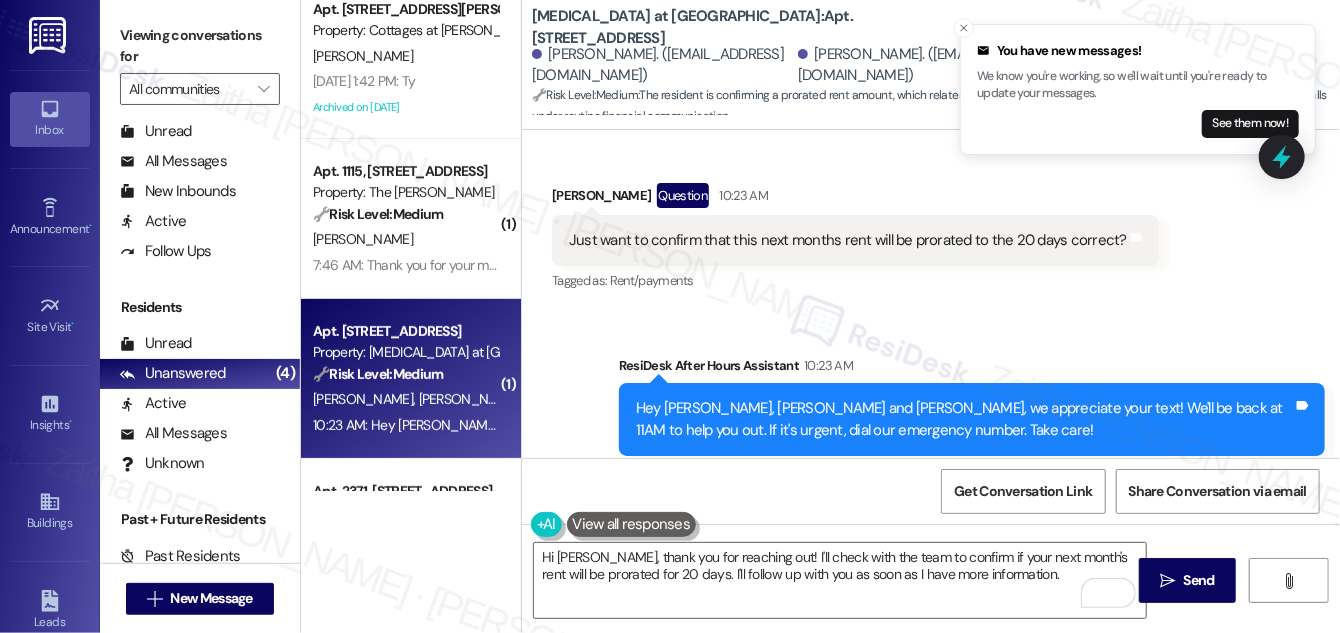 click at bounding box center [632, 524] 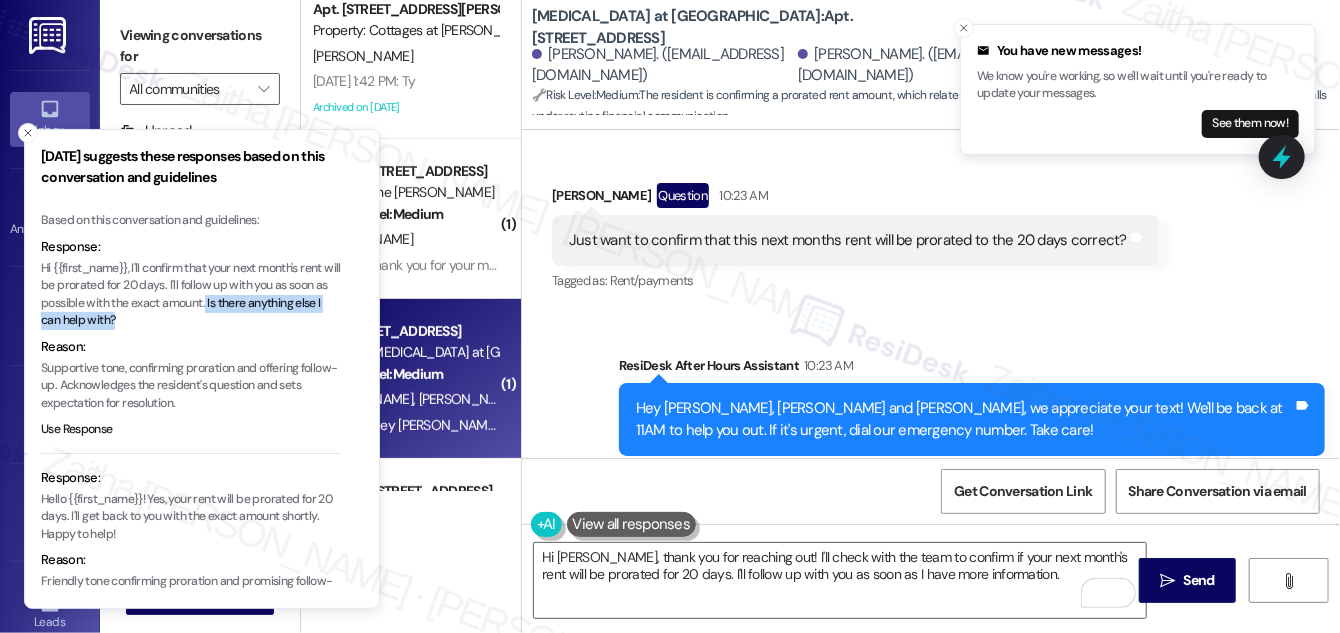 drag, startPoint x: 221, startPoint y: 299, endPoint x: 233, endPoint y: 315, distance: 20 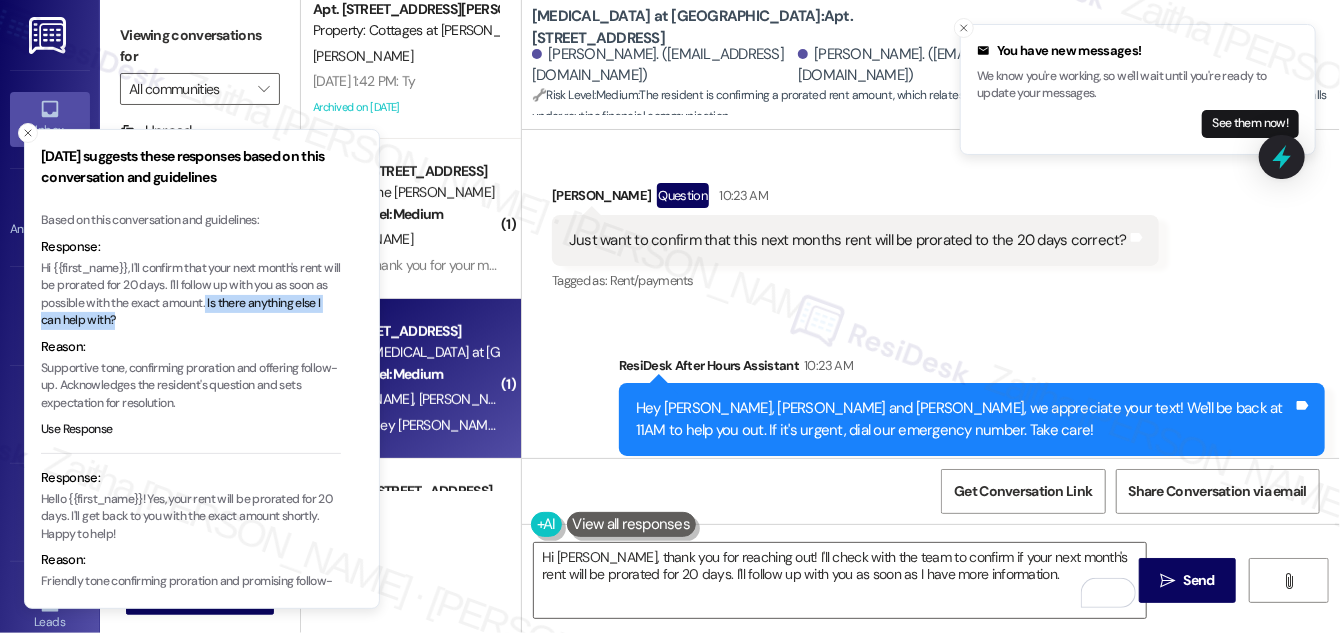type 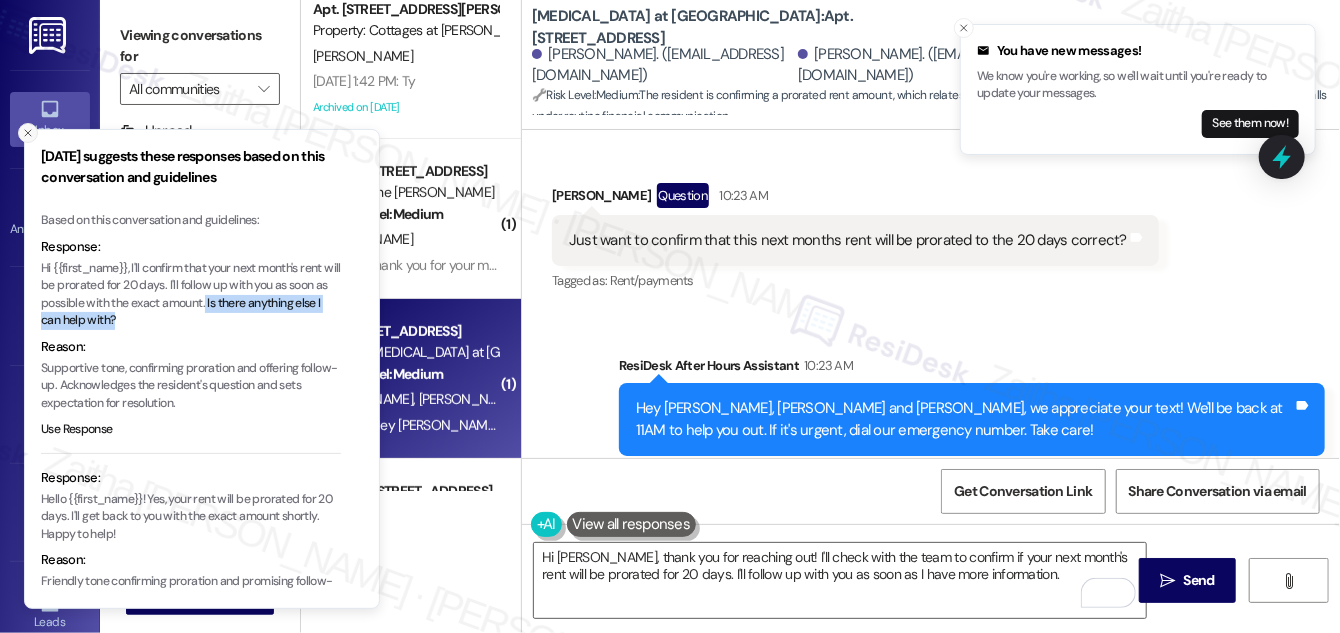 click 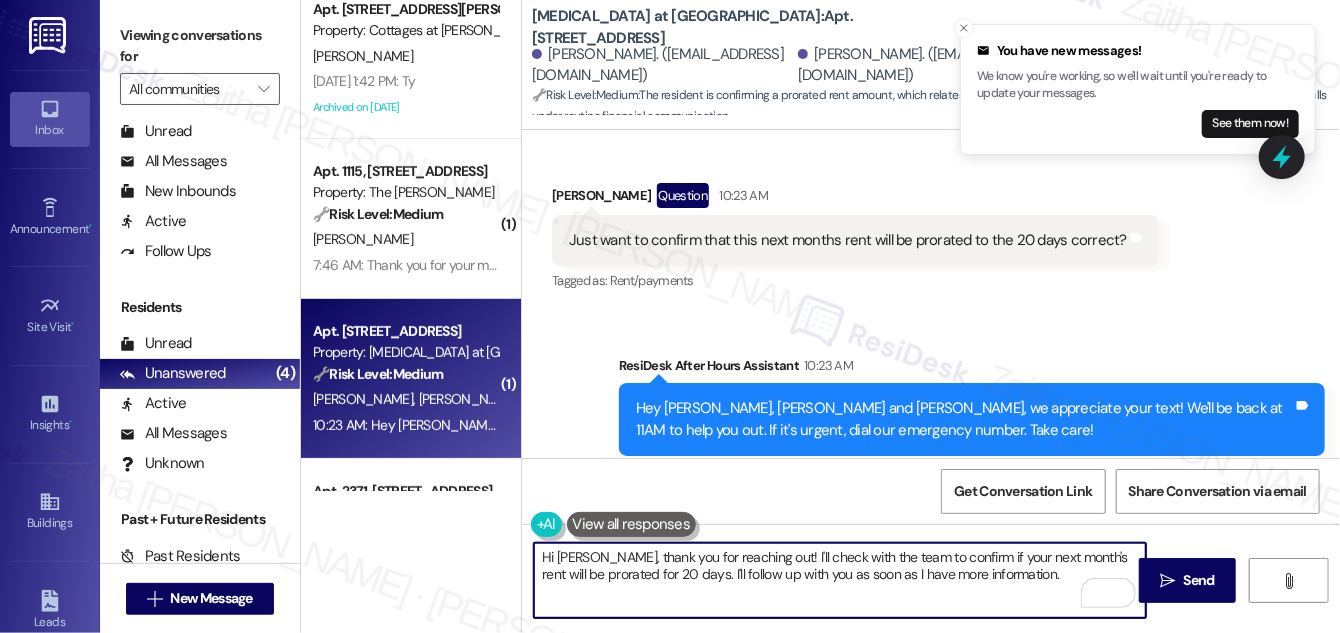 click on "Hi [PERSON_NAME], thank you for reaching out! I'll check with the team to confirm if your next month's rent will be prorated for 20 days. I'll follow up with you as soon as I have more information." at bounding box center [840, 580] 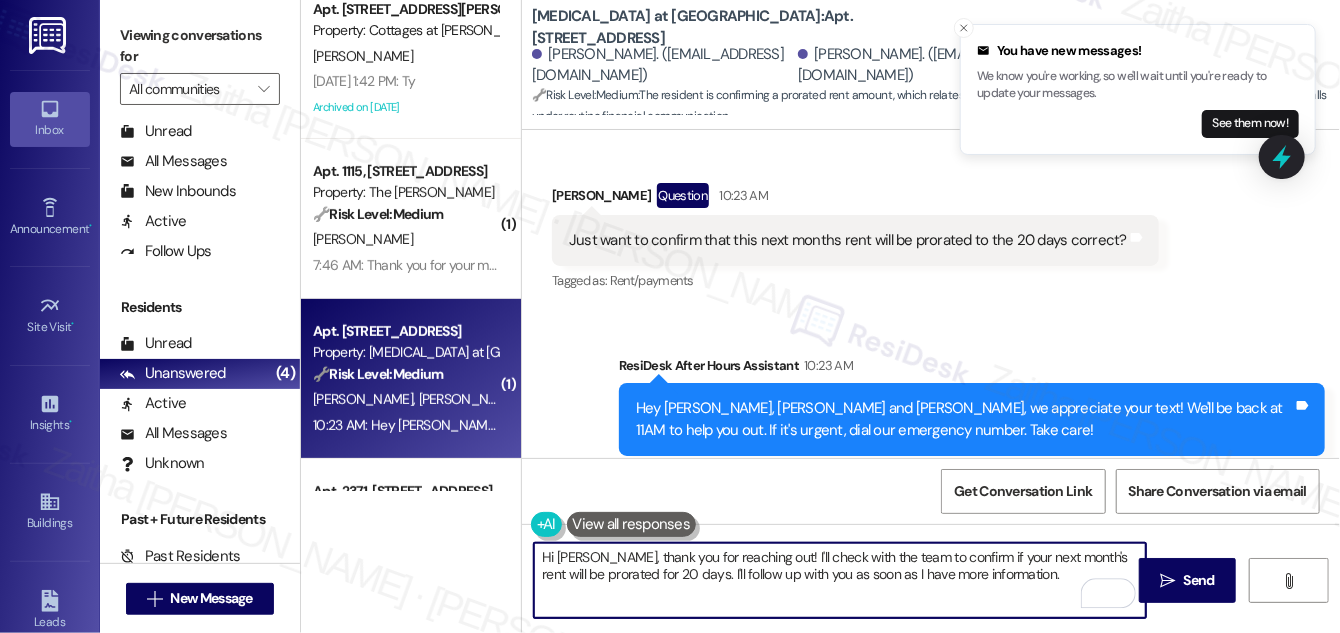 paste on "Is there anything else I can help with?" 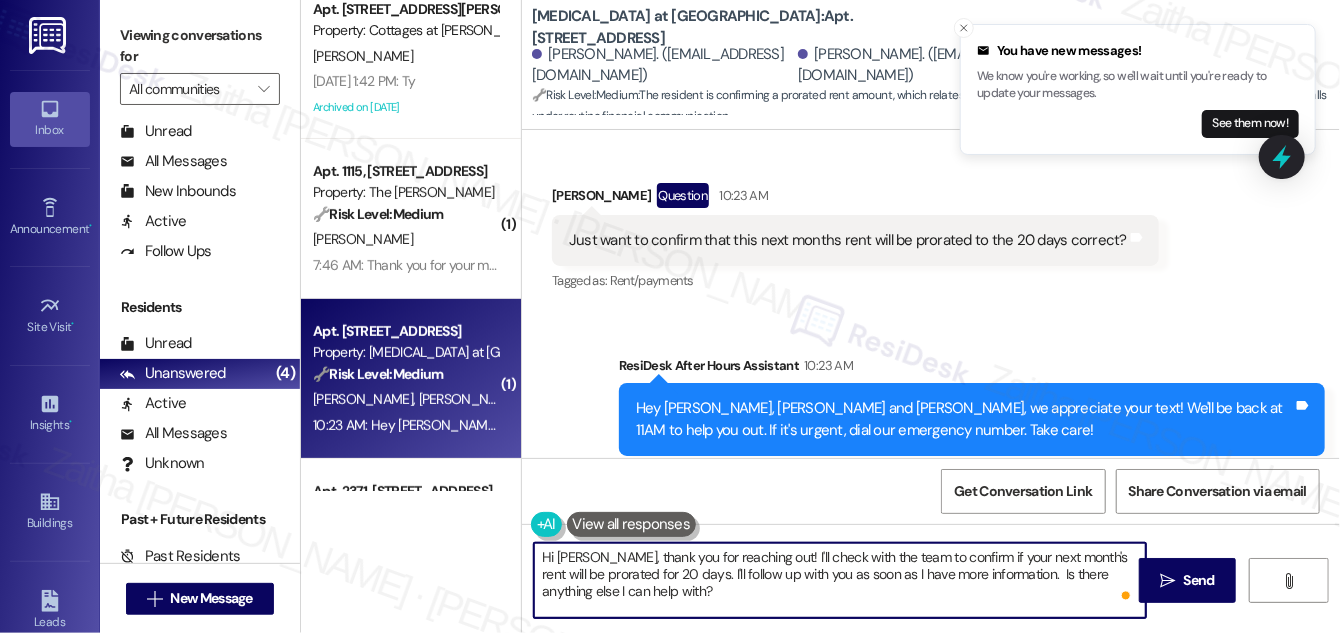 click on "Hi [PERSON_NAME], thank you for reaching out! I'll check with the team to confirm if your next month's rent will be prorated for 20 days. I'll follow up with you as soon as I have more information.  Is there anything else I can help with?" at bounding box center [840, 580] 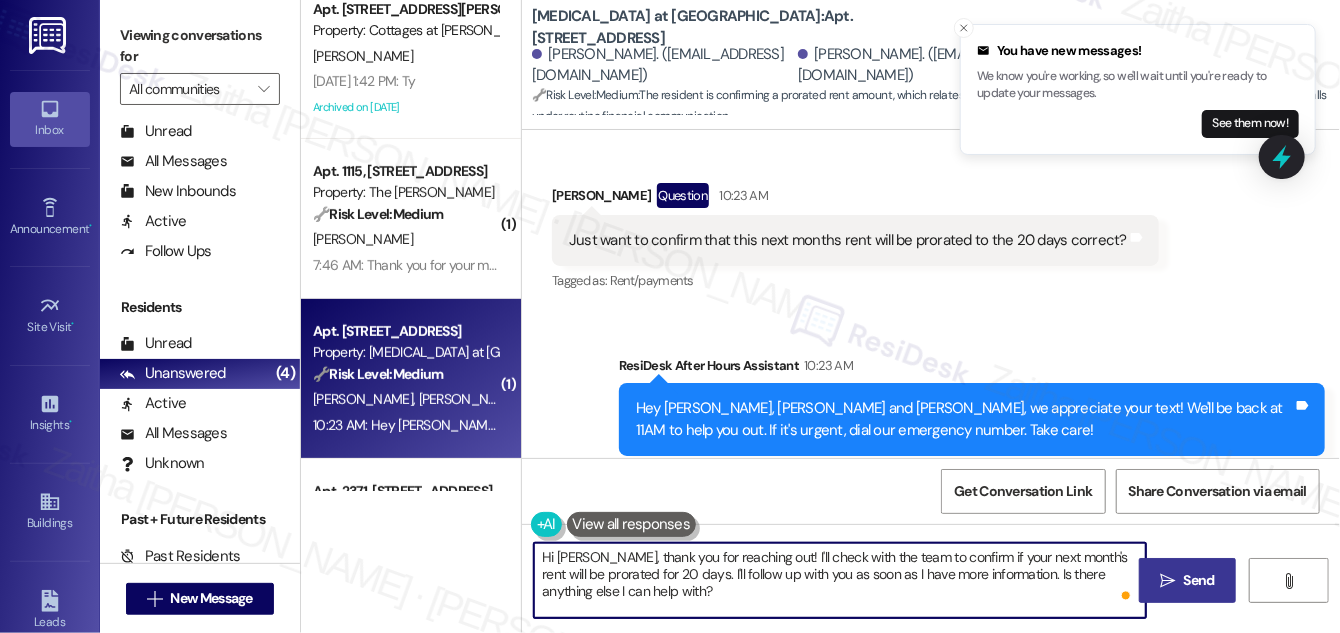 type on "Hi [PERSON_NAME], thank you for reaching out! I'll check with the team to confirm if your next month's rent will be prorated for 20 days. I'll follow up with you as soon as I have more information. Is there anything else I can help with?" 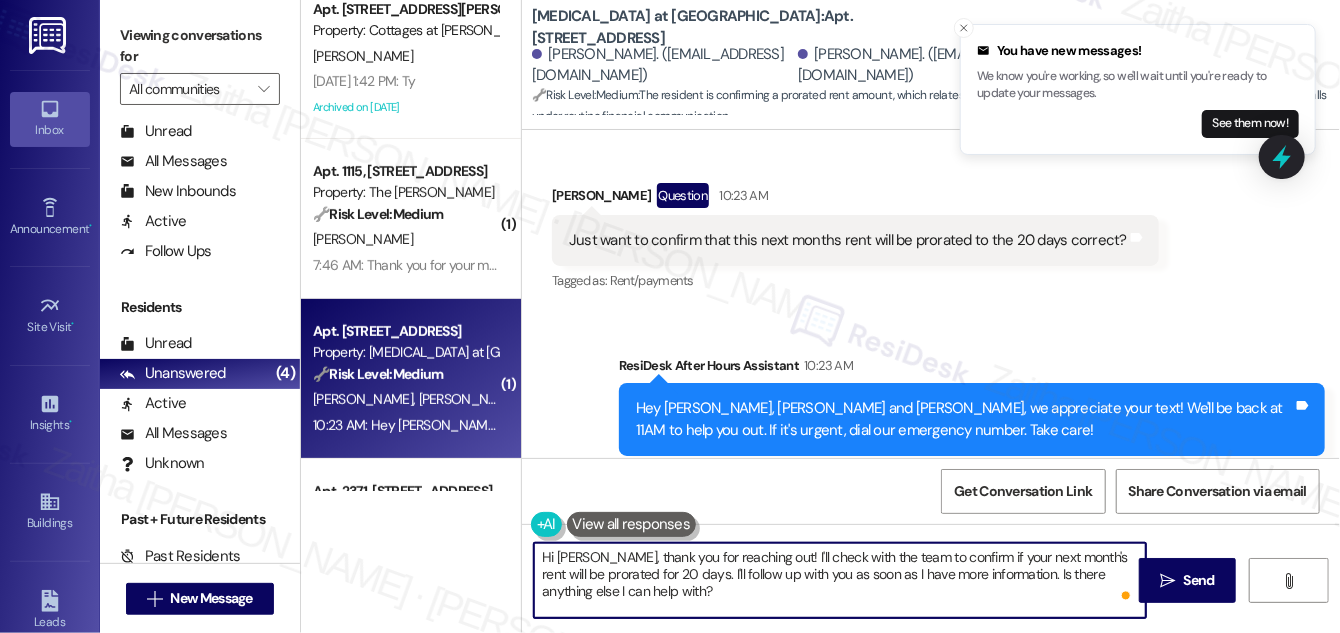 drag, startPoint x: 1211, startPoint y: 572, endPoint x: 1177, endPoint y: 551, distance: 39.962482 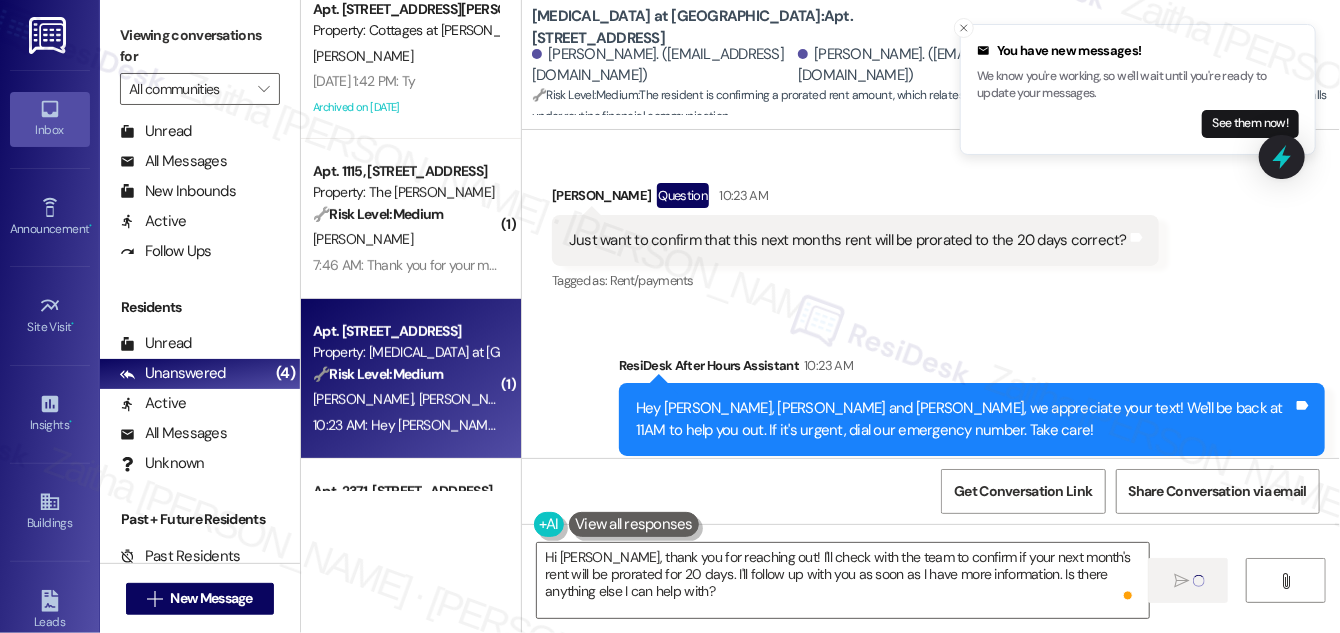 type 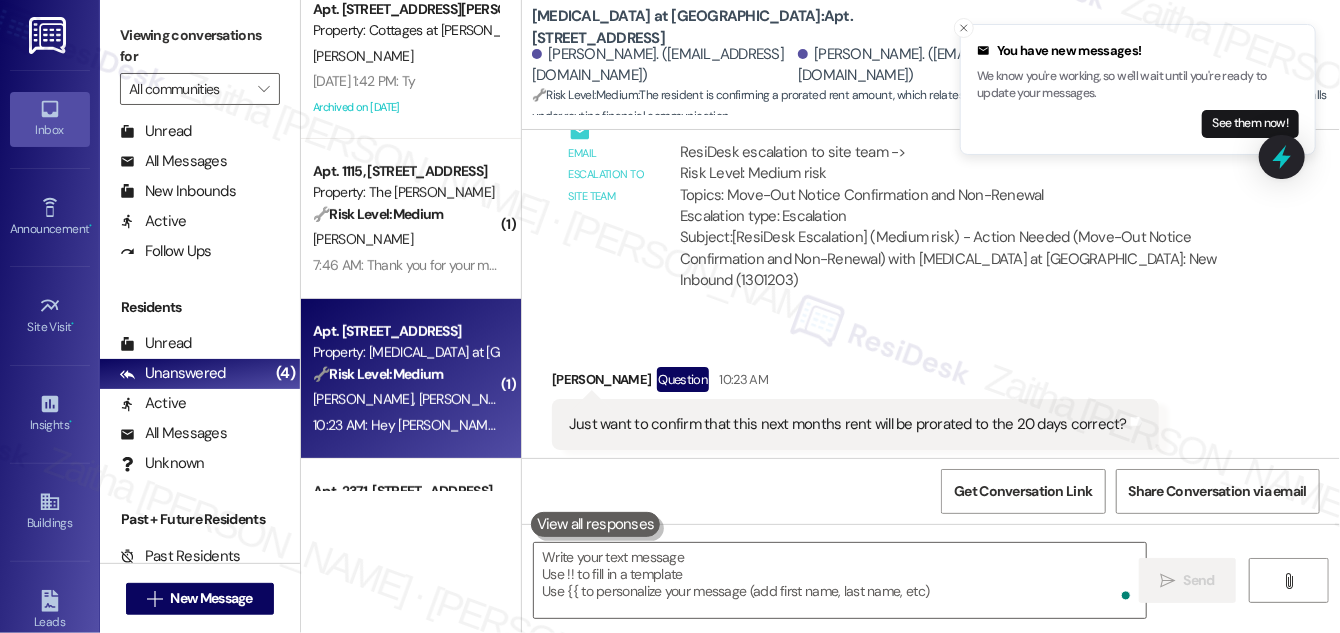 scroll, scrollTop: 1468, scrollLeft: 0, axis: vertical 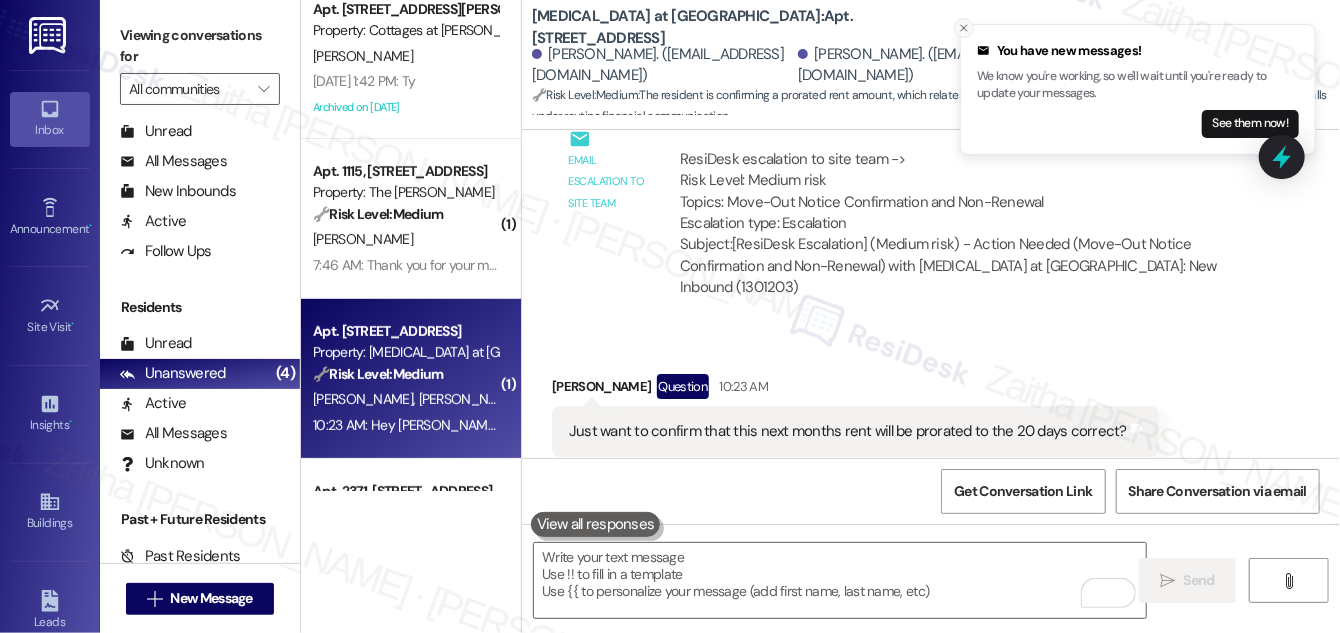 click 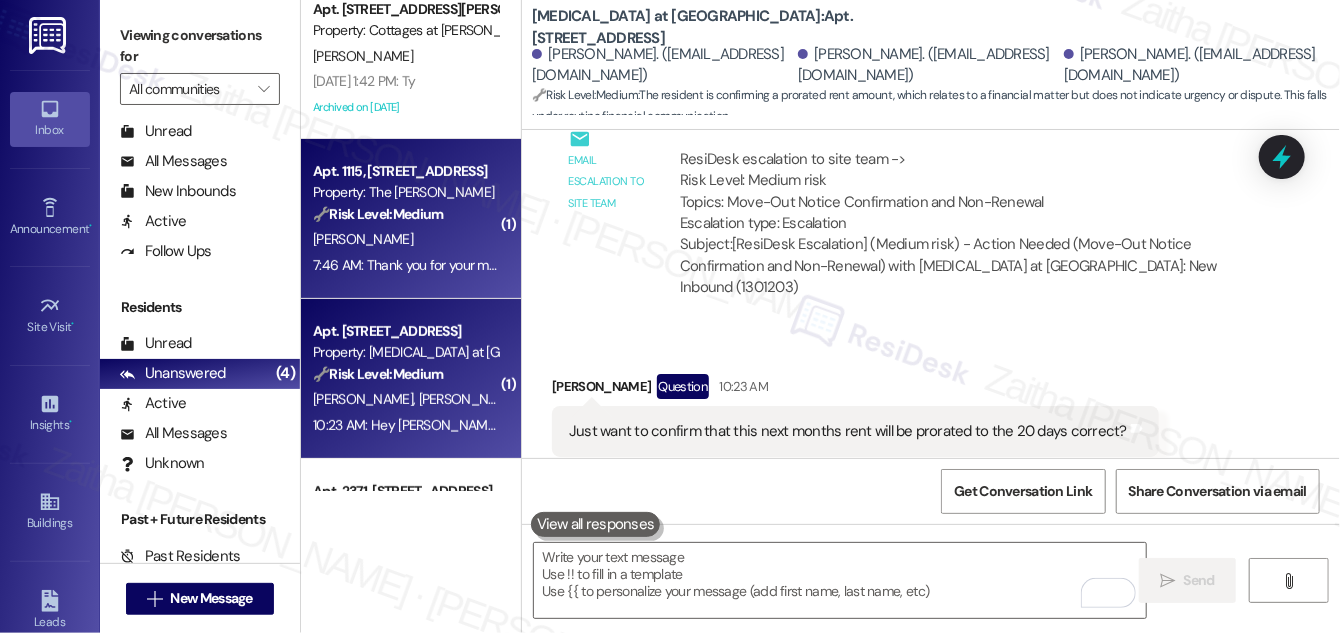 click on "[PERSON_NAME]" at bounding box center [405, 239] 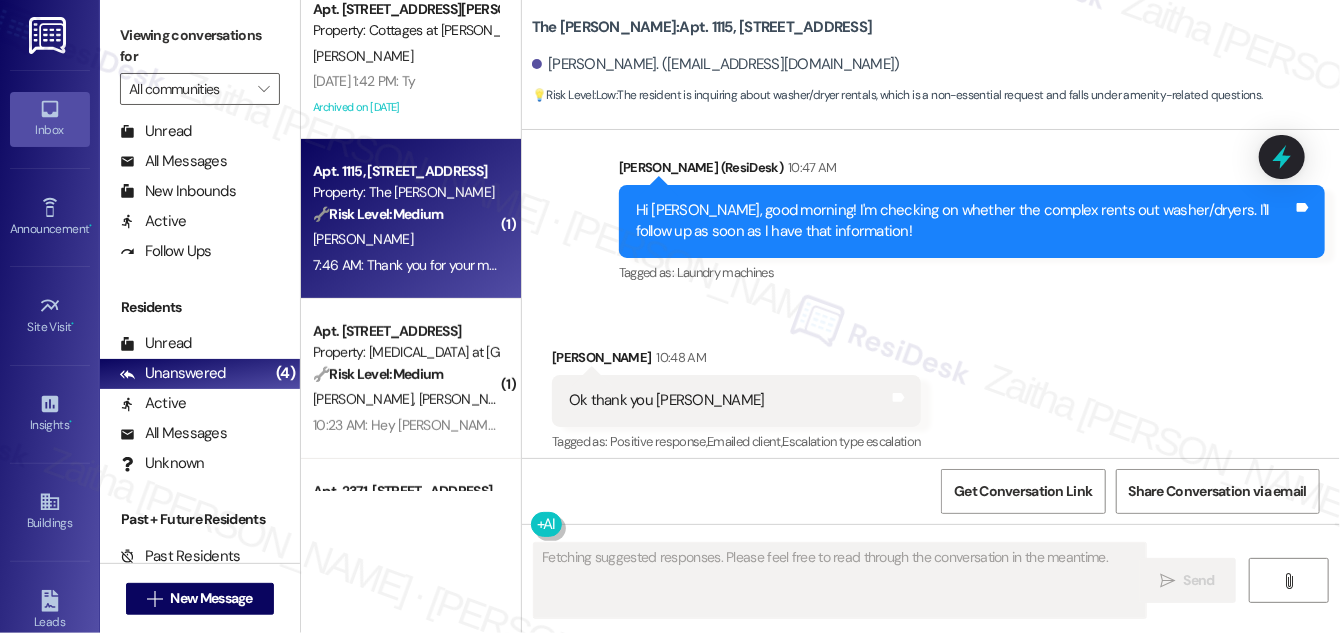 scroll, scrollTop: 4525, scrollLeft: 0, axis: vertical 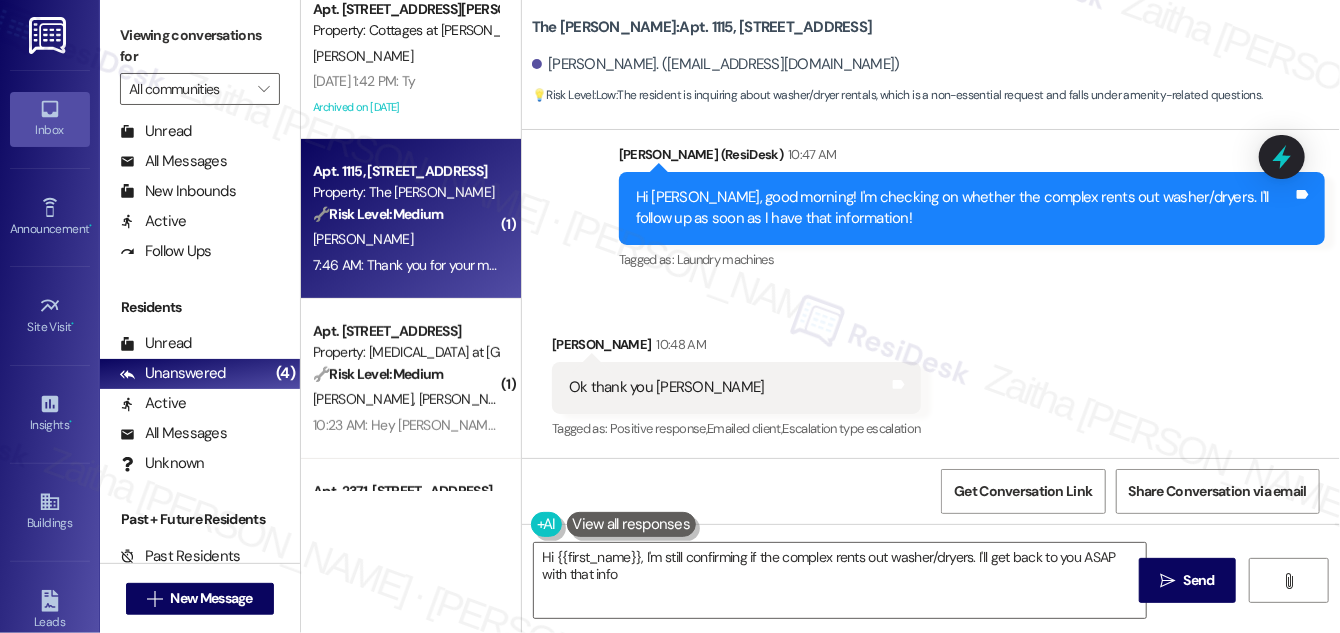 type on "Hi {{first_name}}, I'm still confirming if the complex rents out washer/dryers. I'll get back to you ASAP with that info!" 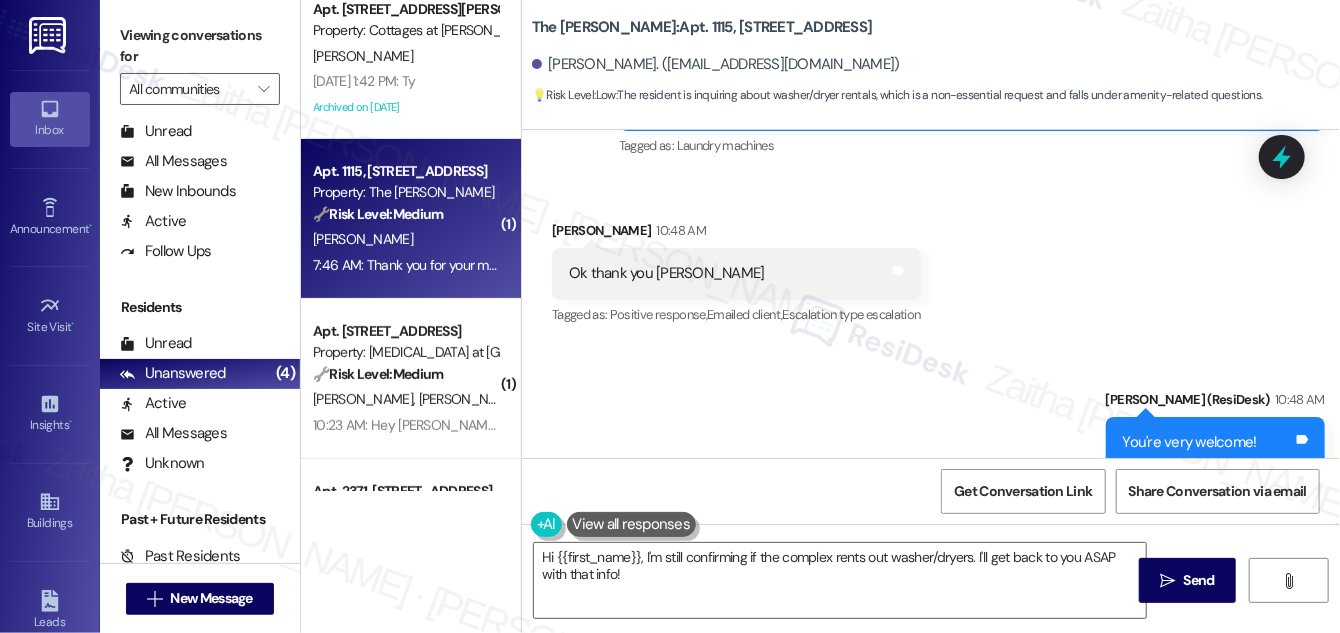 scroll, scrollTop: 4941, scrollLeft: 0, axis: vertical 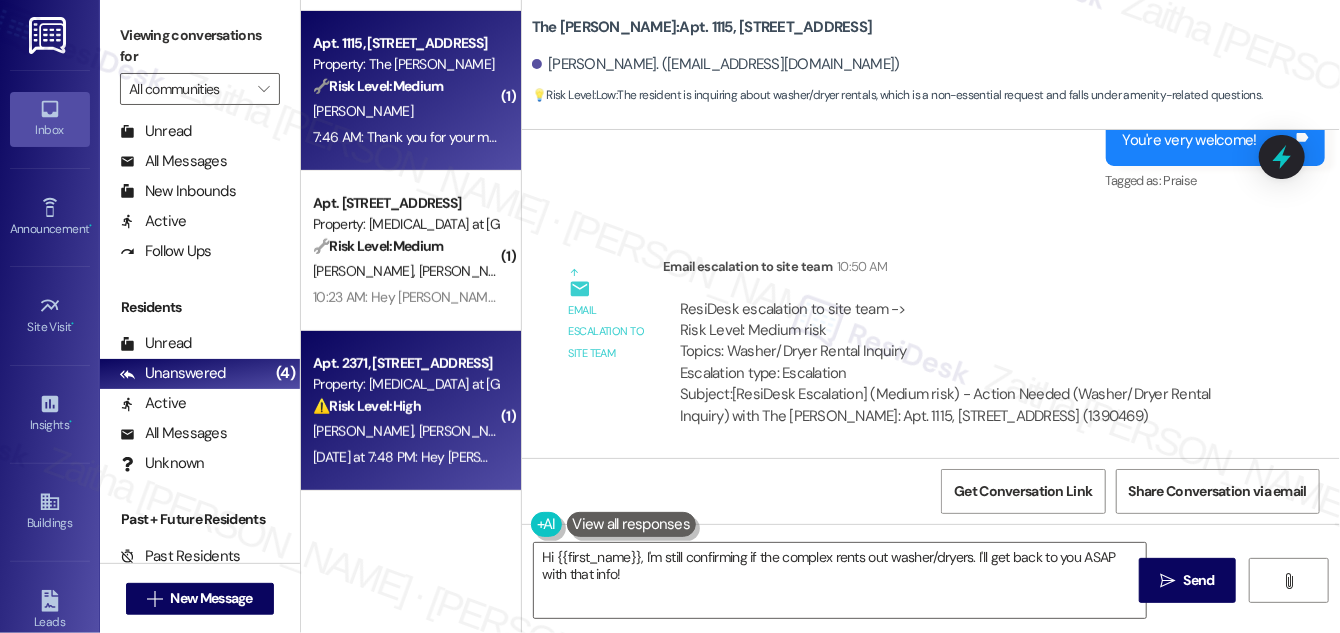 click on "[PERSON_NAME] [PERSON_NAME]" at bounding box center [405, 431] 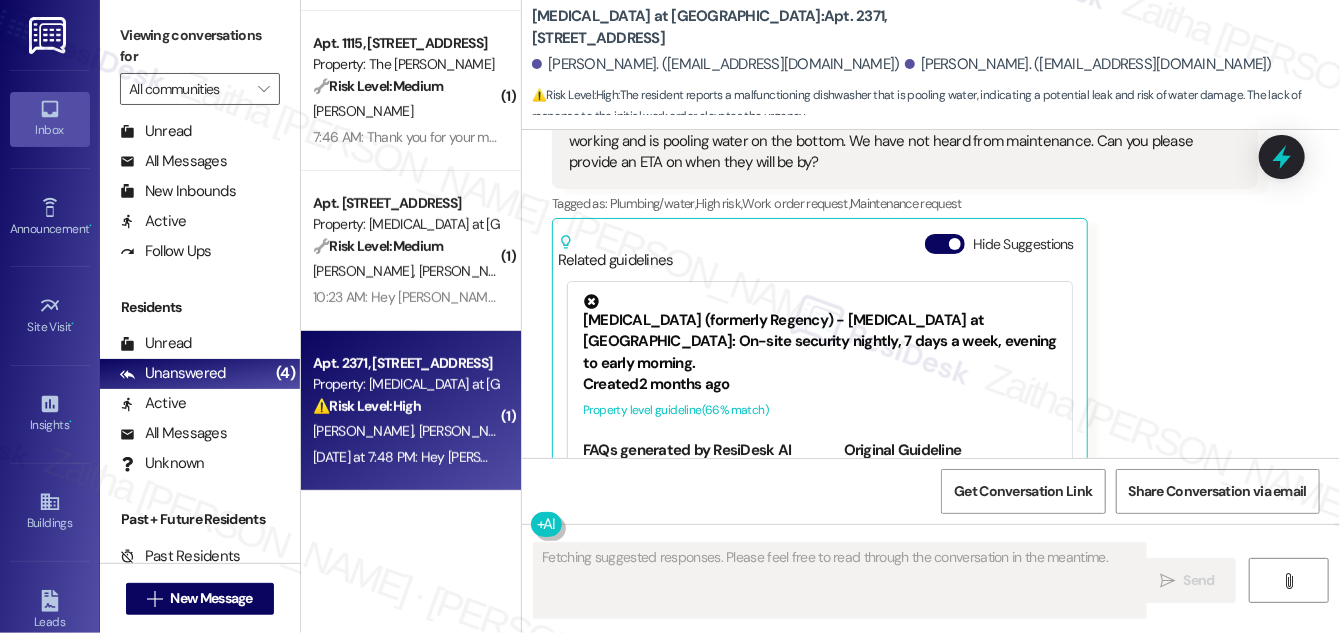 scroll, scrollTop: 10202, scrollLeft: 0, axis: vertical 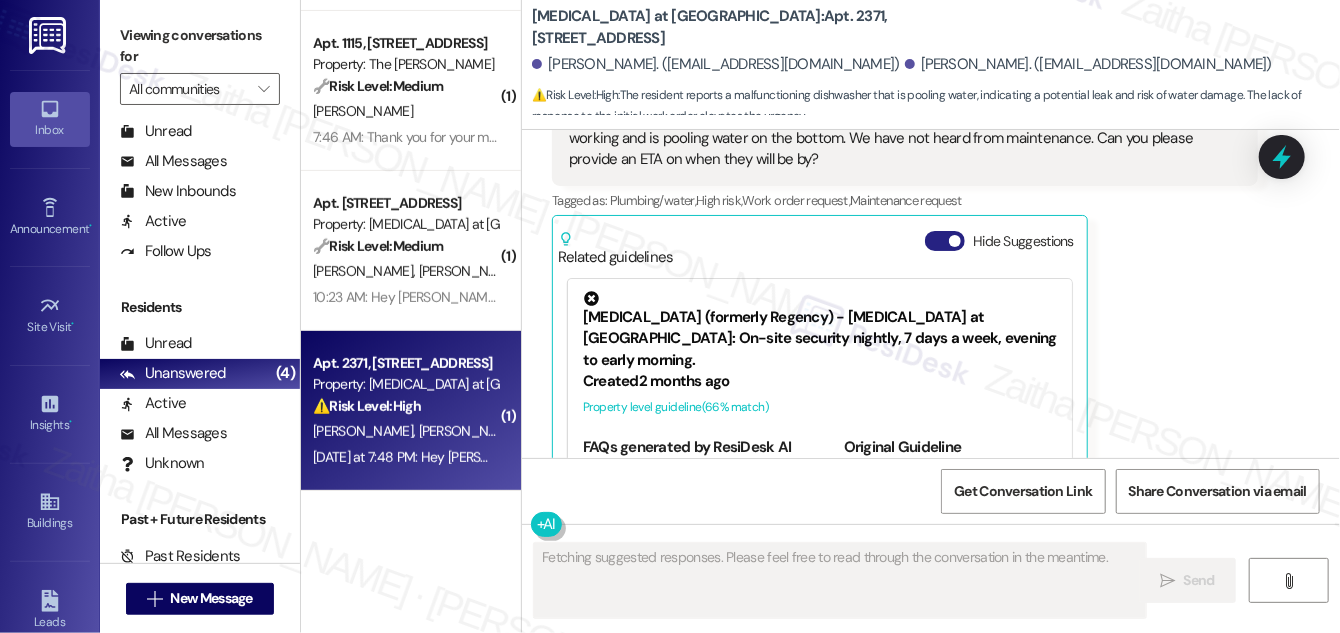 click on "Hide Suggestions" at bounding box center (945, 241) 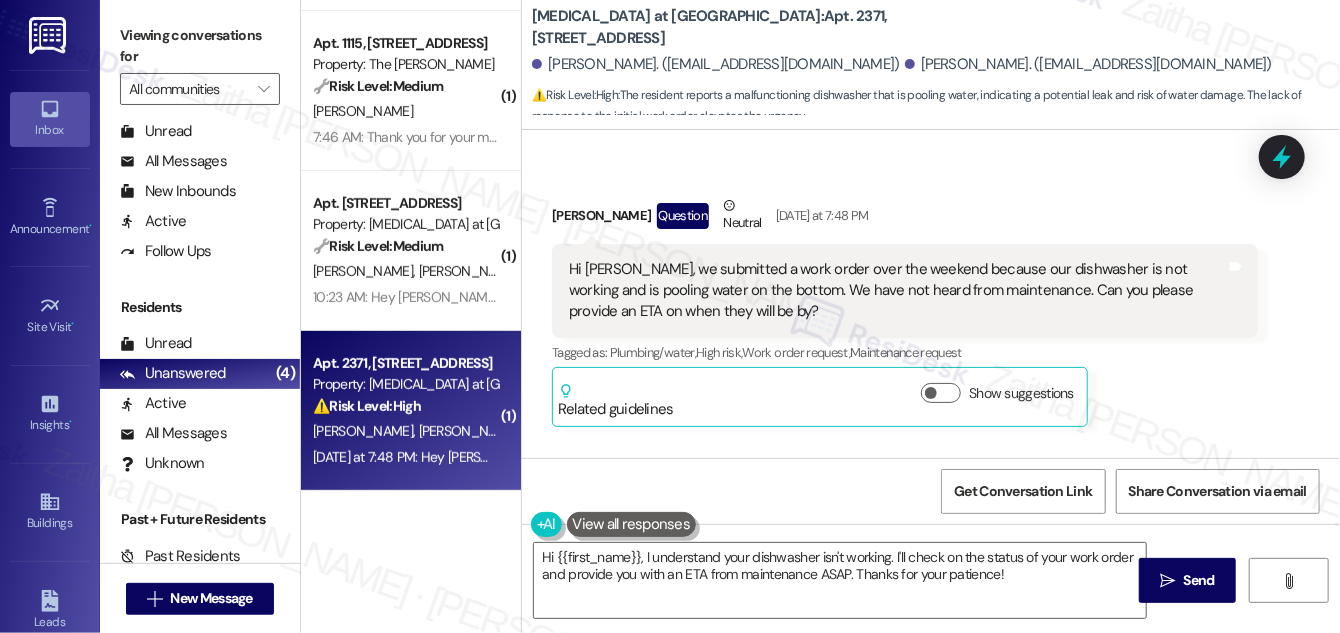 scroll, scrollTop: 9959, scrollLeft: 0, axis: vertical 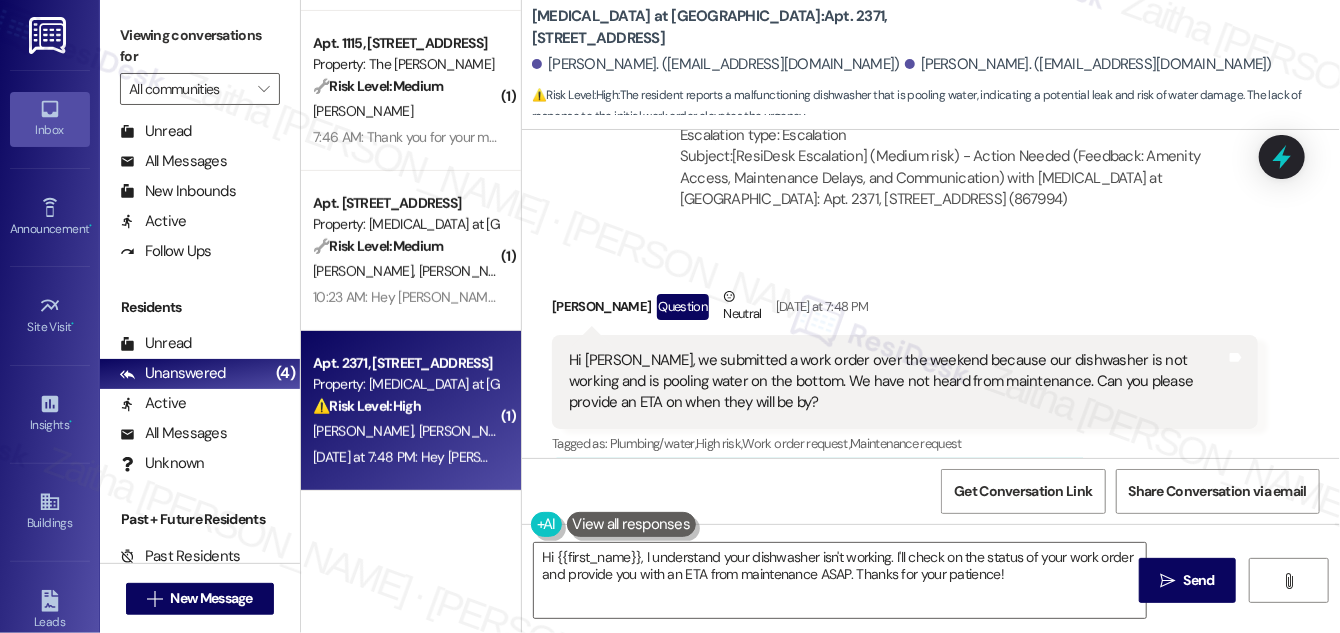 click on "[PERSON_NAME] Question   Neutral [DATE] at 7:48 PM" at bounding box center [905, 310] 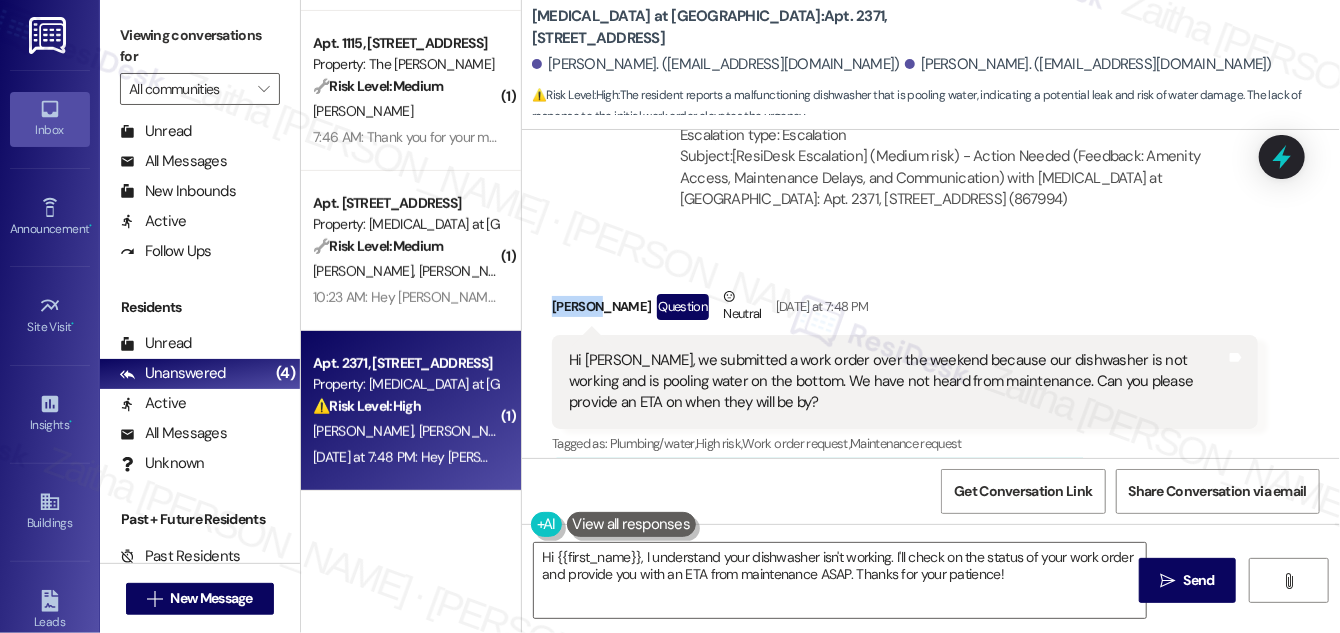 click on "[PERSON_NAME] Question   Neutral [DATE] at 7:48 PM" at bounding box center [905, 310] 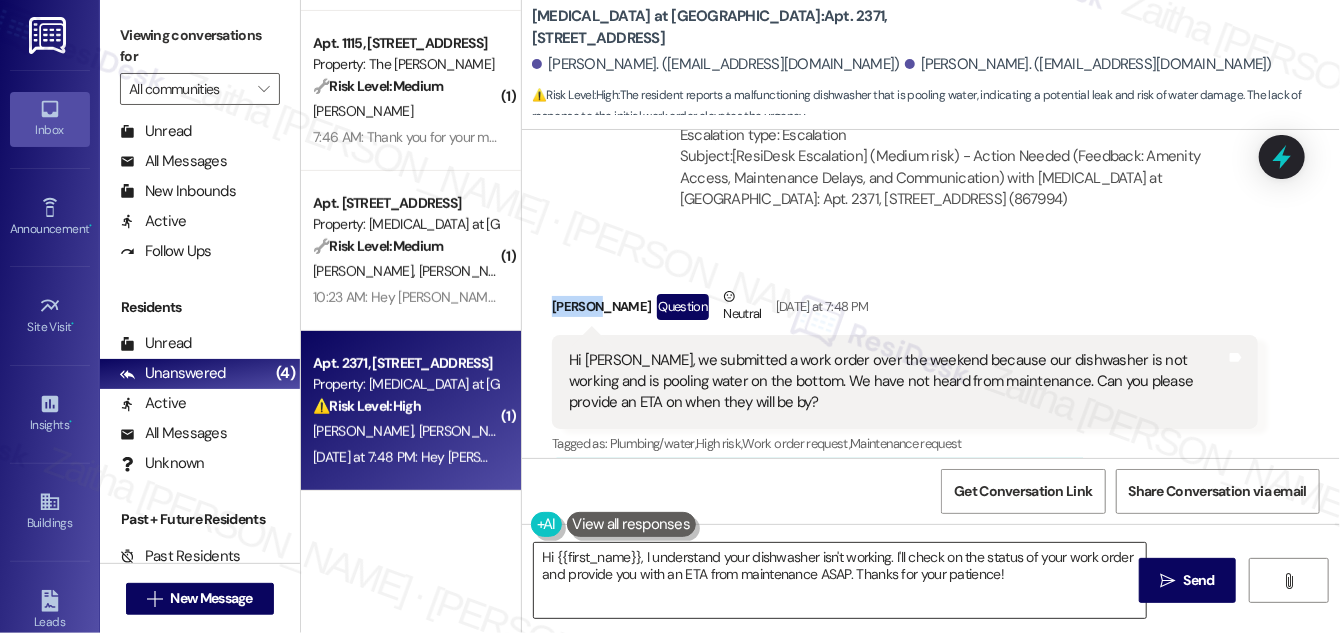 click on "Hi {{first_name}}, I understand your dishwasher isn't working. I'll check on the status of your work order and provide you with an ETA from maintenance ASAP. Thanks for your patience!" at bounding box center [840, 580] 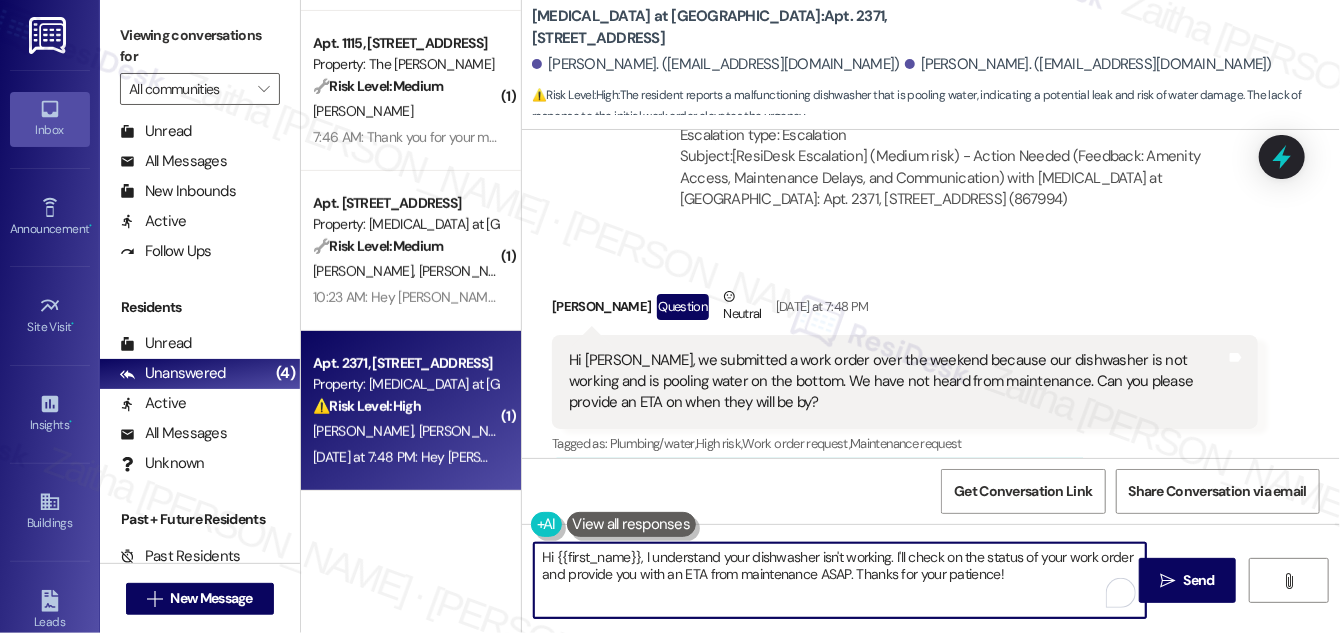 click on "Hi {{first_name}}, I understand your dishwasher isn't working. I'll check on the status of your work order and provide you with an ETA from maintenance ASAP. Thanks for your patience!" at bounding box center [840, 580] 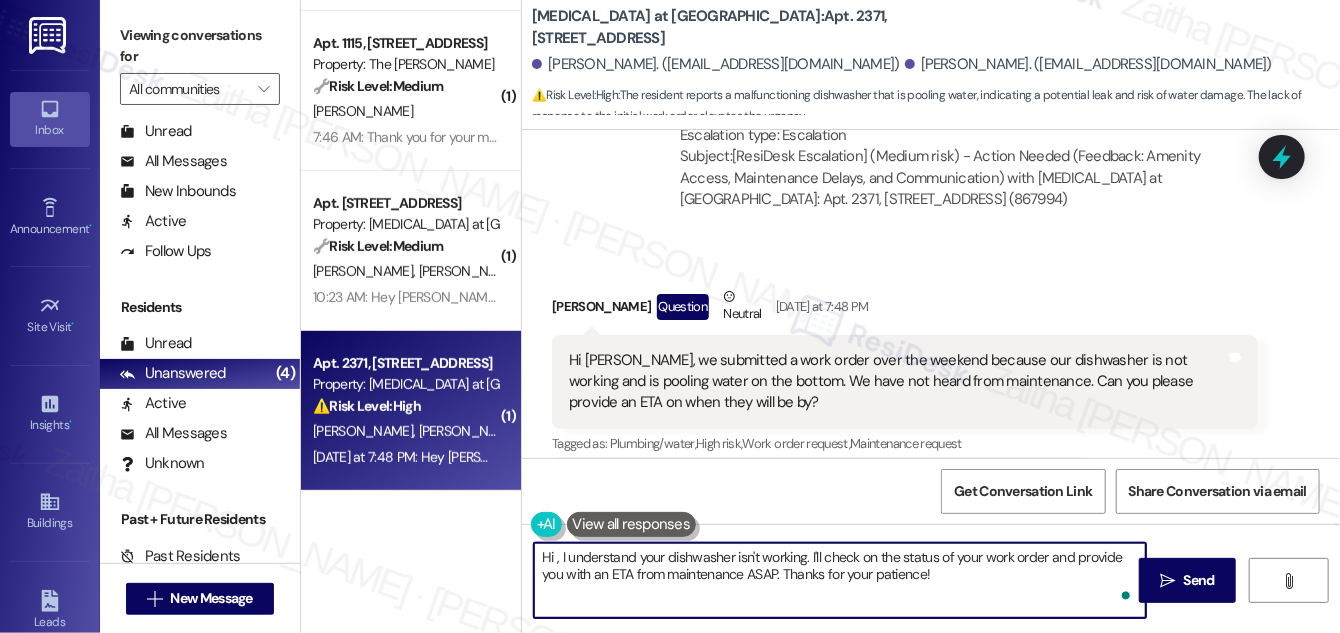 paste on "[PERSON_NAME]" 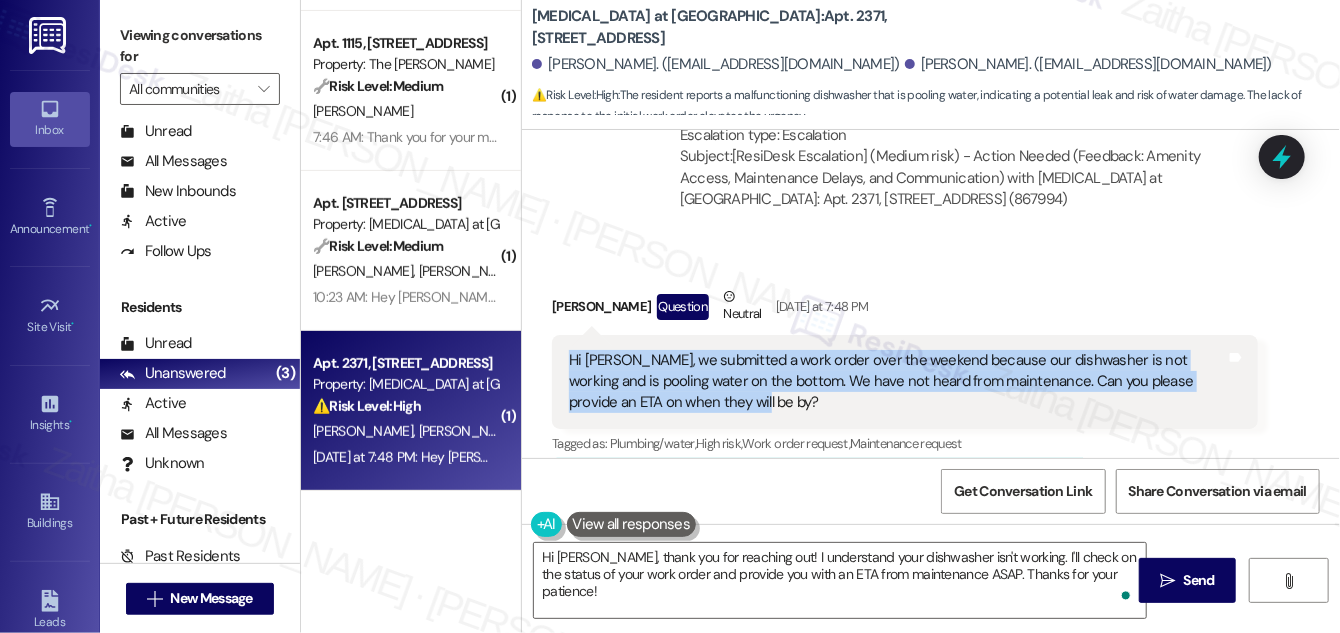 drag, startPoint x: 562, startPoint y: 279, endPoint x: 704, endPoint y: 335, distance: 152.64337 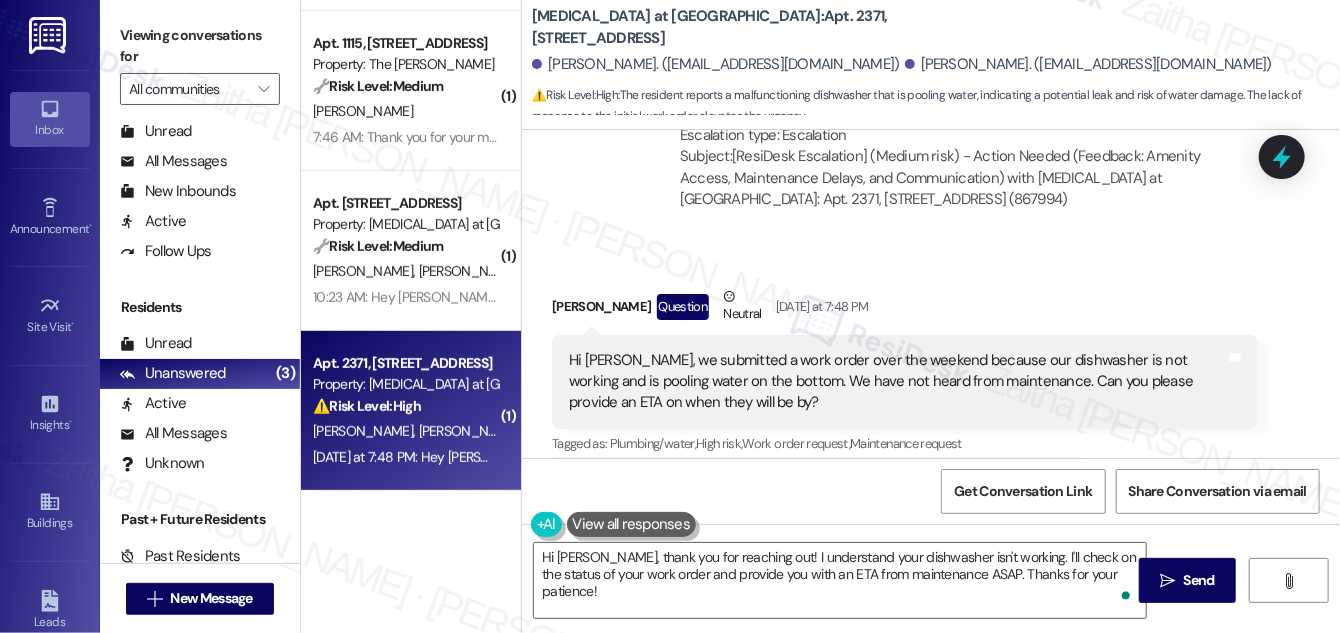 click on "Received via SMS [PERSON_NAME] Question   Neutral [DATE] at 7:48 PM Hi [PERSON_NAME], we submitted a work order over the weekend because our dishwasher is not working and is pooling water on the bottom. We have not heard from maintenance. Can you please provide an ETA on when they will be by? Tags and notes Tagged as:   Plumbing/water ,  Click to highlight conversations about Plumbing/water High risk ,  Click to highlight conversations about High risk Work order request ,  Click to highlight conversations about Work order request Maintenance request Click to highlight conversations about Maintenance request  Related guidelines Show suggestions" at bounding box center (931, 387) 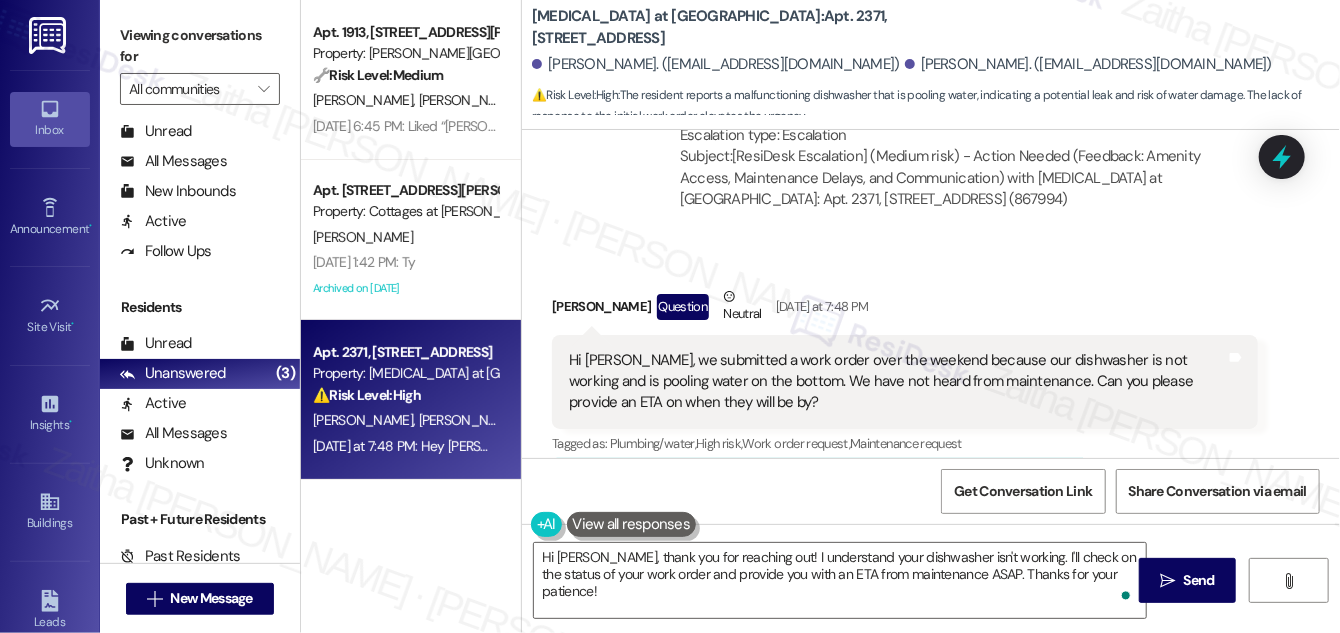 scroll, scrollTop: 0, scrollLeft: 0, axis: both 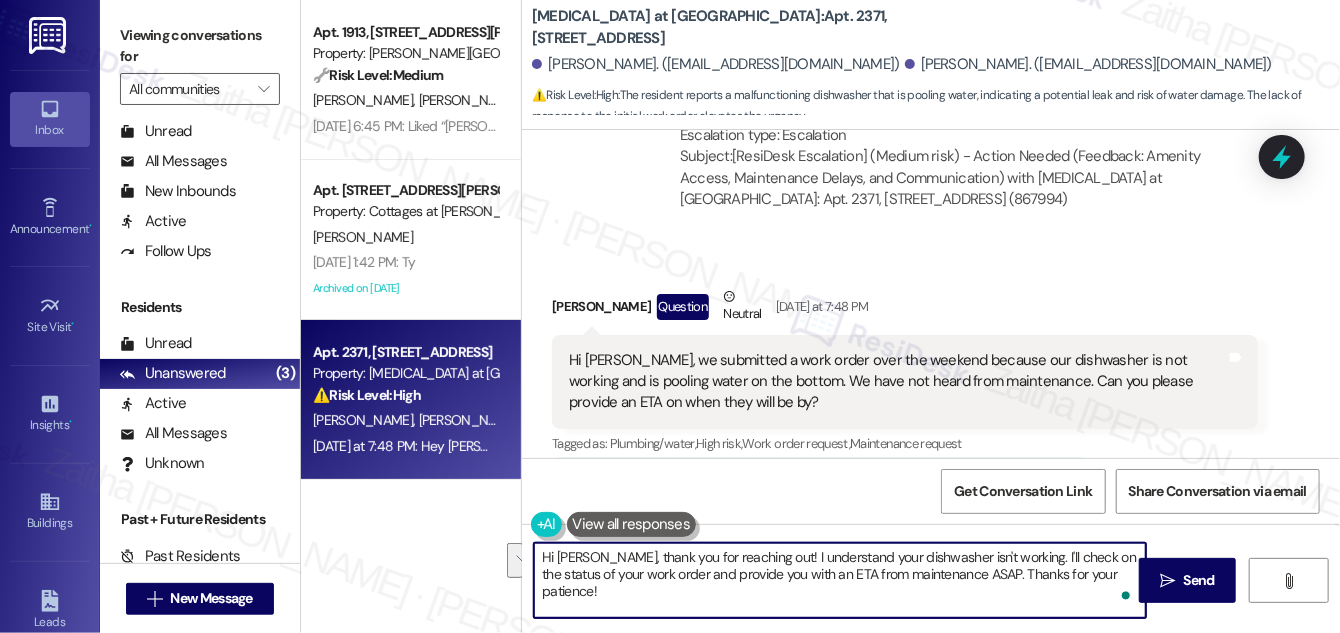 drag, startPoint x: 753, startPoint y: 551, endPoint x: 1114, endPoint y: 567, distance: 361.3544 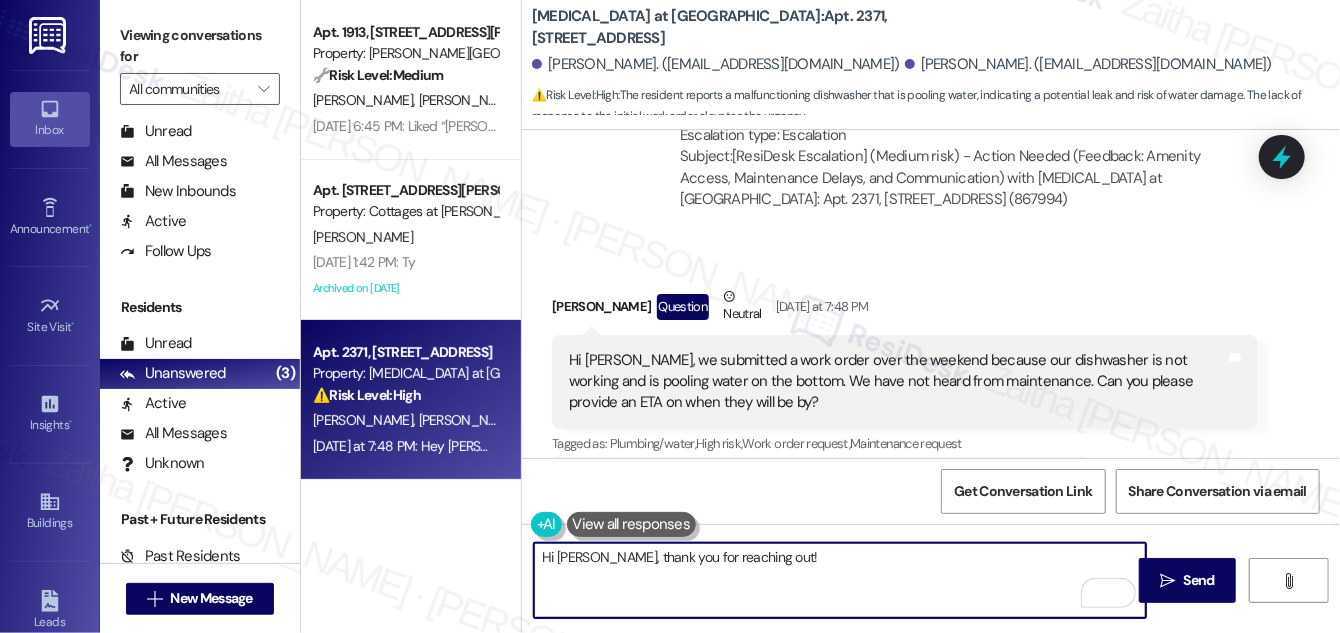 paste on "I understand your dishwasher is not working and is pooling water.  I’m sorry you haven’t heard back yet. I’ll follow up with the team and get back to you as soon as I have an update" 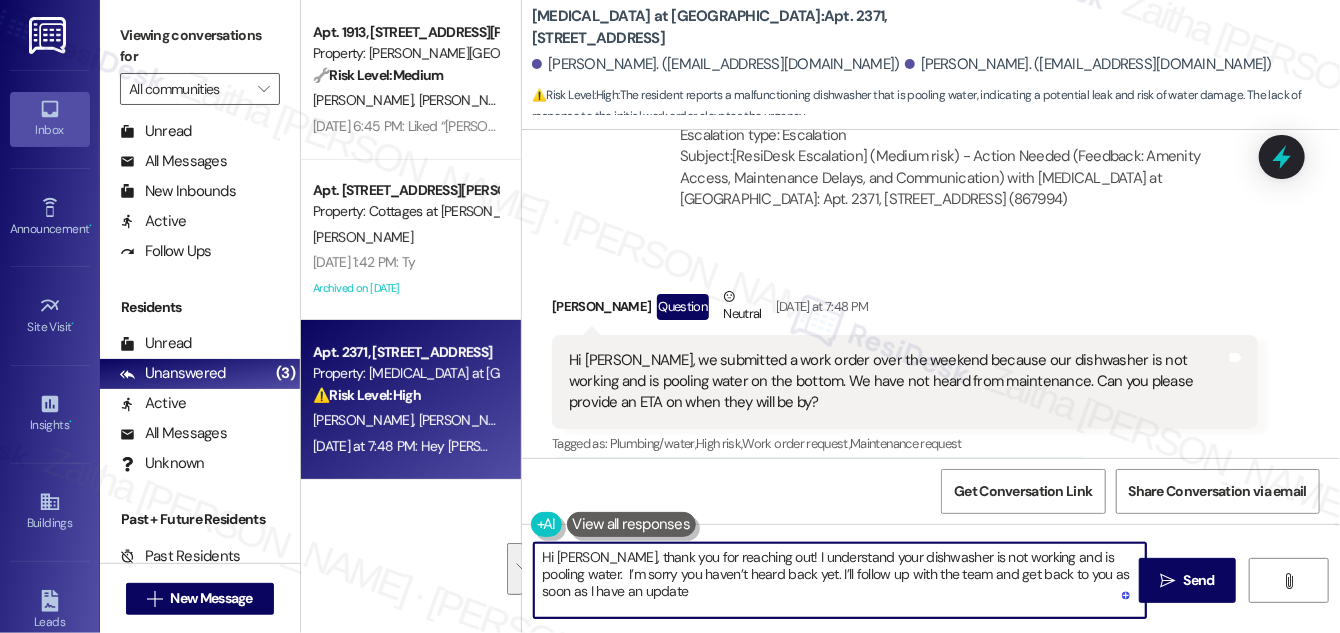 drag, startPoint x: 612, startPoint y: 594, endPoint x: 535, endPoint y: 554, distance: 86.76981 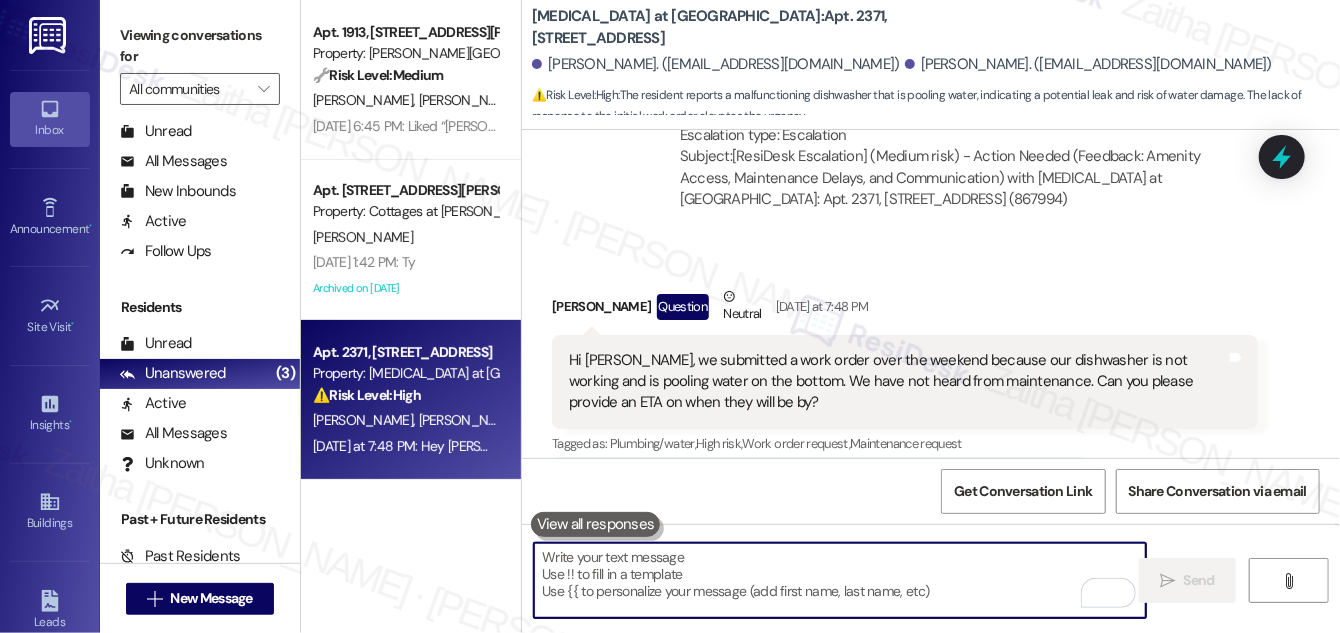 paste on "Hi [PERSON_NAME], thank you for reaching out. I’m sorry to hear your dishwasher isn’t working and is pooling water—and that you haven’t received a response yet. I’ll follow up with the team now and let you know as soon as I have an update." 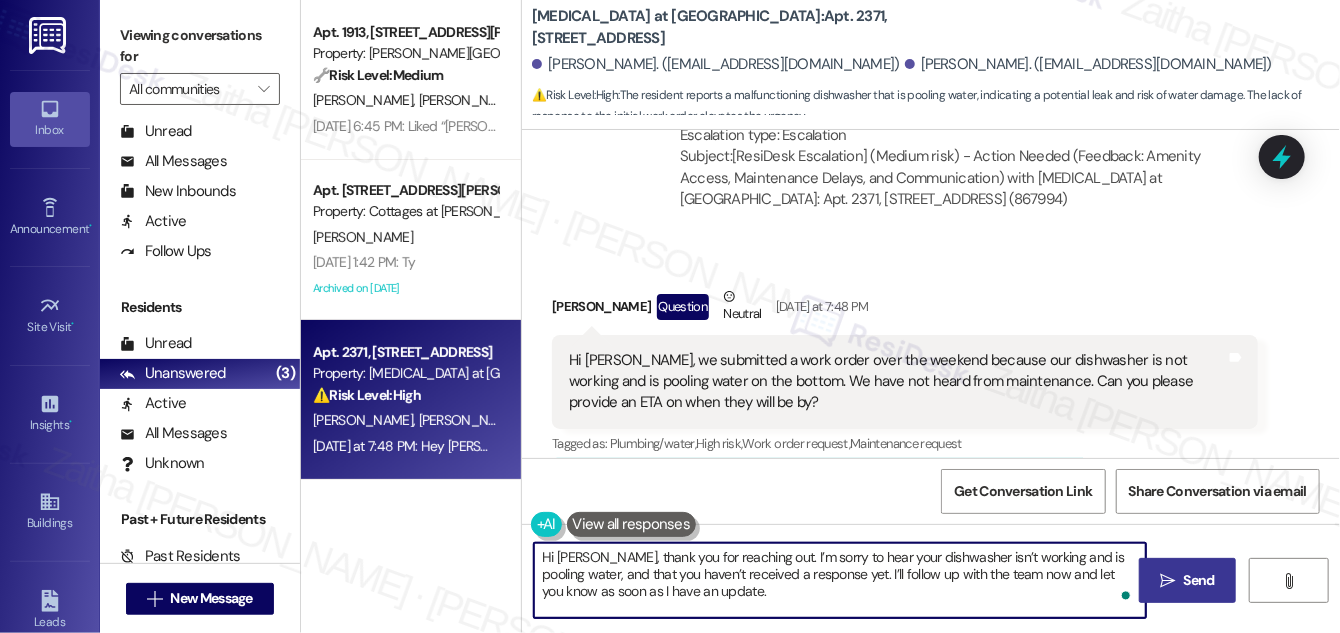 type on "Hi [PERSON_NAME], thank you for reaching out. I’m sorry to hear your dishwasher isn’t working and is pooling water, and that you haven’t received a response yet. I’ll follow up with the team now and let you know as soon as I have an update." 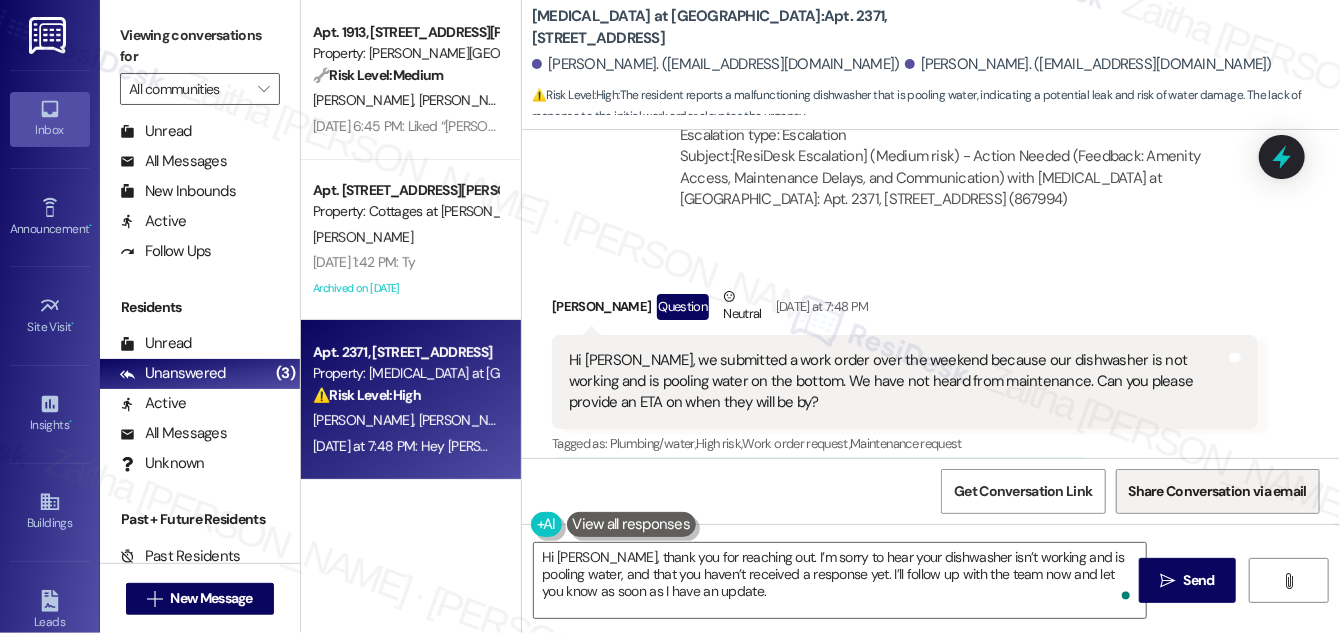 drag, startPoint x: 1190, startPoint y: 575, endPoint x: 1137, endPoint y: 505, distance: 87.80091 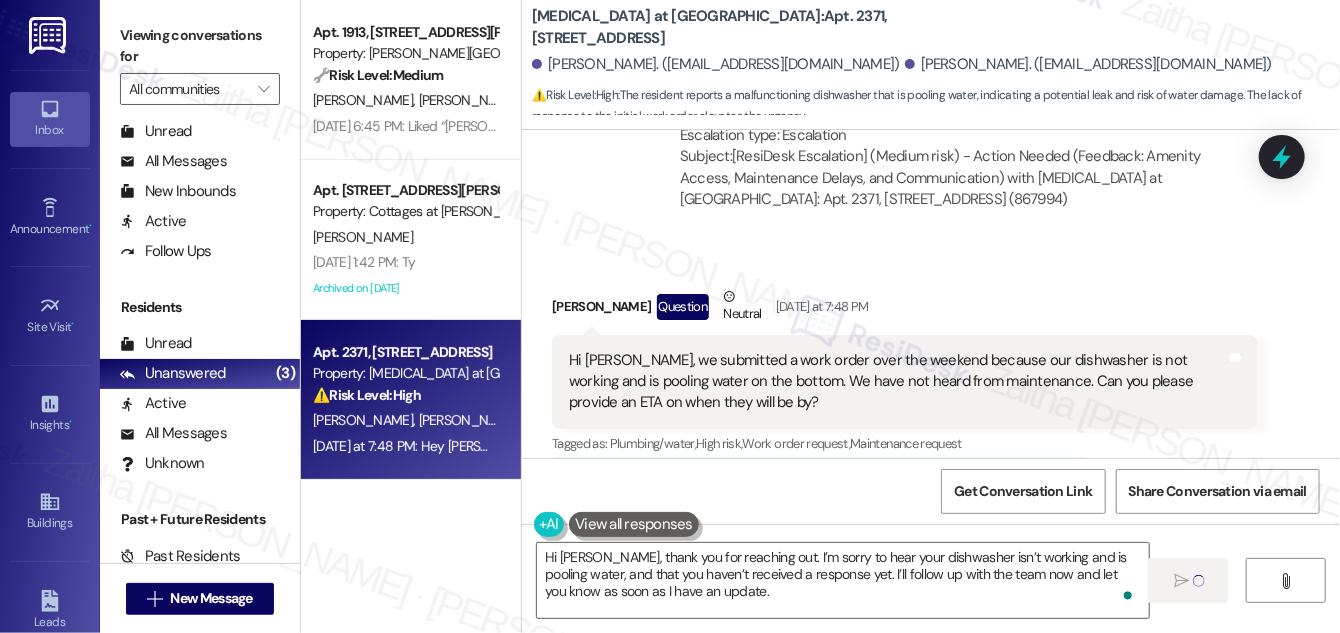 type 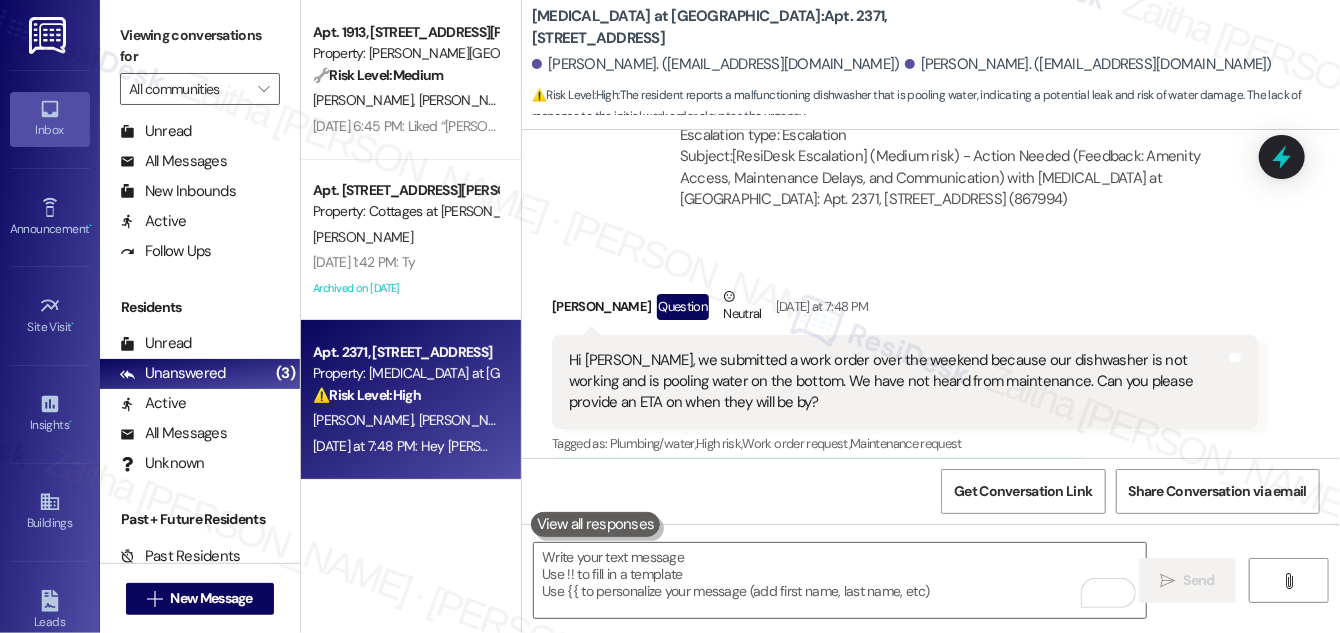 scroll, scrollTop: 9949, scrollLeft: 0, axis: vertical 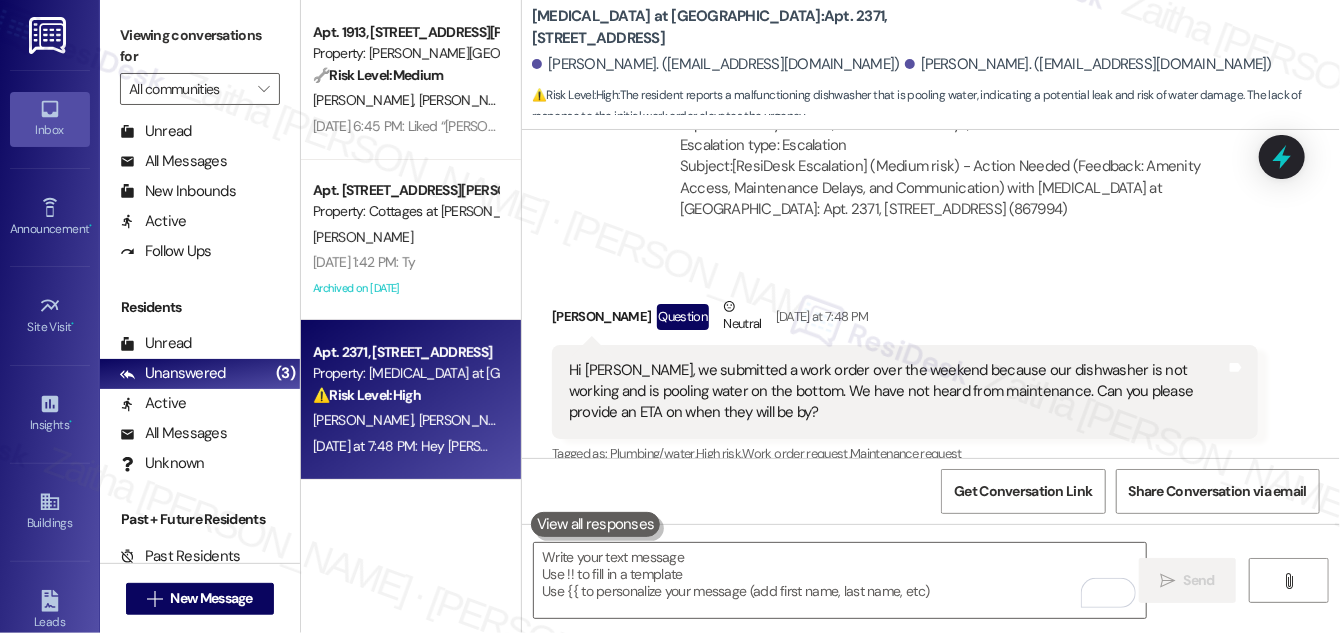 click 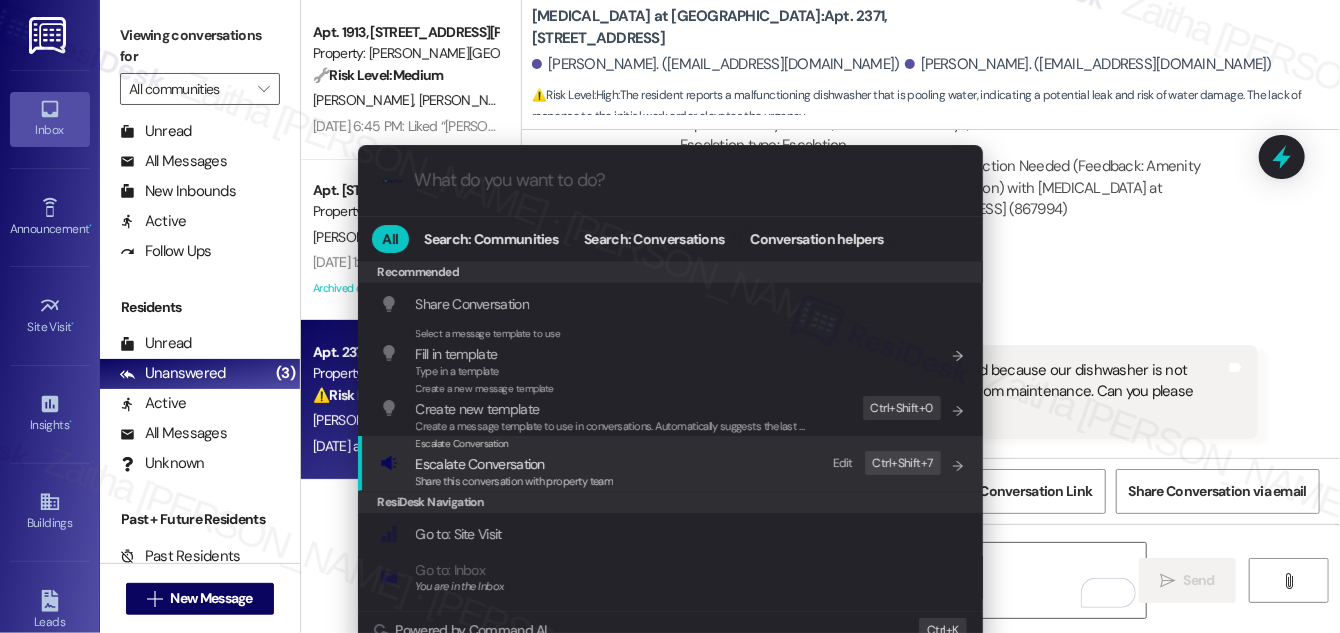 click on "Escalate Conversation" at bounding box center (480, 464) 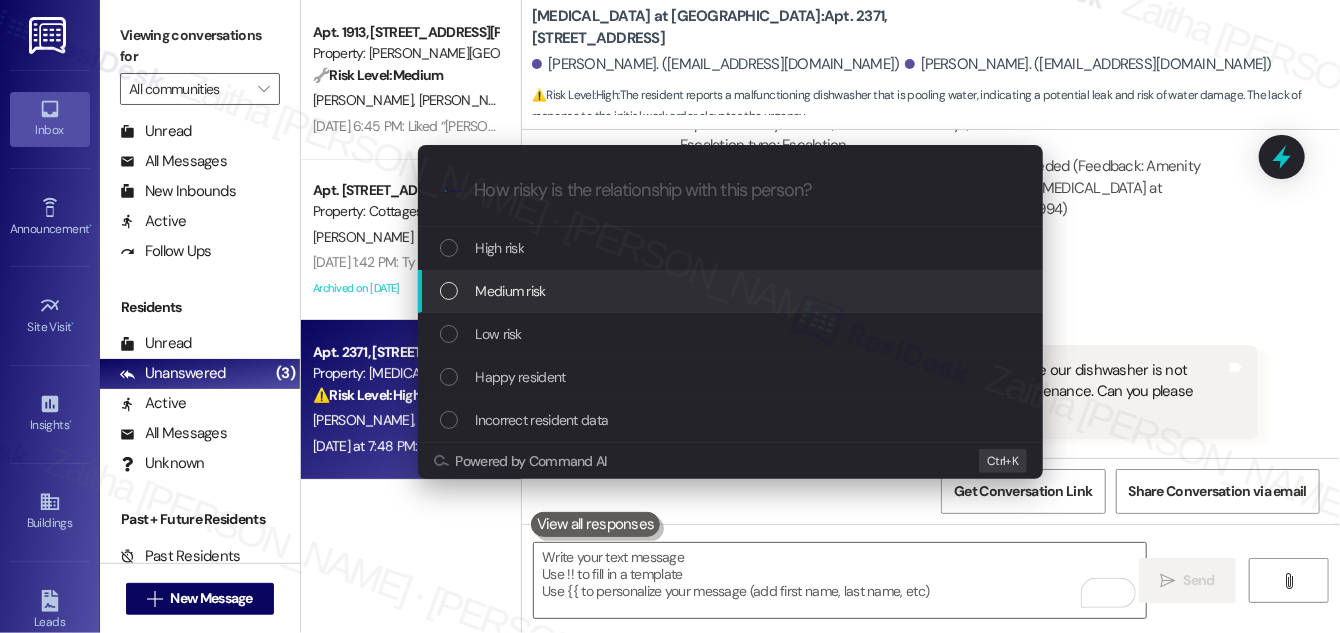click on "Medium risk" at bounding box center [732, 291] 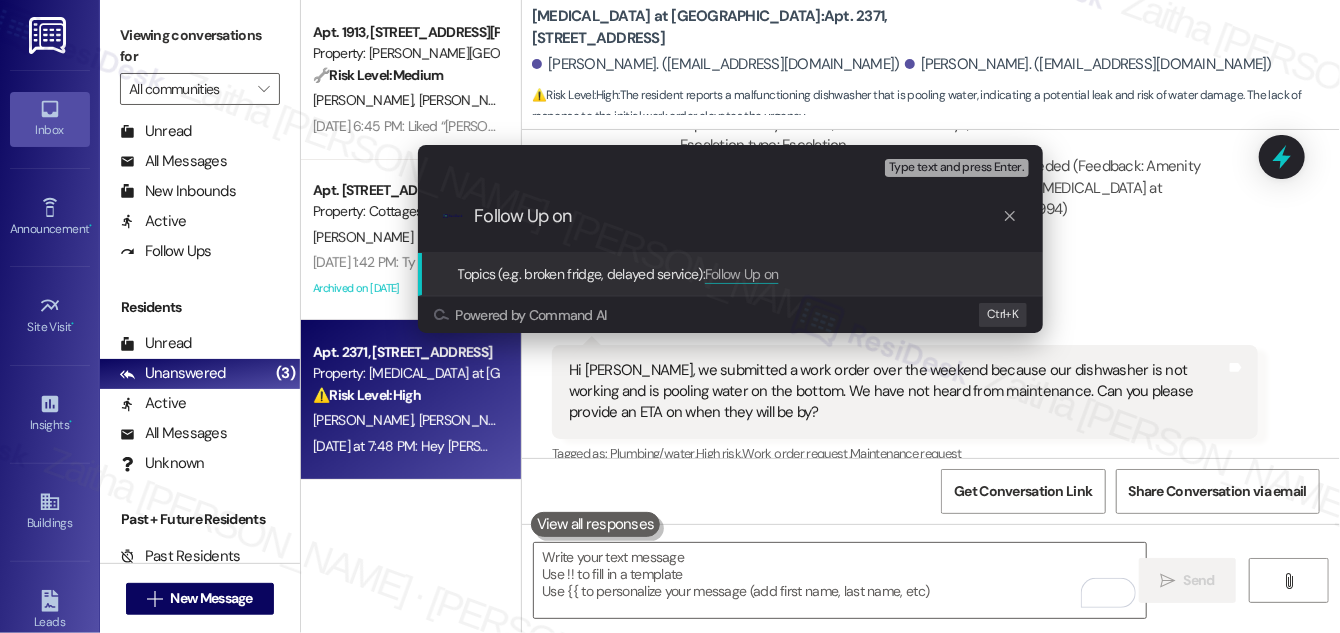 paste on "Dishwasher Work Order" 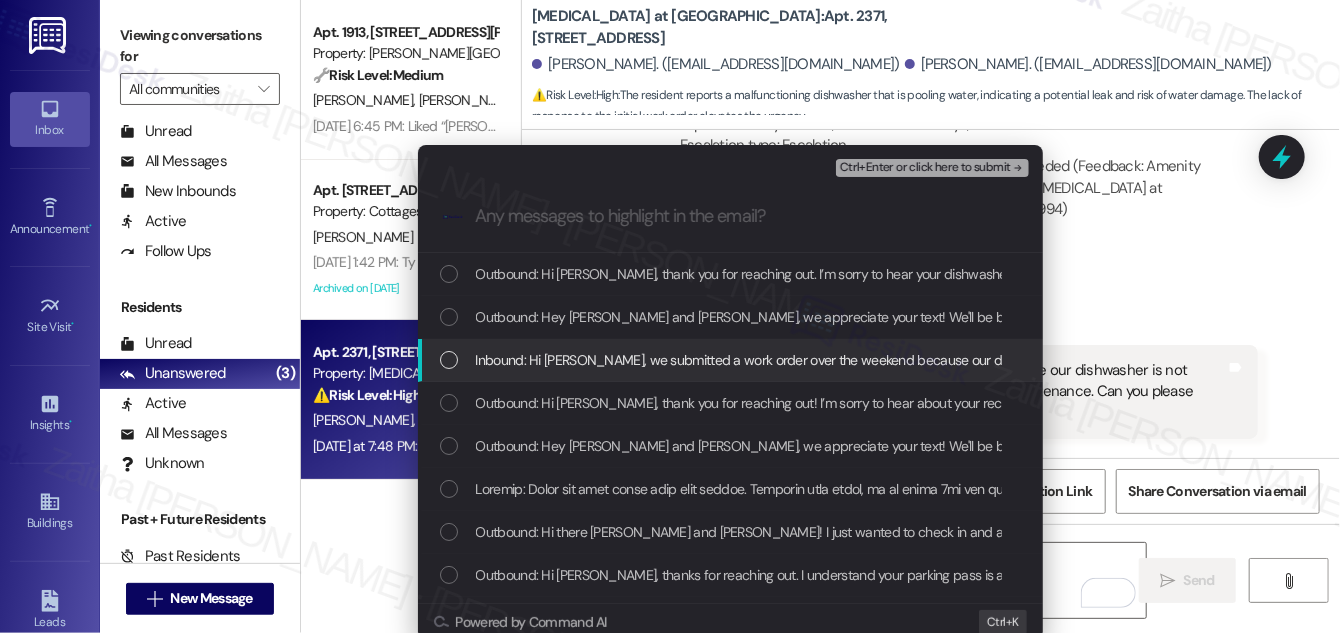 type 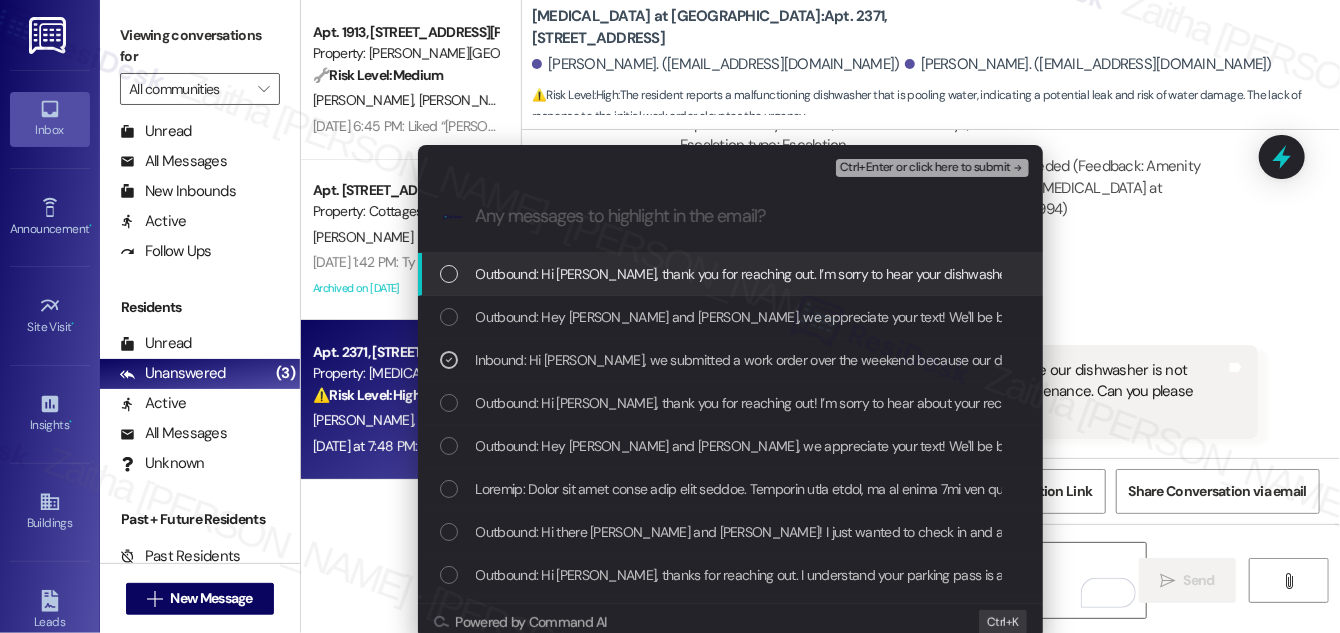 click on "Ctrl+Enter or click here to submit" at bounding box center (925, 168) 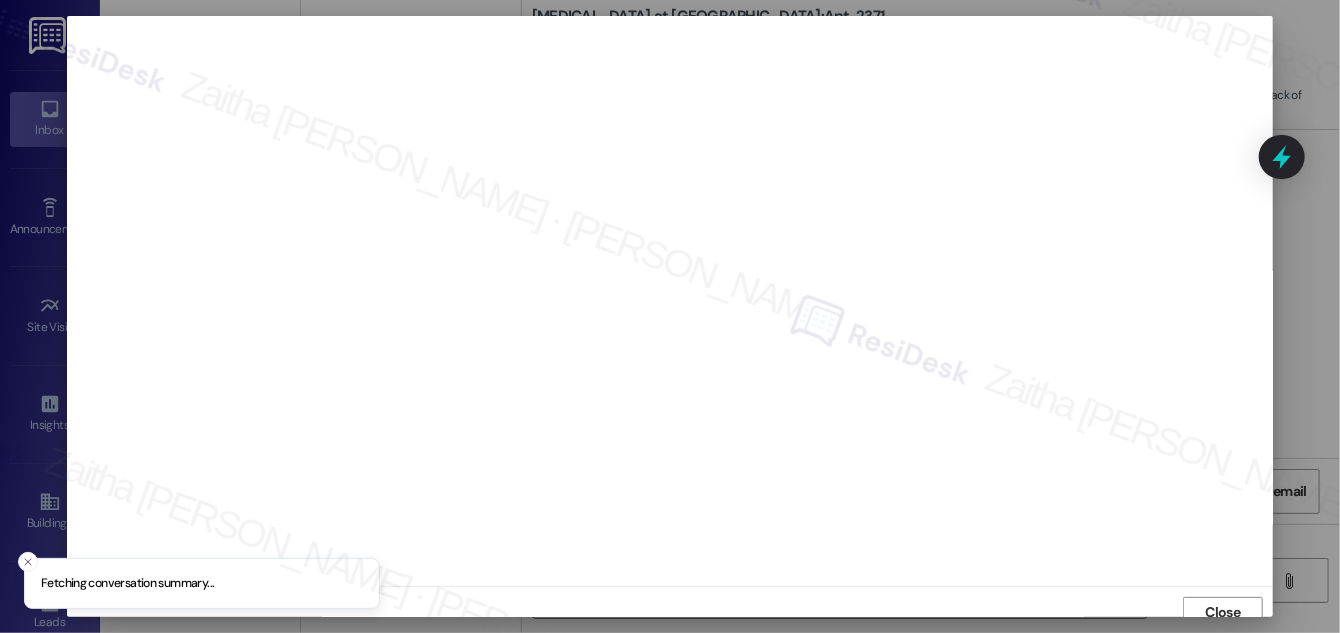 scroll, scrollTop: 11, scrollLeft: 0, axis: vertical 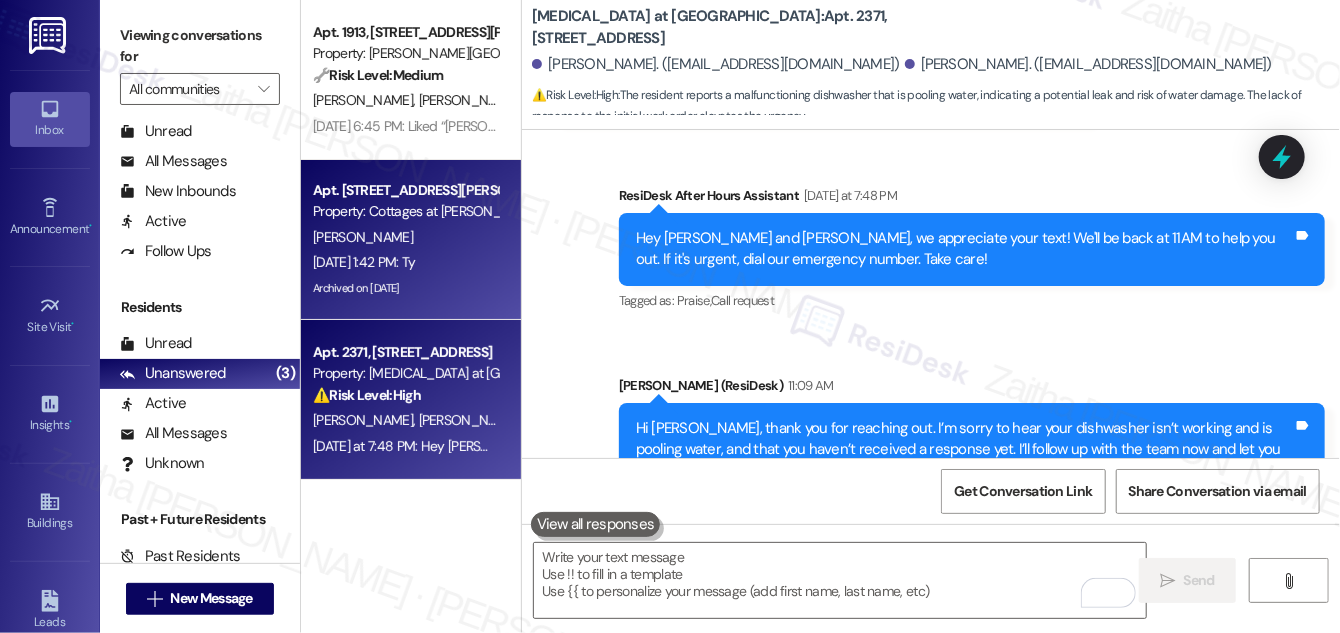 click on "[PERSON_NAME]" at bounding box center [405, 237] 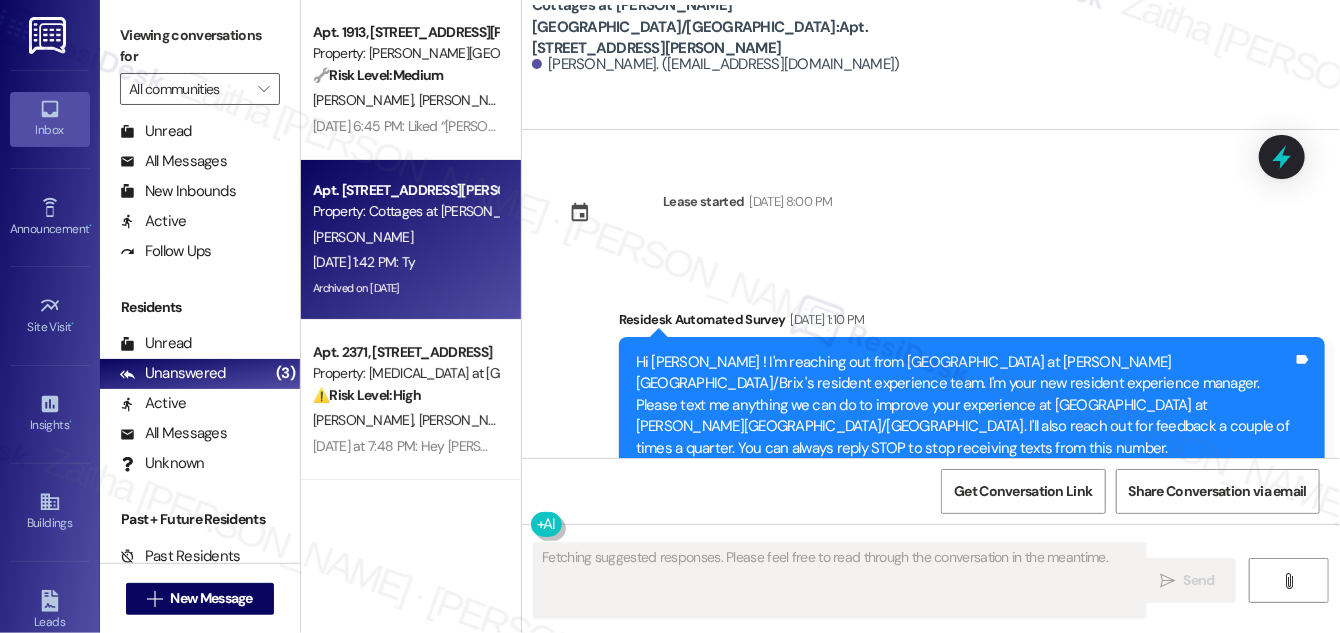 type on "Fetching suggested responses. Please feel free to read through the conversation in the meantime." 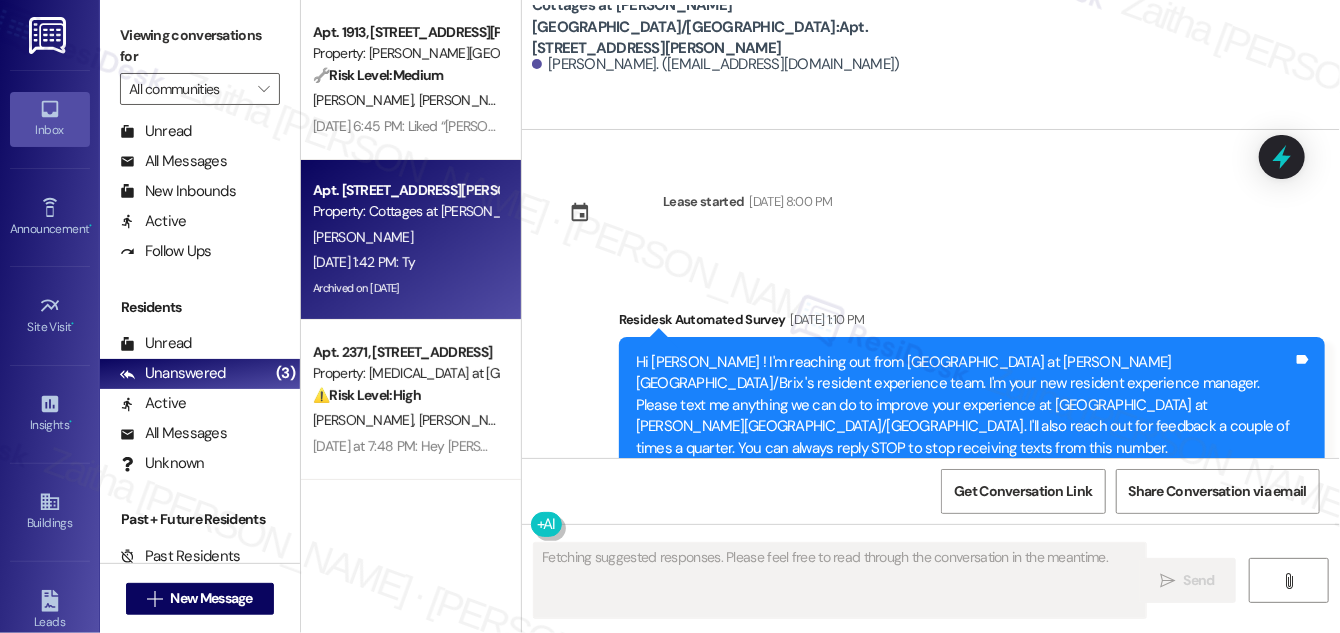scroll, scrollTop: 28843, scrollLeft: 0, axis: vertical 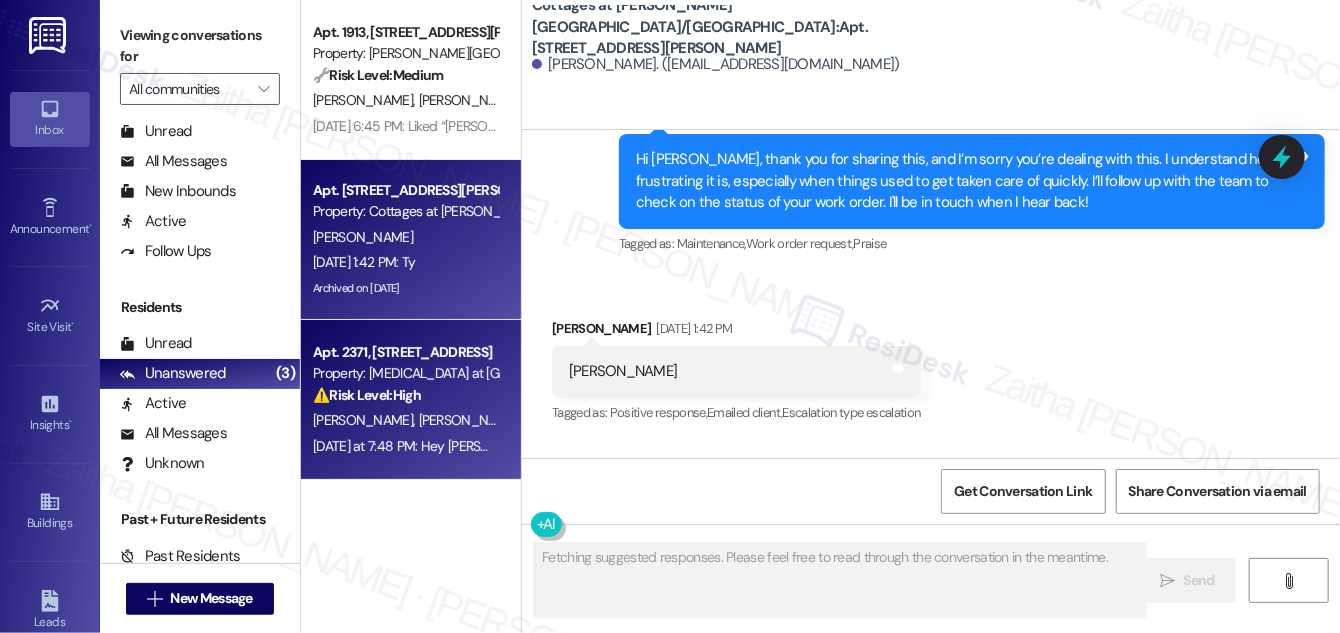 click on "[PERSON_NAME] [PERSON_NAME]" at bounding box center (405, 420) 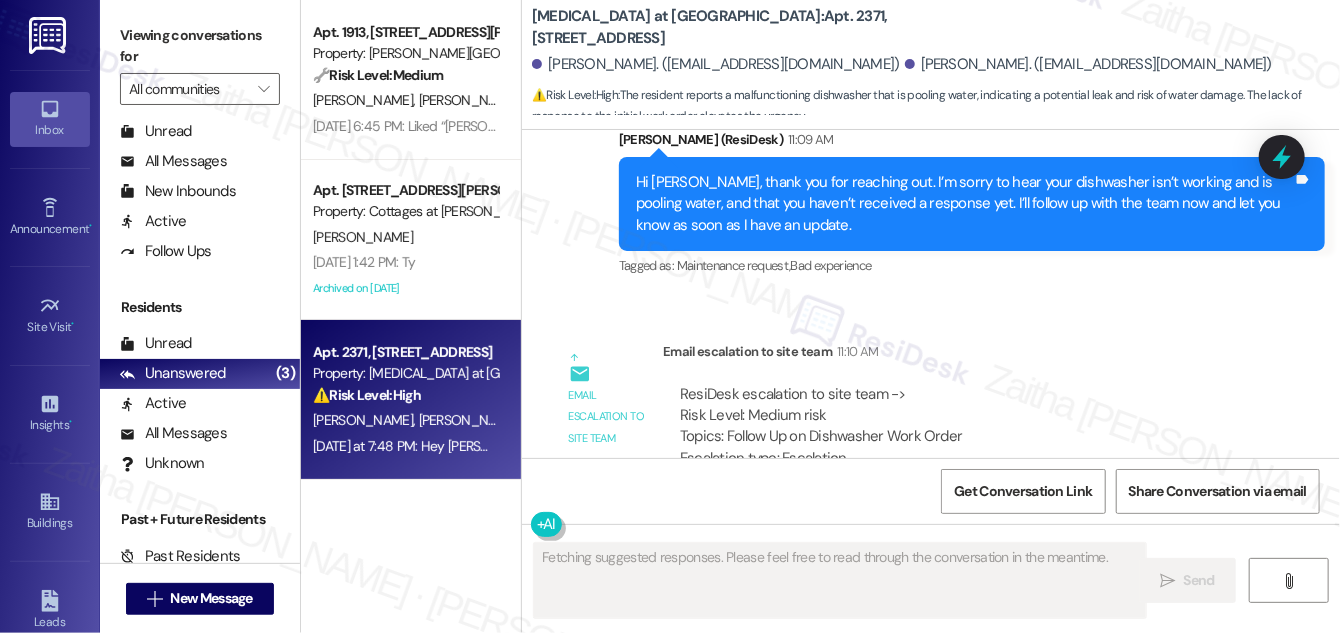 scroll, scrollTop: 10851, scrollLeft: 0, axis: vertical 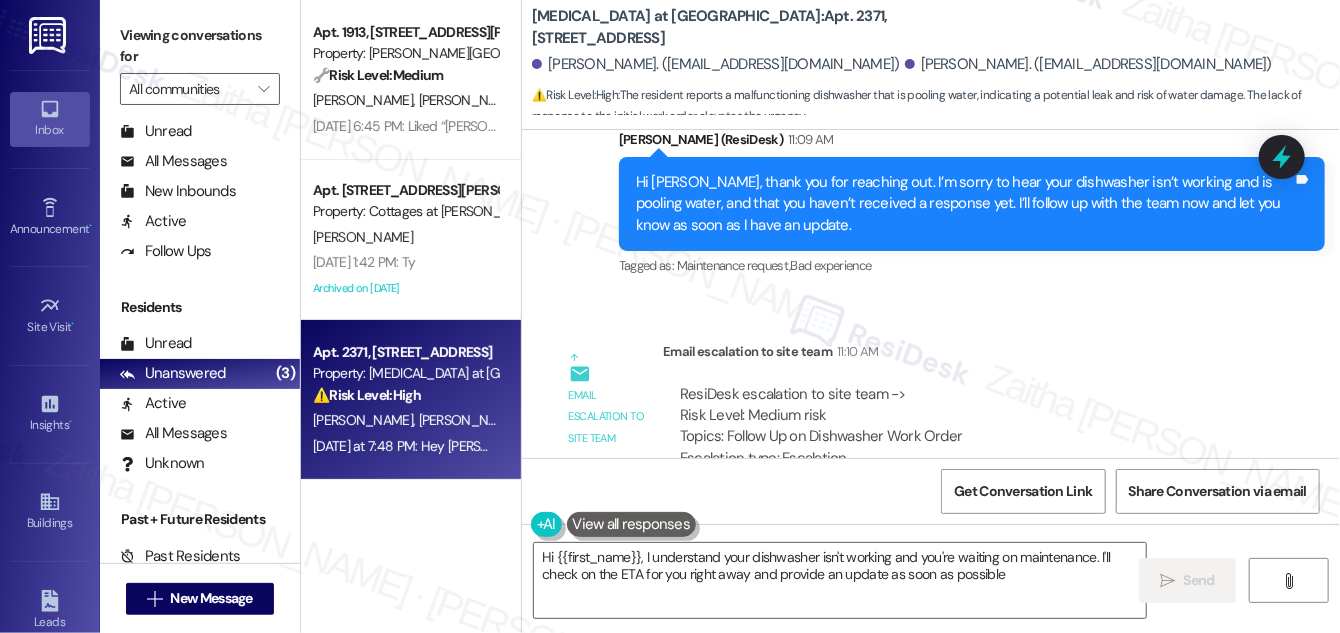 type on "Hi {{first_name}}, I understand your dishwasher isn't working and you're waiting on maintenance. I'll check on the ETA for you right away and provide an update as soon as possible!" 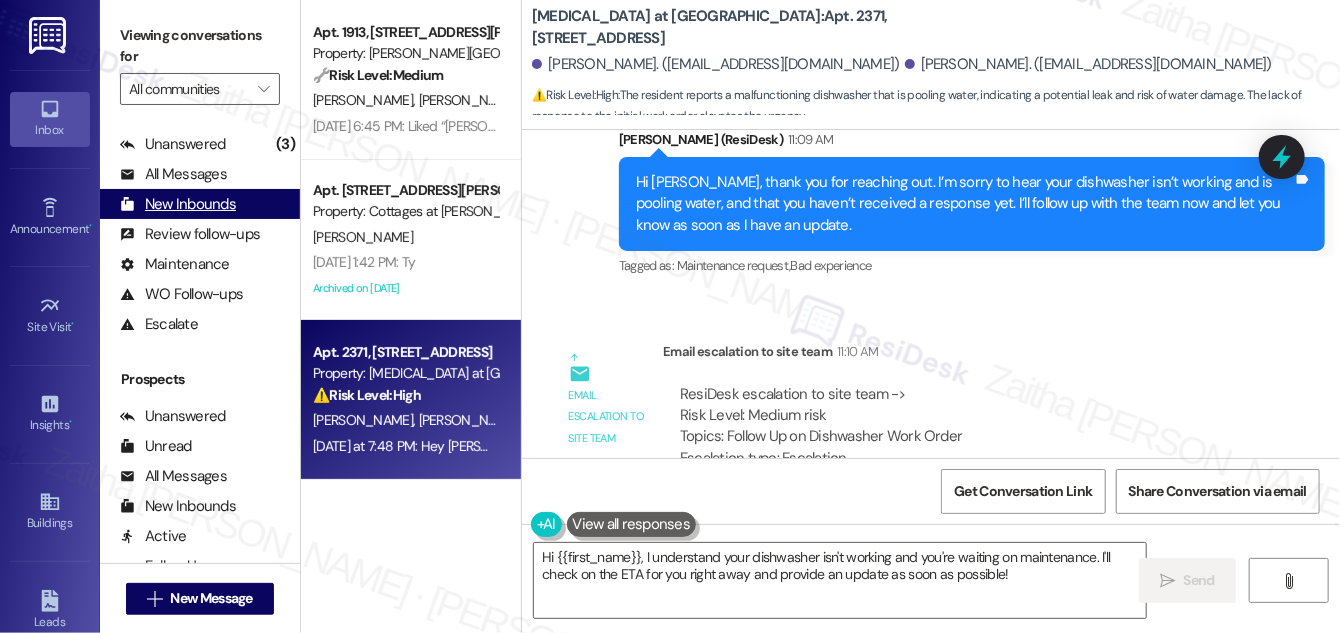 scroll, scrollTop: 0, scrollLeft: 0, axis: both 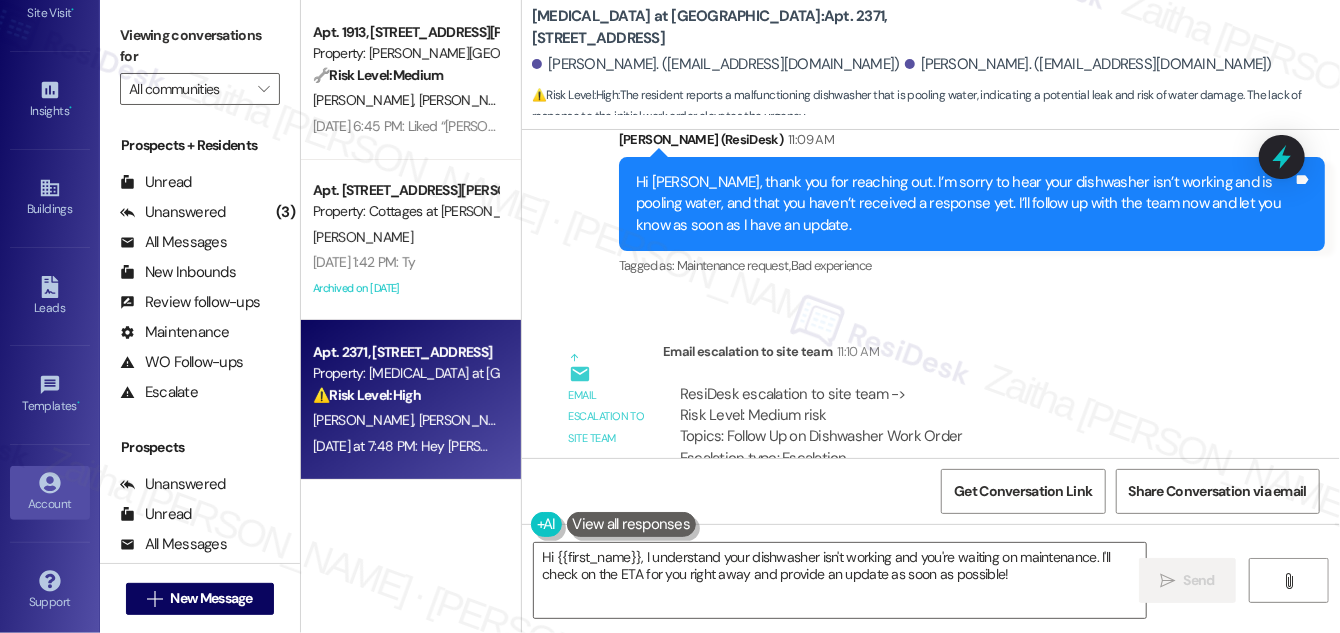 click on "Account" at bounding box center (50, 504) 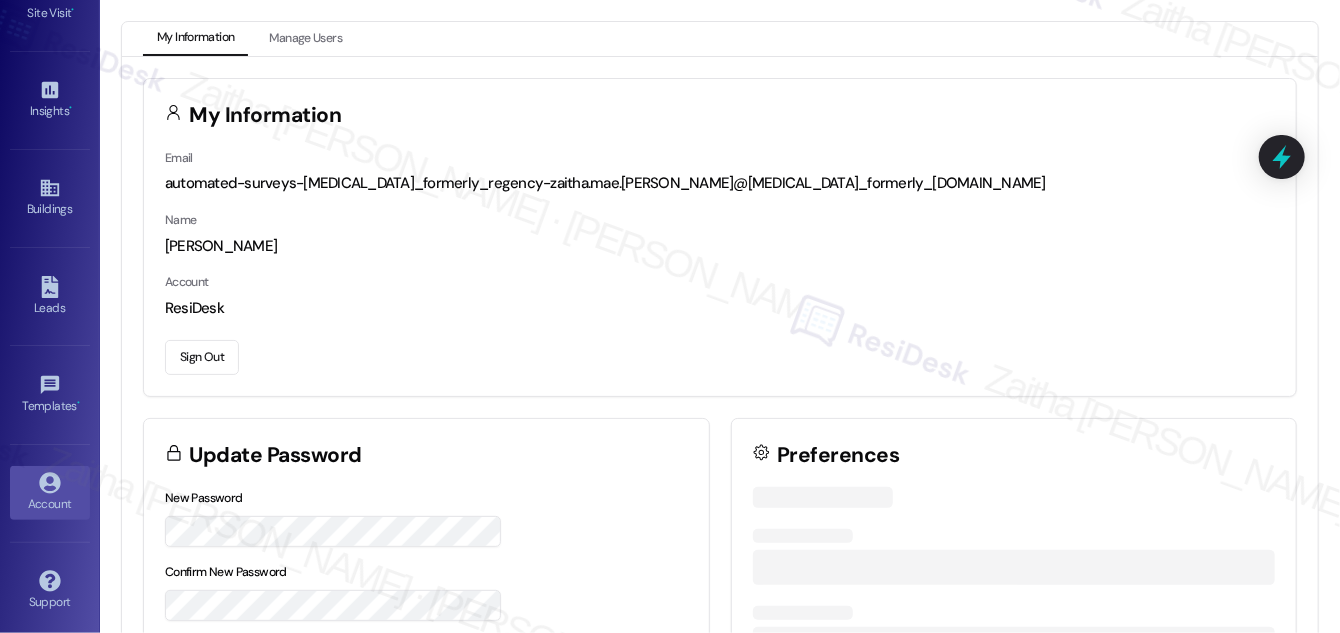 click on "Sign Out" at bounding box center [202, 357] 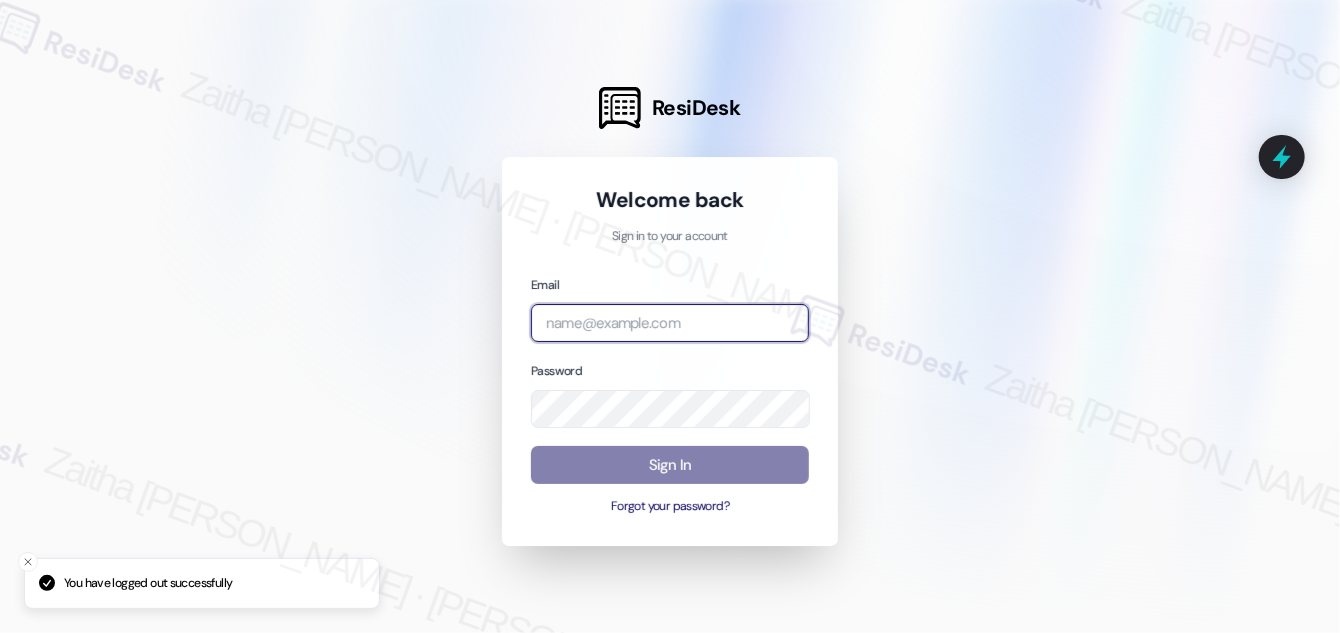 click at bounding box center (670, 323) 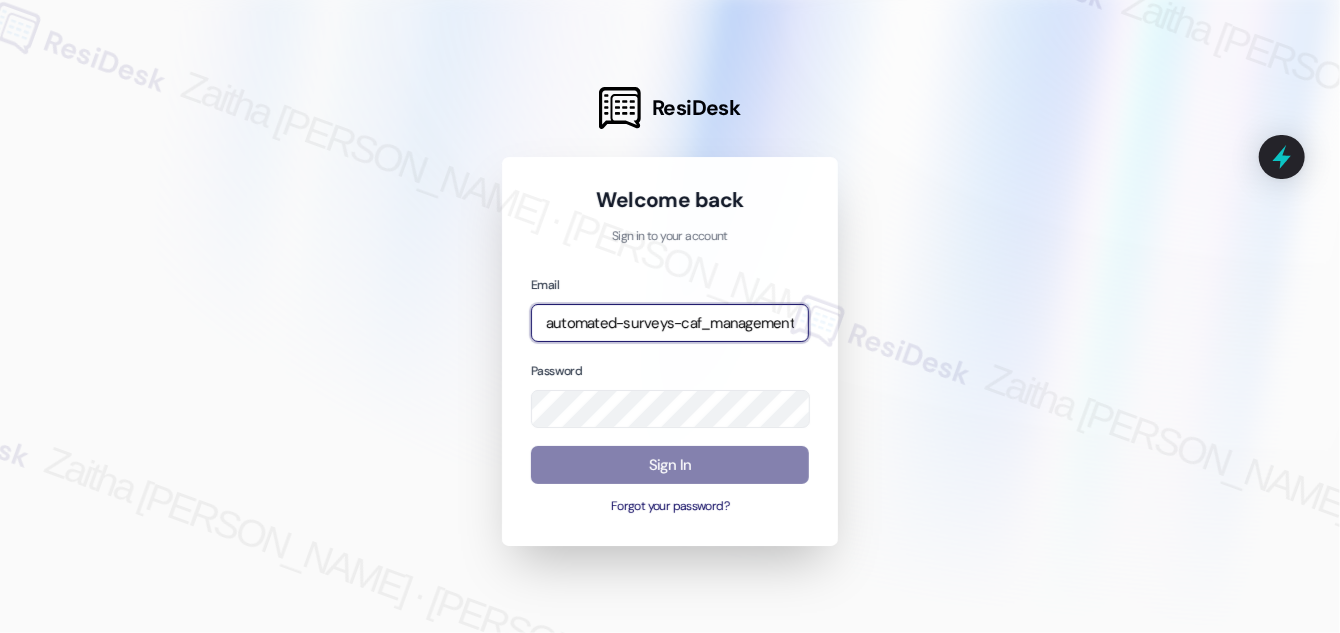 type on "automated-surveys-caf_management-zaitha.mae.[PERSON_NAME]@caf_[DOMAIN_NAME]" 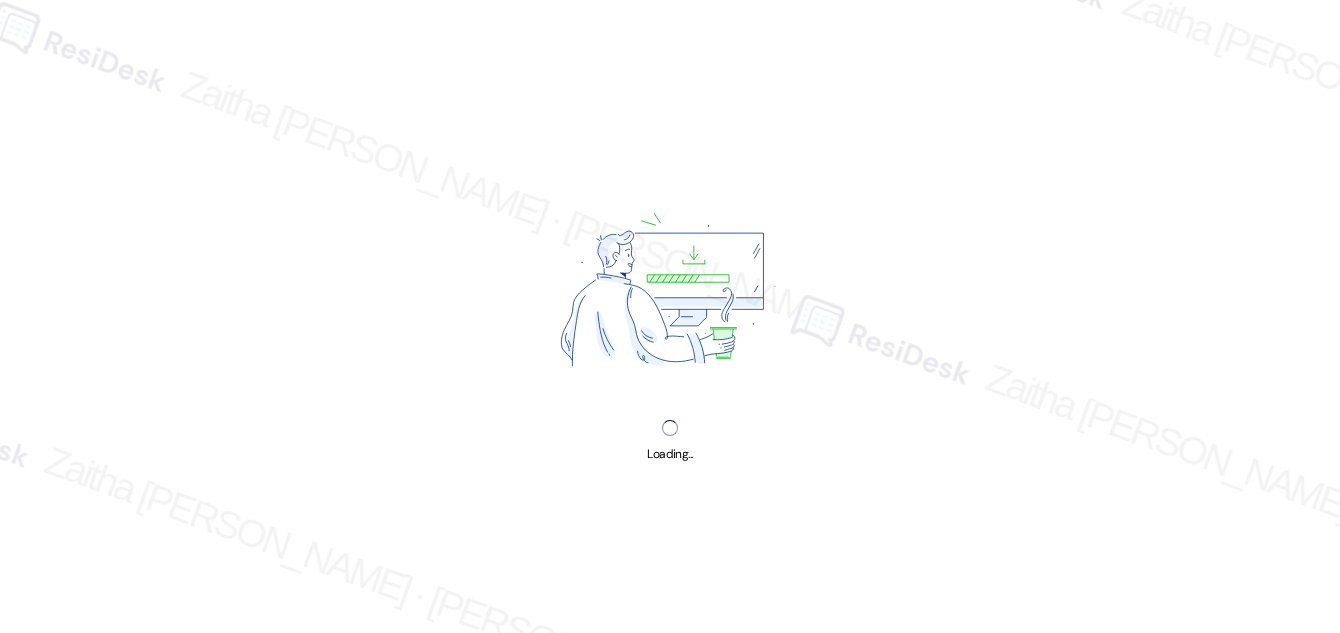 scroll, scrollTop: 0, scrollLeft: 0, axis: both 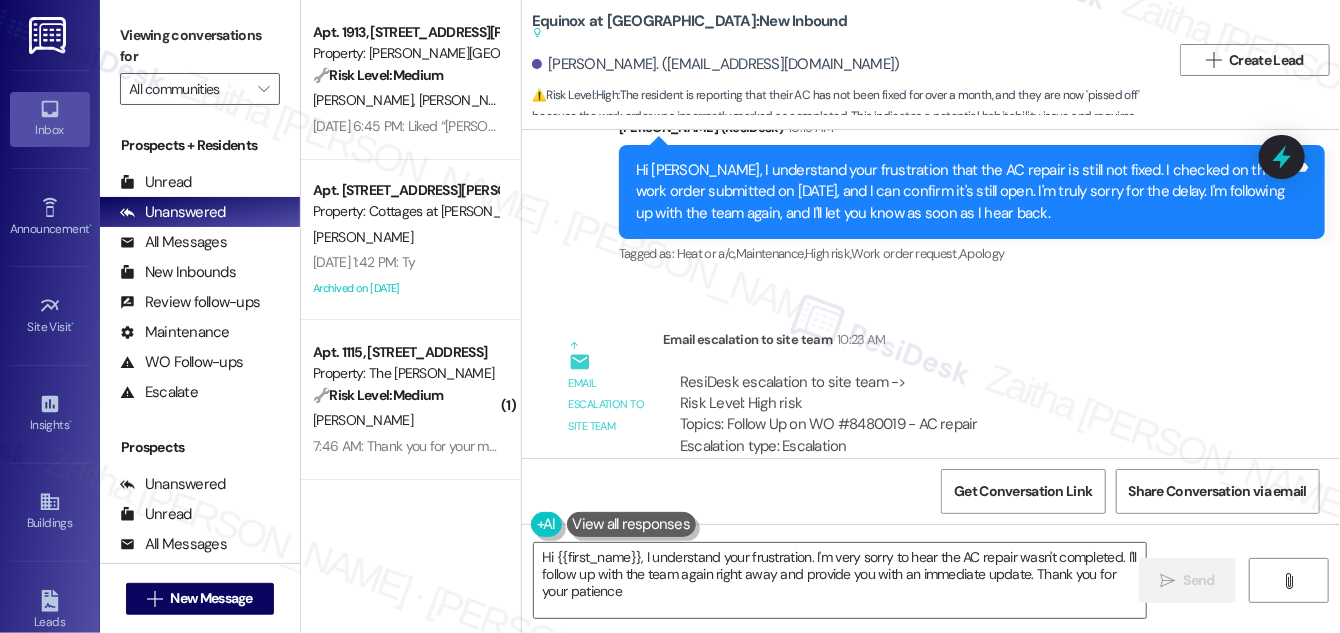 type on "Hi {{first_name}}, I understand your frustration. I'm very sorry to hear the AC repair wasn't completed. I'll follow up with the team again right away and provide you with an immediate update. Thank you for your patience." 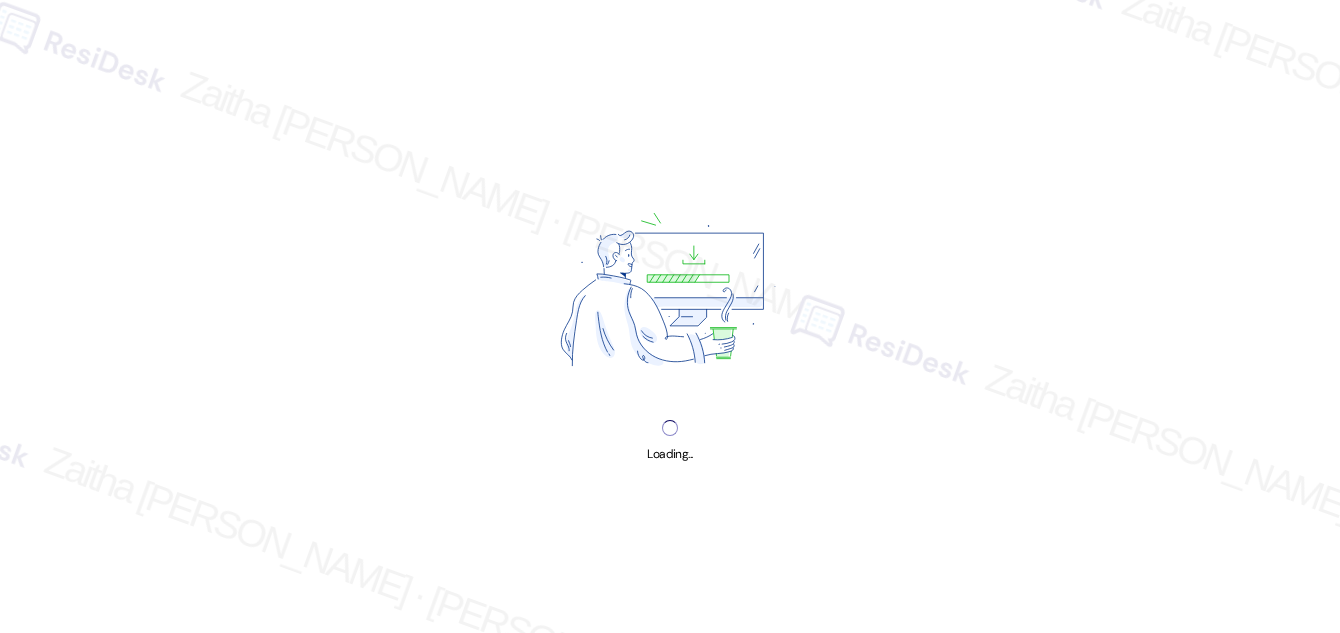scroll, scrollTop: 0, scrollLeft: 0, axis: both 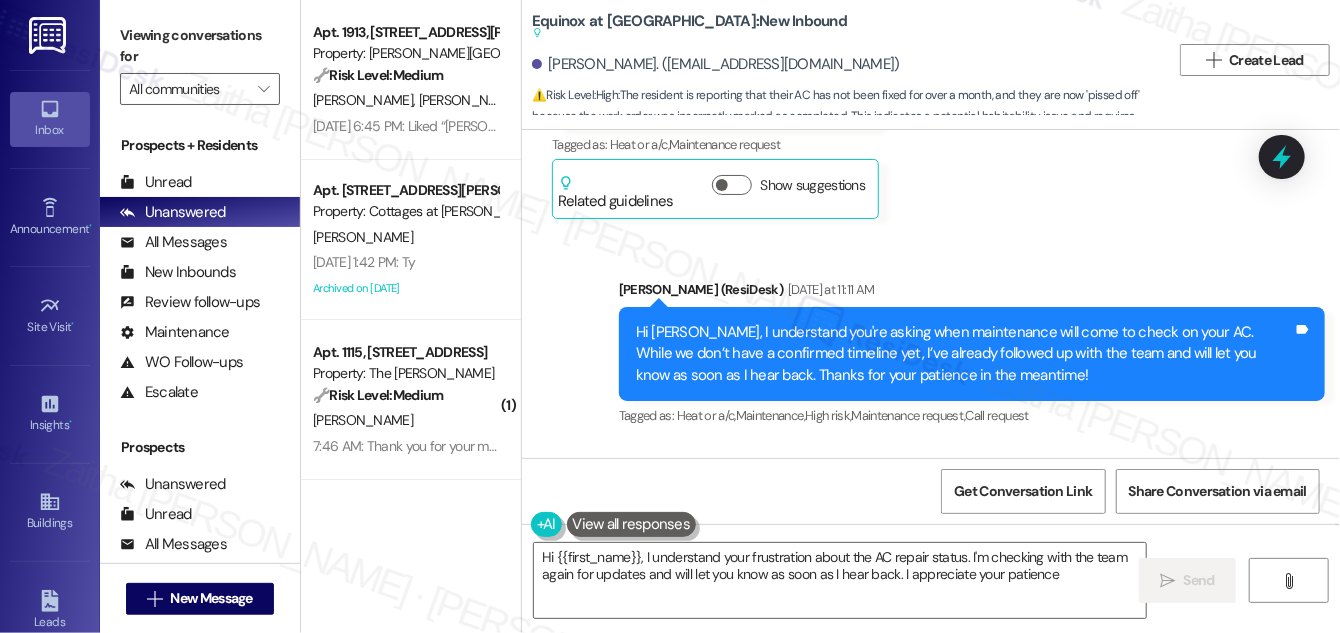 type on "Hi {{first_name}}, I understand your frustration about the AC repair status. I'm checking with the team again for updates and will let you know as soon as I hear back. I appreciate your patience!" 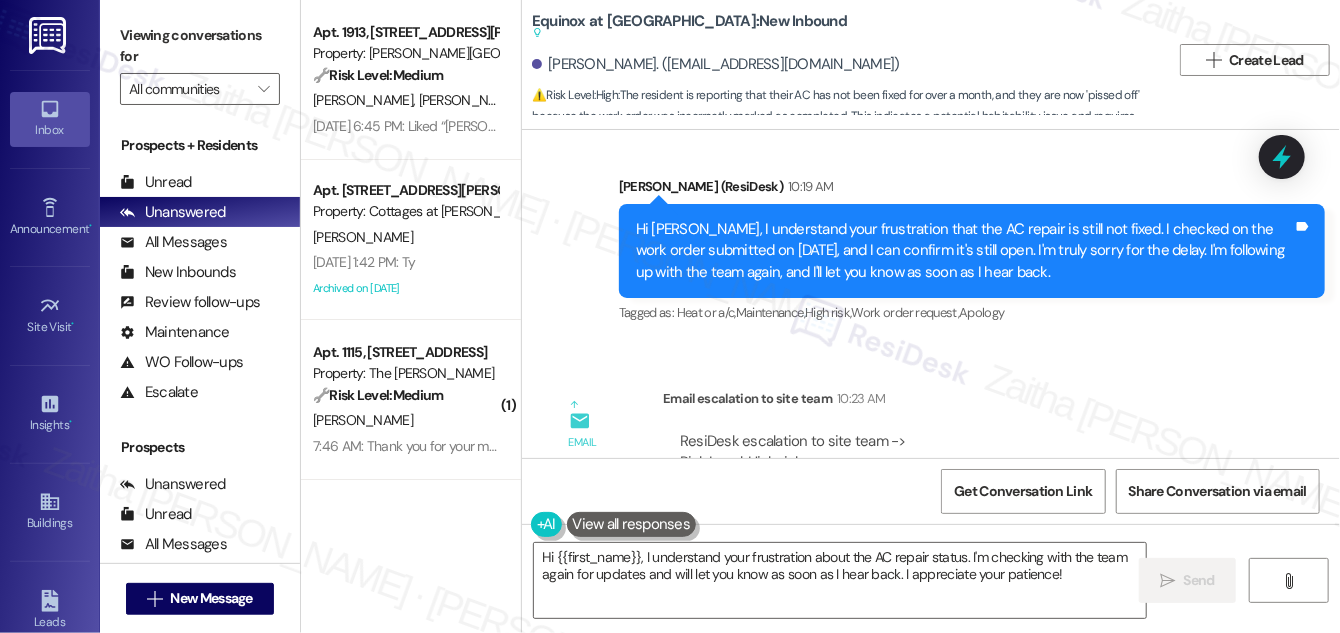 scroll, scrollTop: 23413, scrollLeft: 0, axis: vertical 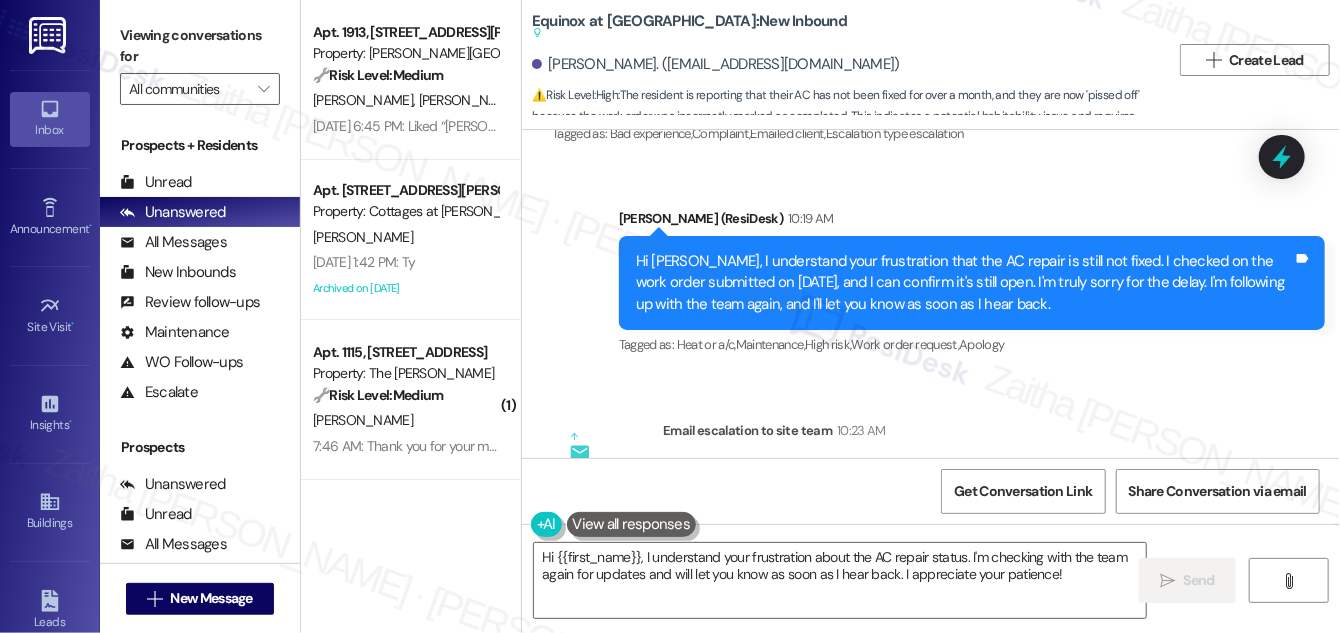 drag, startPoint x: 678, startPoint y: 304, endPoint x: 1171, endPoint y: 355, distance: 495.63092 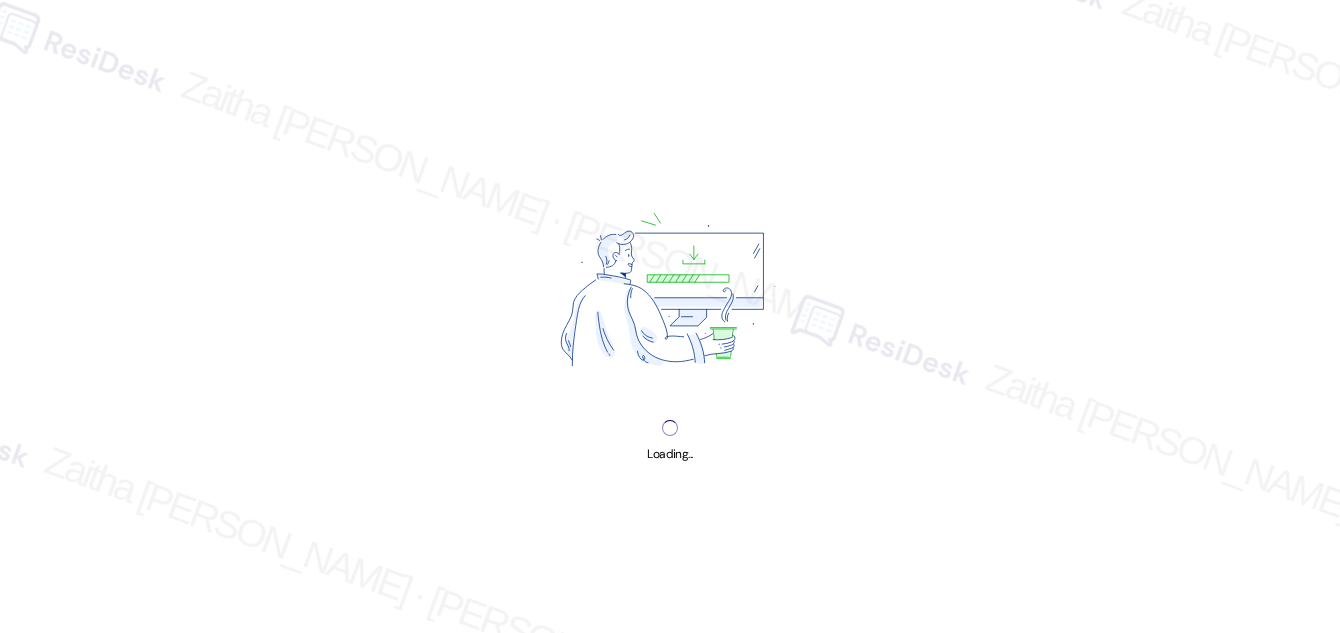 scroll, scrollTop: 0, scrollLeft: 0, axis: both 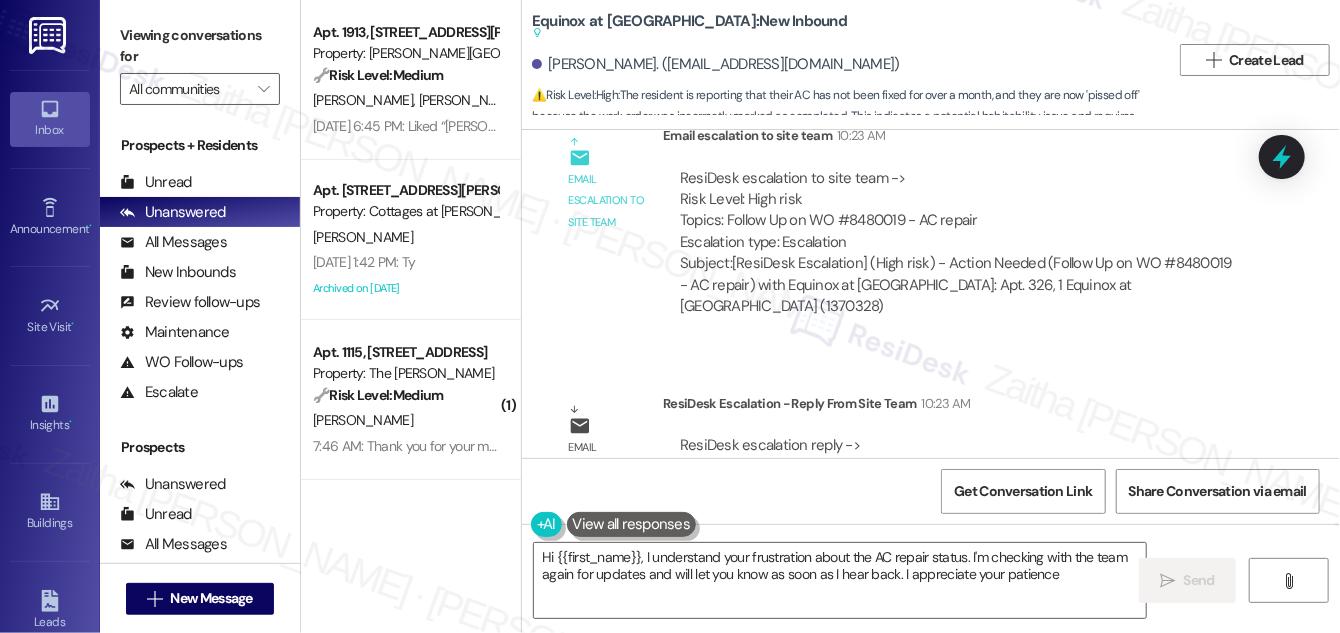 type on "Hi {{first_name}}, I understand your frustration about the AC repair status. I'm checking with the team again for updates and will let you know as soon as I hear back. I appreciate your patience!" 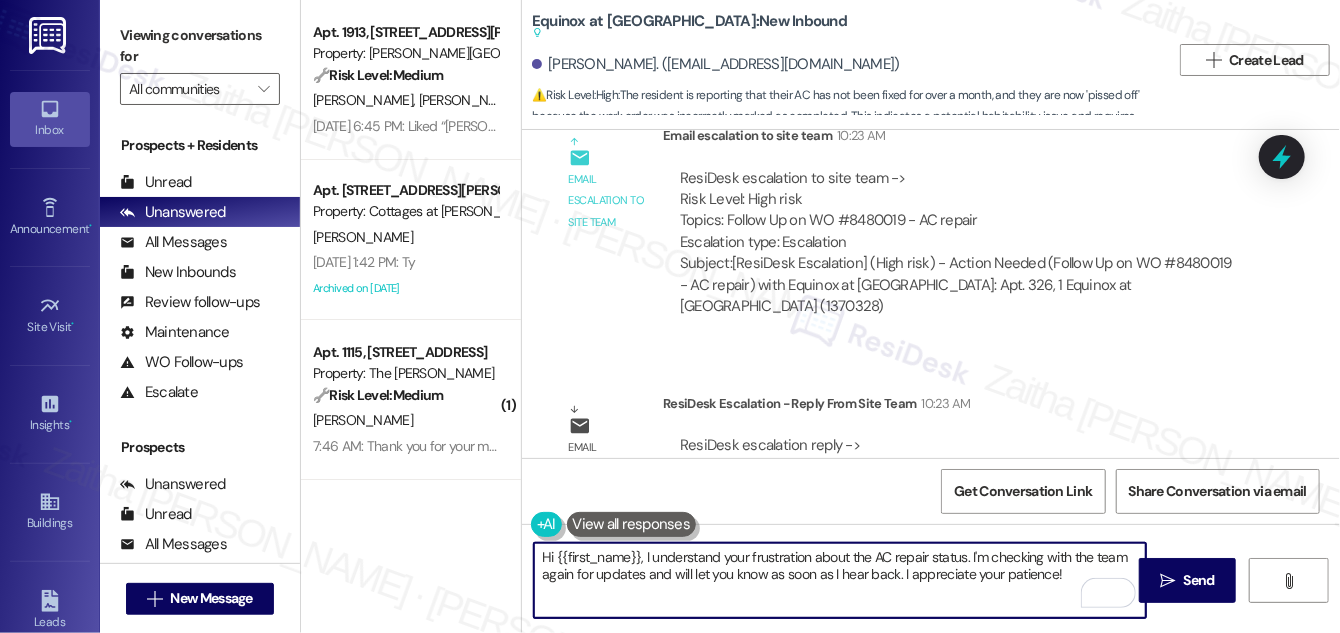 drag, startPoint x: 542, startPoint y: 556, endPoint x: 1063, endPoint y: 582, distance: 521.6484 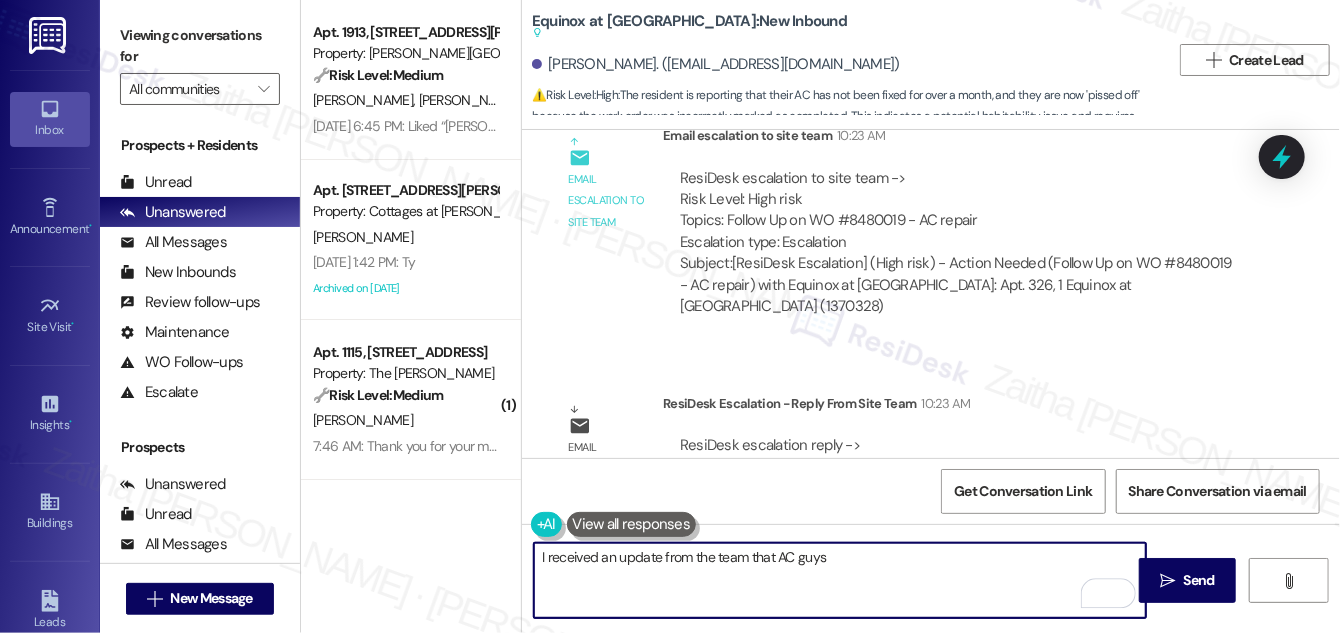 click on "I received an update from the team that AC guys" at bounding box center [840, 580] 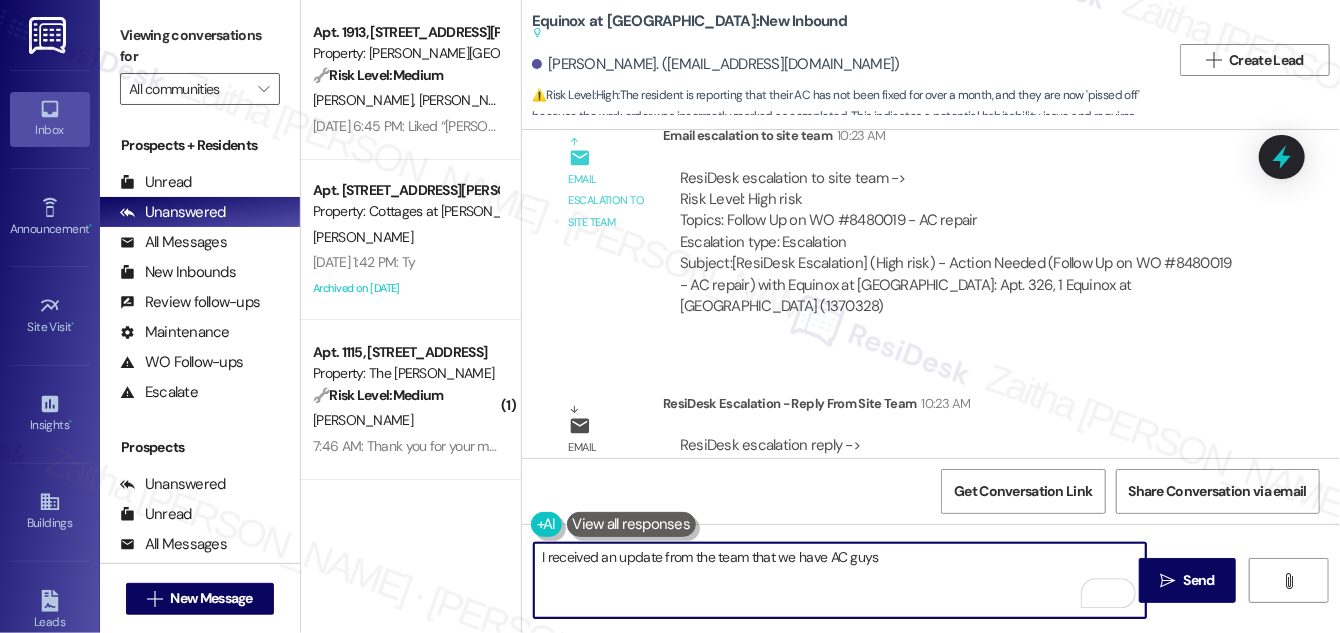 click on "I received an update from the team that we have AC guys" at bounding box center (840, 580) 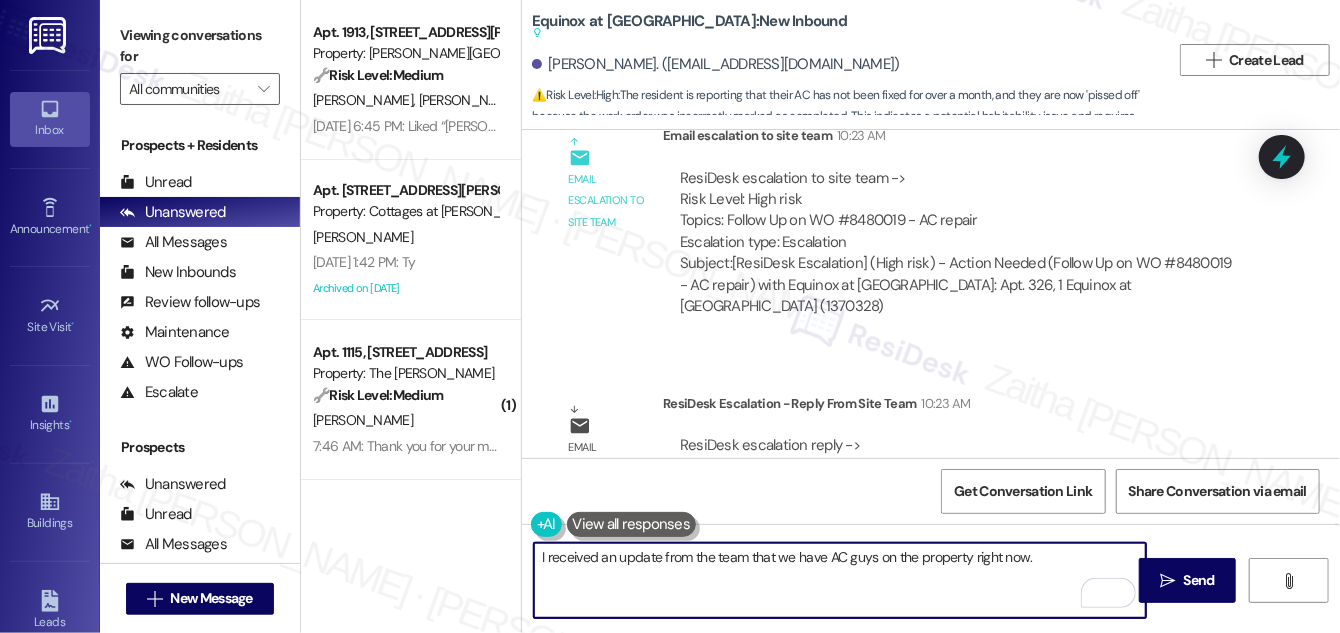 click on "I received an update from the team that we have AC guys on the property right now." at bounding box center (840, 580) 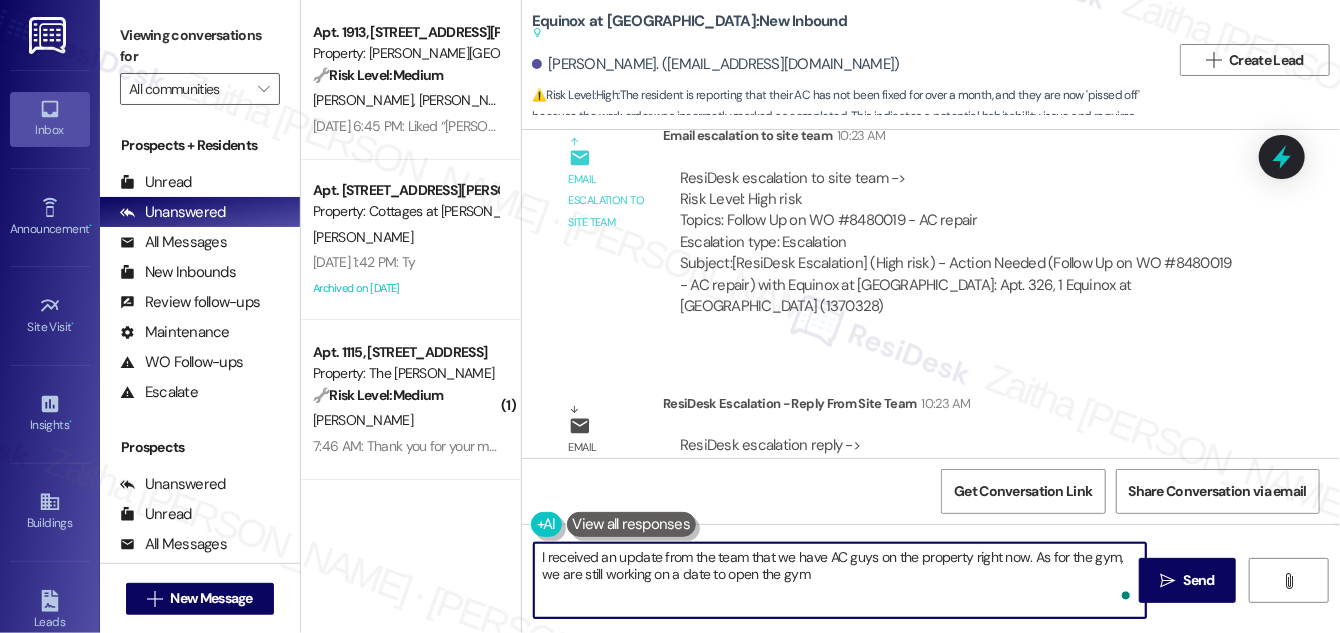 type on "I received an update from the team that we have AC guys on the property right now. As for the gym, we are still working on a date to open the gym." 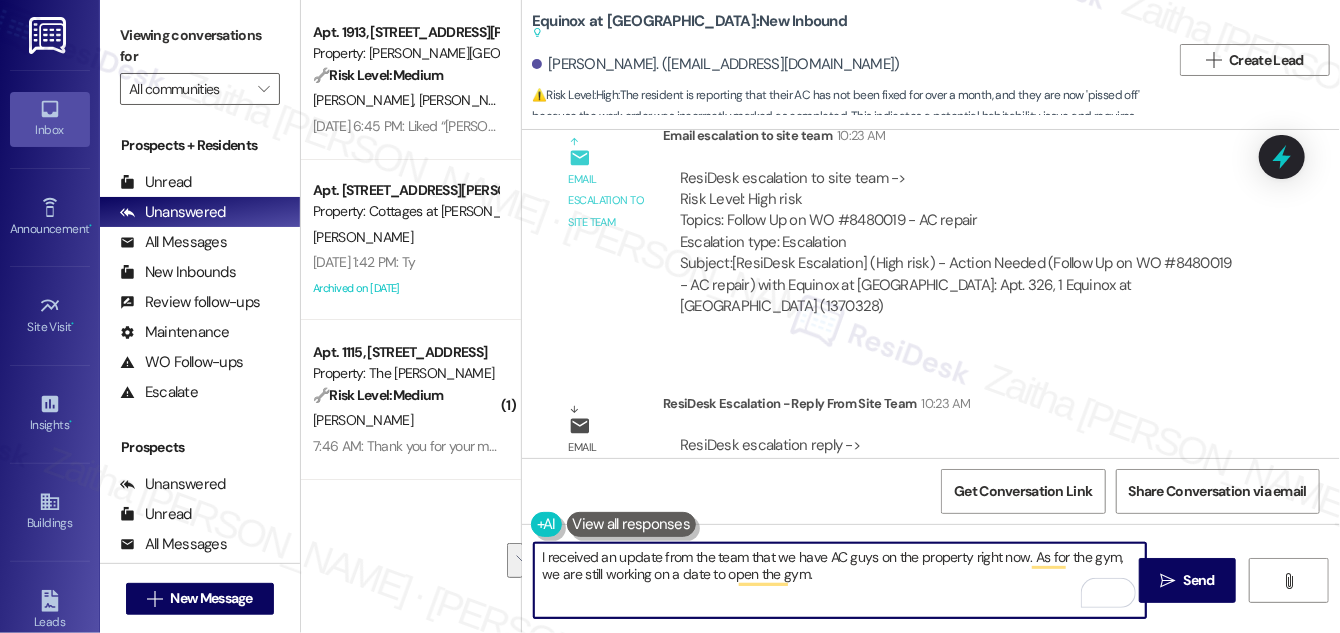 drag, startPoint x: 541, startPoint y: 555, endPoint x: 827, endPoint y: 573, distance: 286.5659 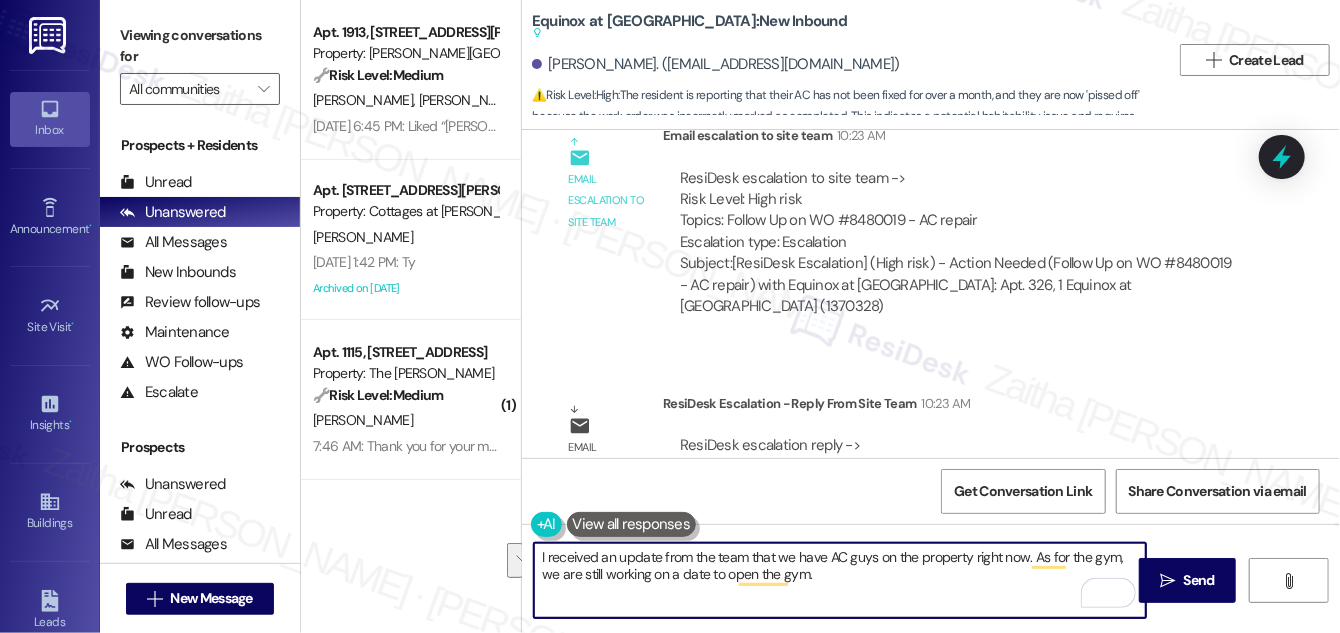 click on "I received an update from the team that we have AC guys on the property right now. As for the gym, we are still working on a date to open the gym." at bounding box center (840, 580) 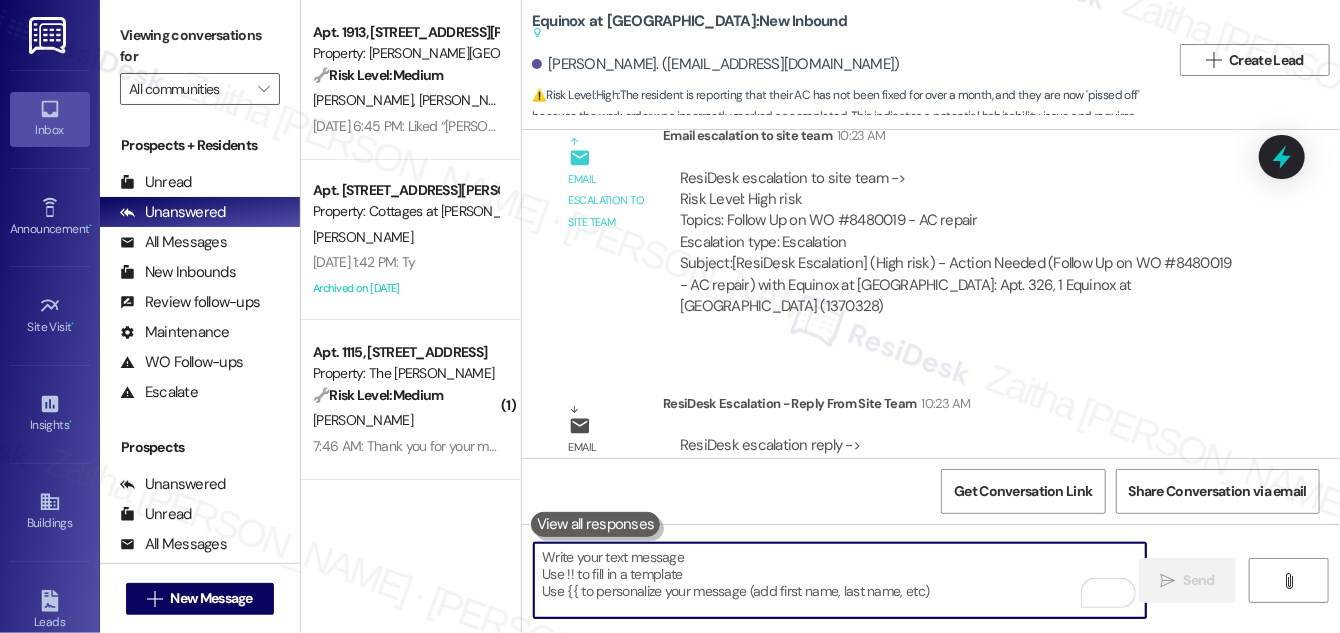 click at bounding box center [840, 580] 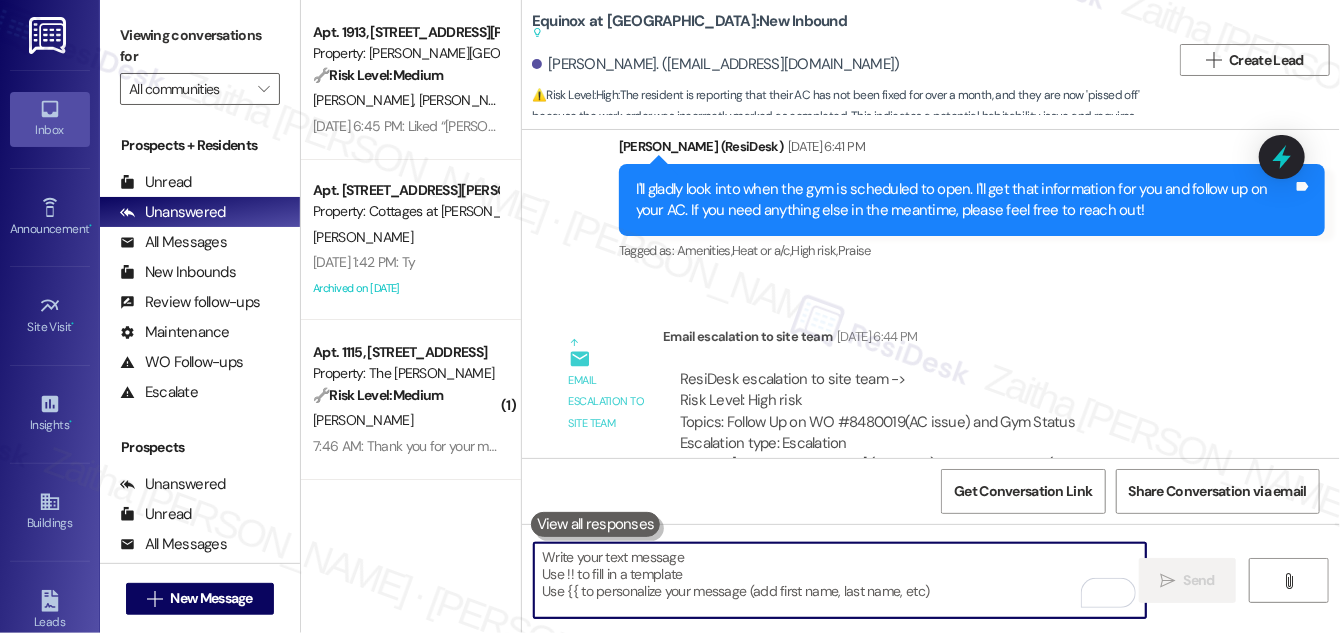 scroll, scrollTop: 22253, scrollLeft: 0, axis: vertical 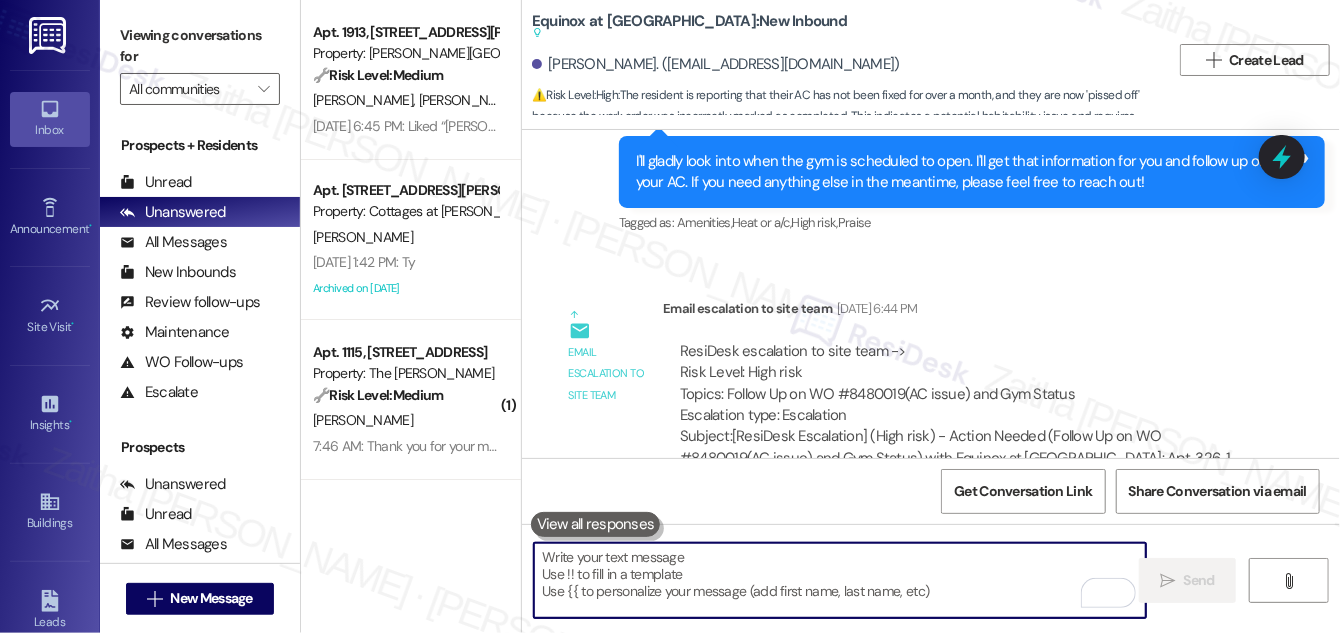paste on "I received an update from the team that we have AC guys on the property right now. As for the gym, we are still working on a date to open the gym." 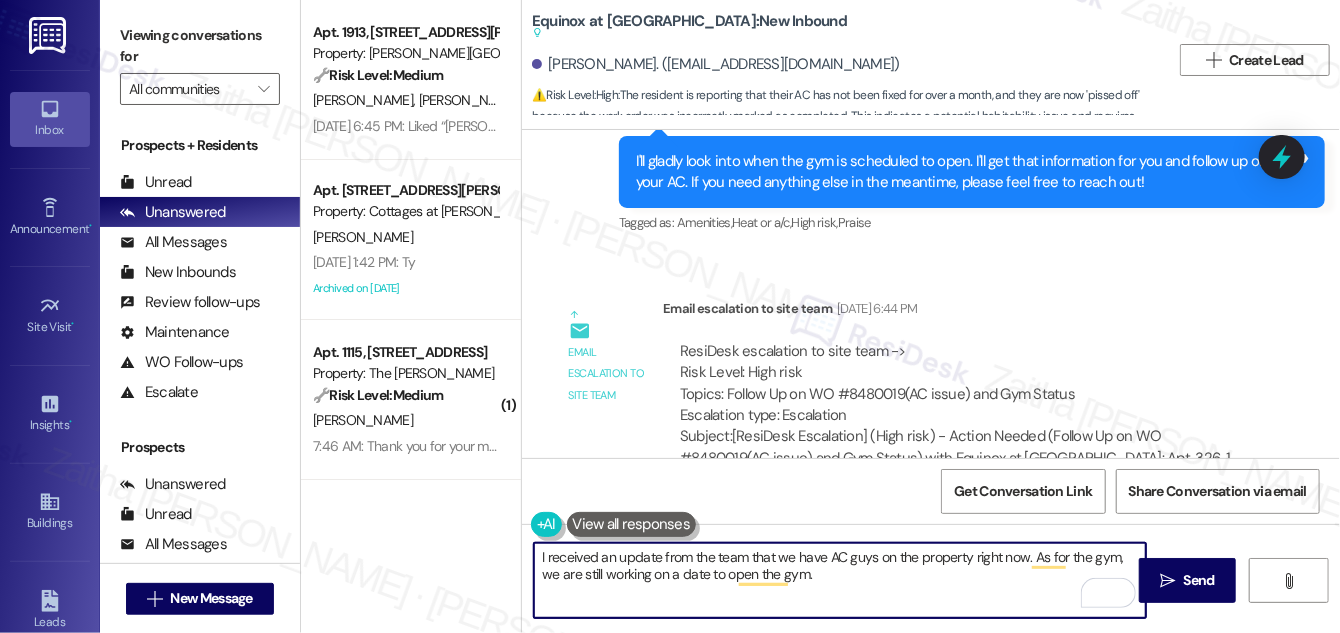 click on "I received an update from the team that we have AC guys on the property right now. As for the gym, we are still working on a date to open the gym." at bounding box center [840, 580] 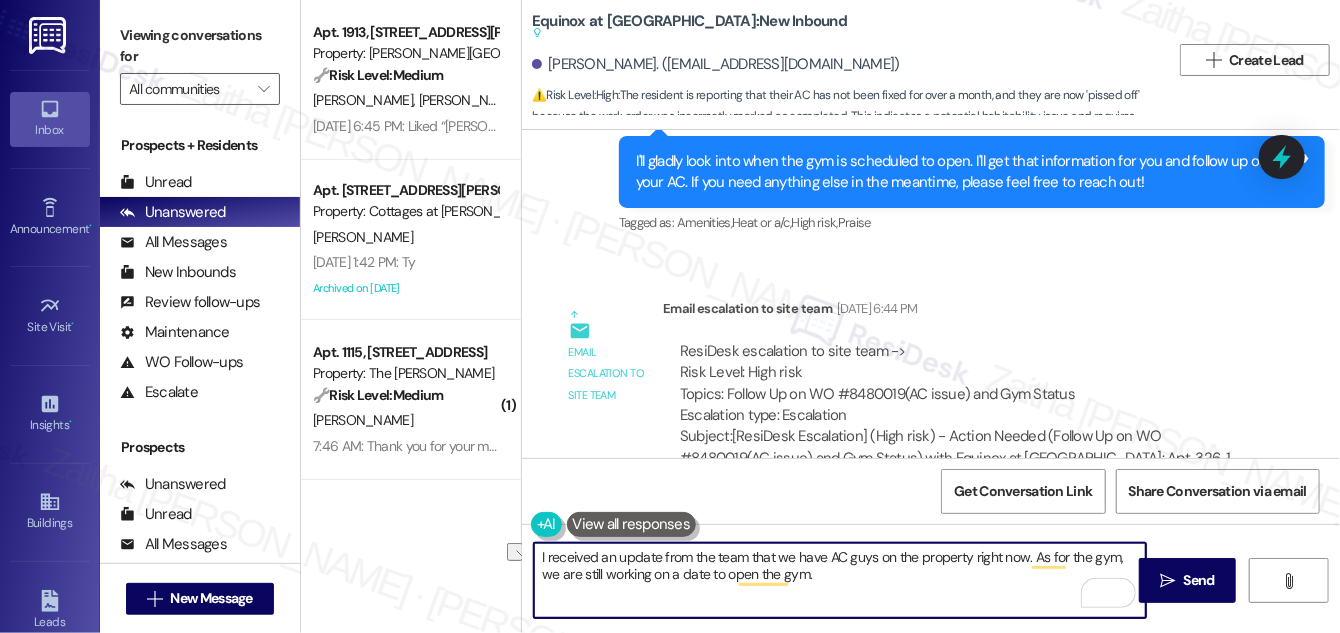 drag, startPoint x: 877, startPoint y: 554, endPoint x: 771, endPoint y: 552, distance: 106.01887 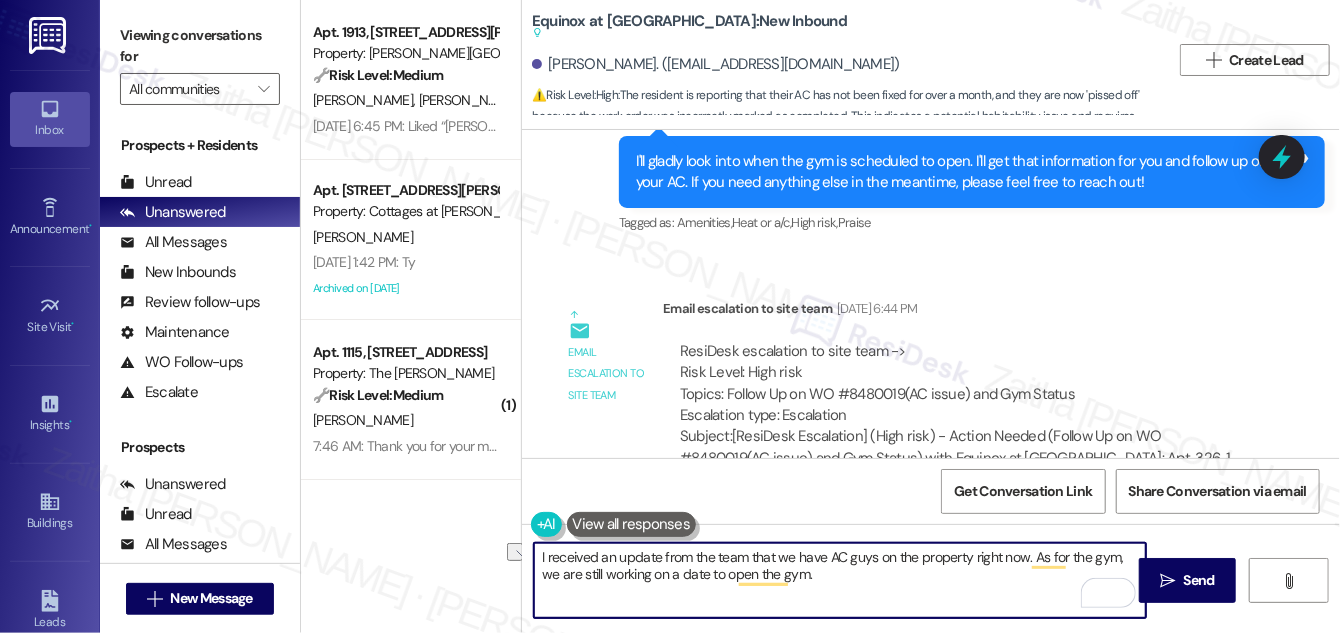 click on "I received an update from the team that we have AC guys on the property right now. As for the gym, we are still working on a date to open the gym." at bounding box center (840, 580) 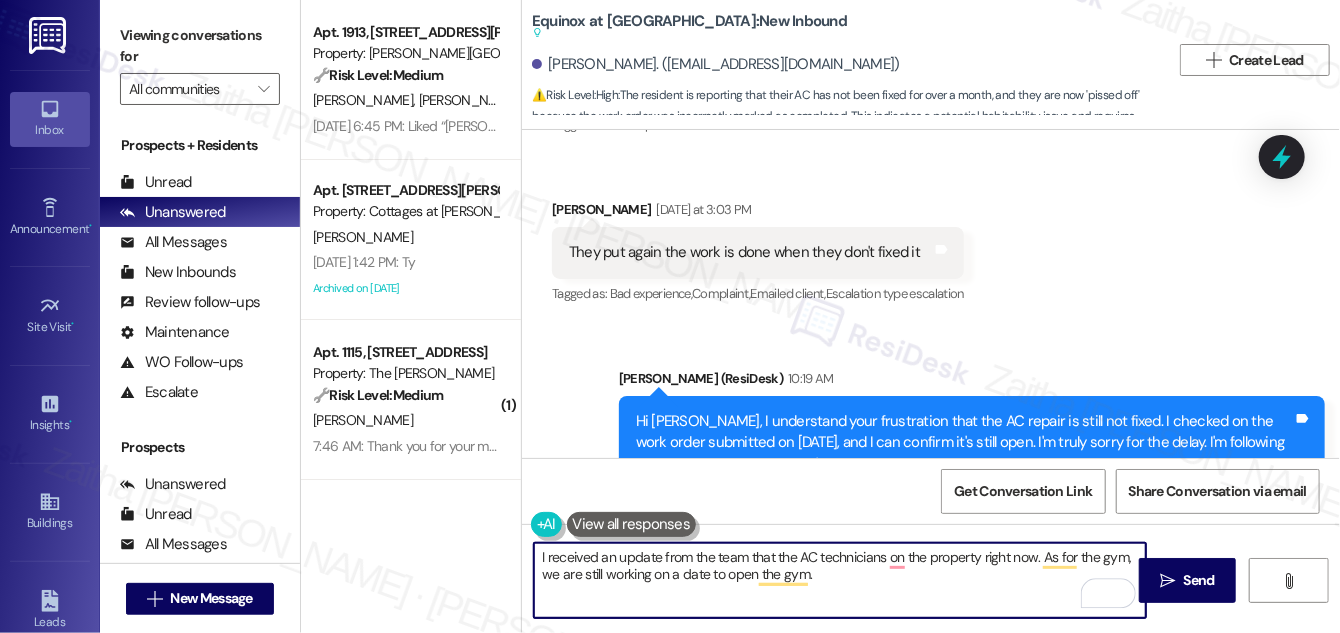 scroll, scrollTop: 23708, scrollLeft: 0, axis: vertical 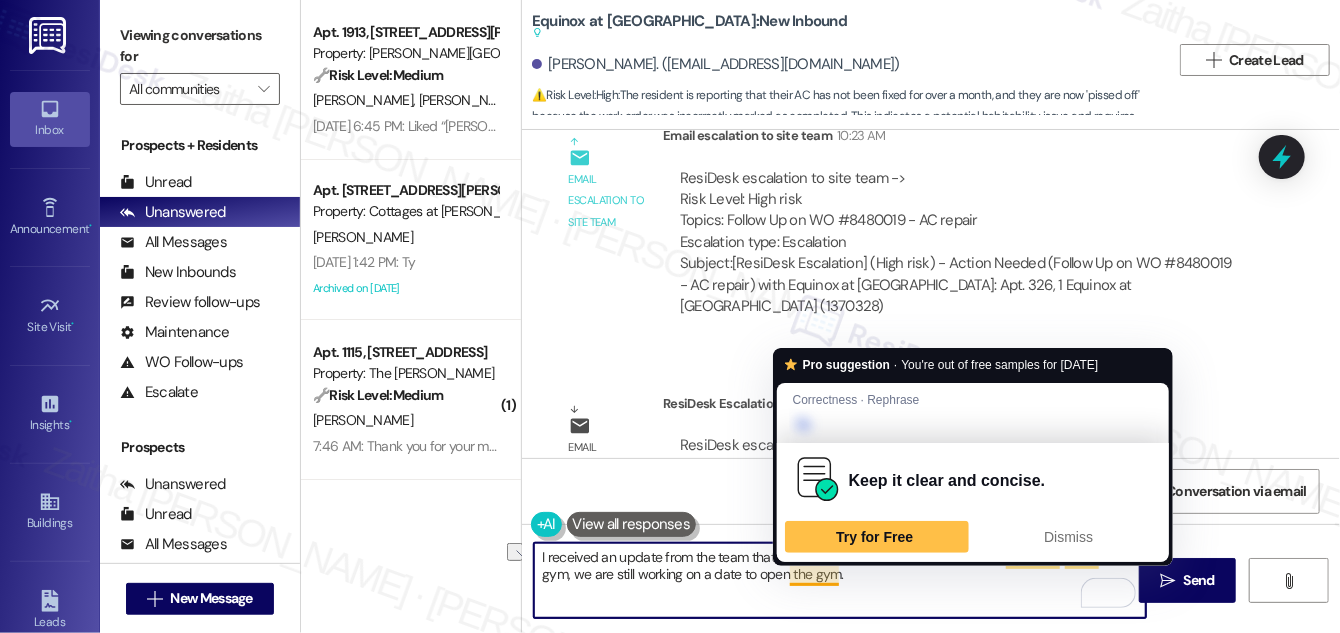 drag, startPoint x: 786, startPoint y: 573, endPoint x: 875, endPoint y: 581, distance: 89.358826 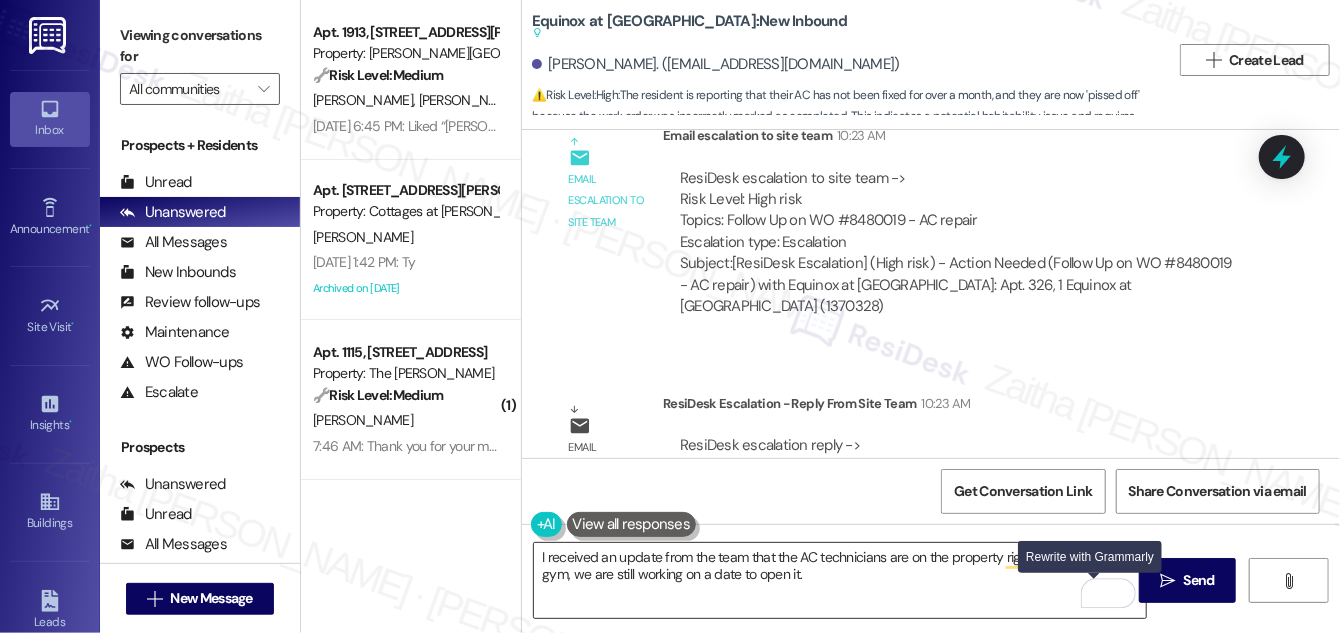 drag, startPoint x: 1092, startPoint y: 592, endPoint x: 1081, endPoint y: 588, distance: 11.7046995 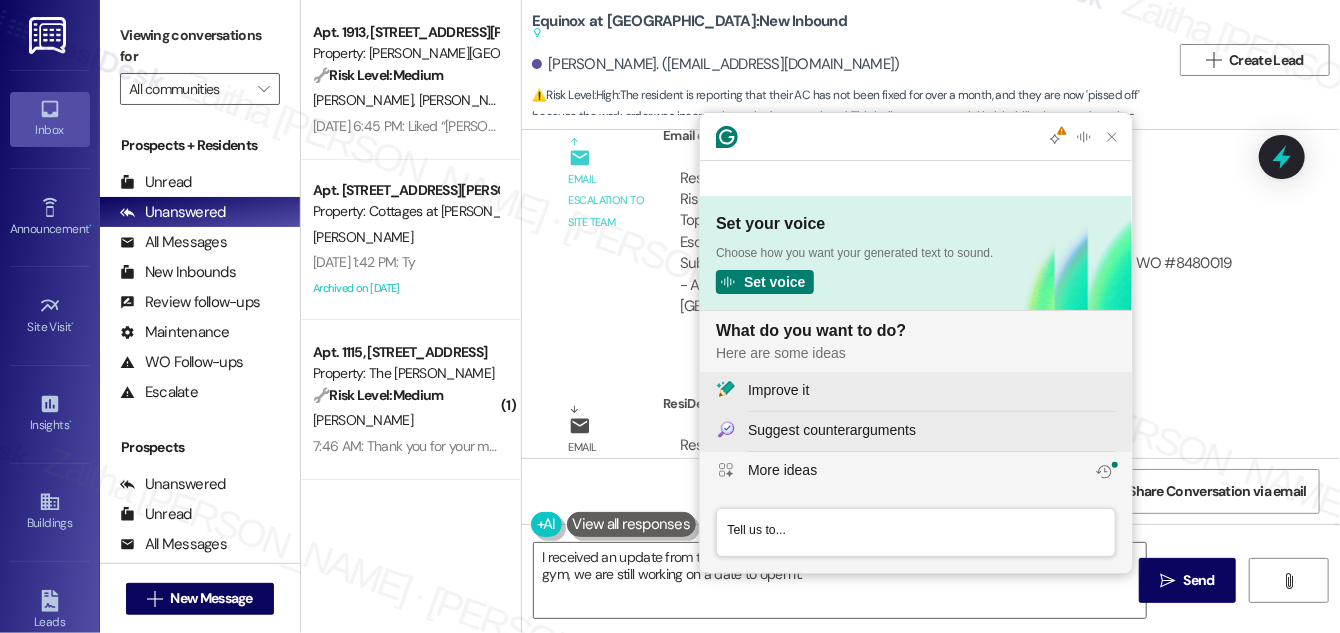 scroll, scrollTop: 0, scrollLeft: 0, axis: both 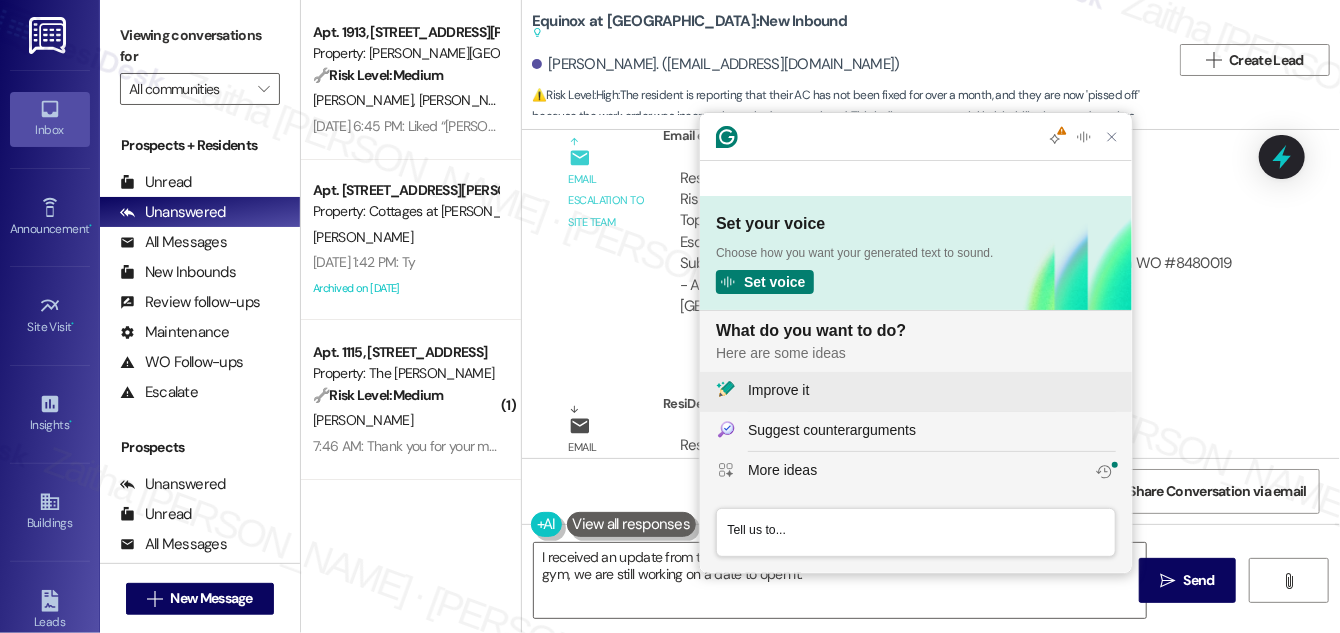 click on "Improve it" 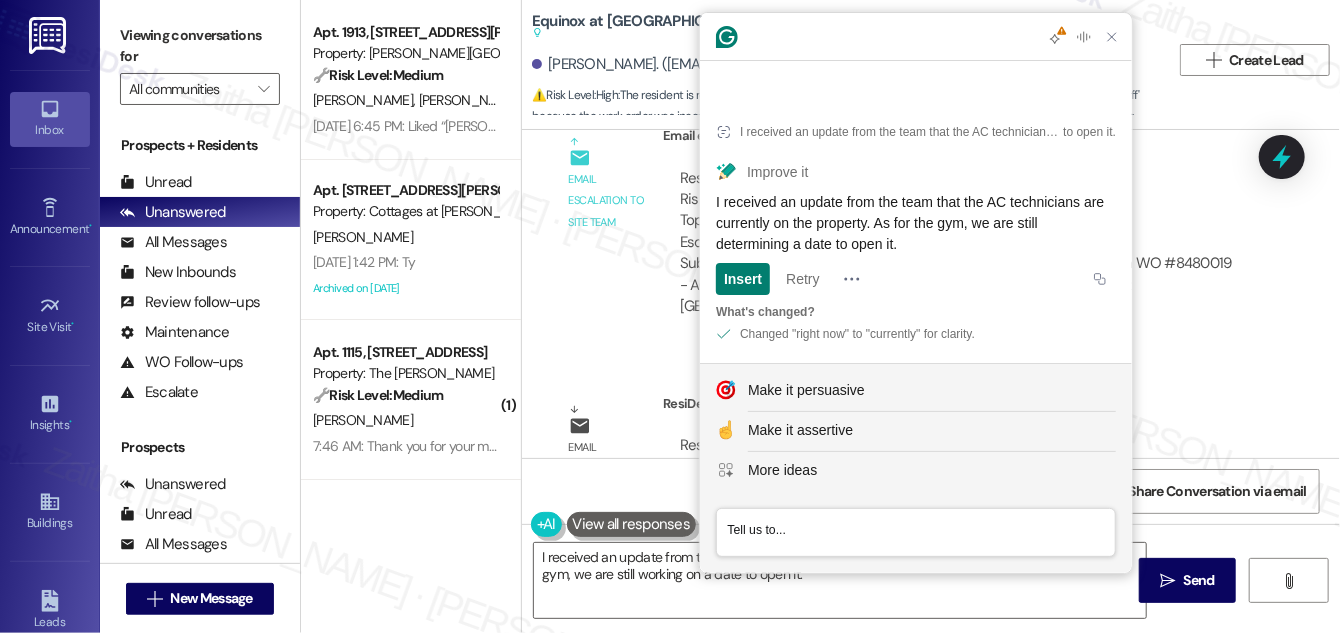click on "I received an update from the team that the AC technicians are currently on the property. As for the gym, we are still determining a date to open it." 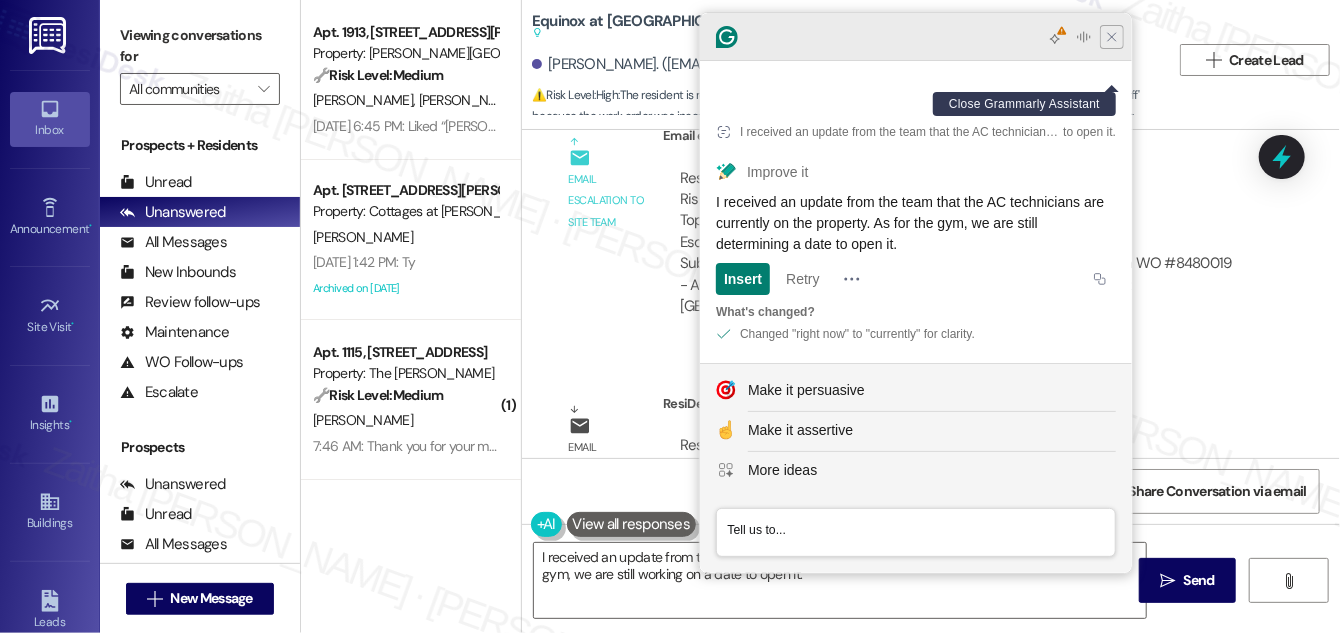click 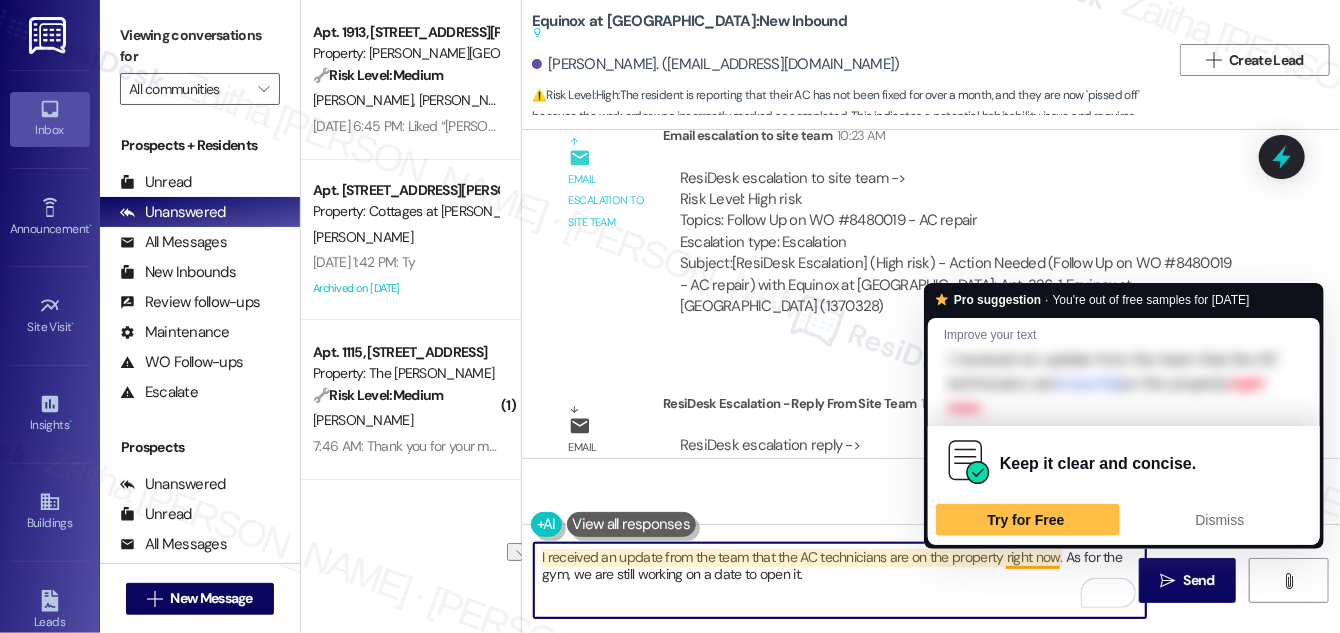 drag, startPoint x: 544, startPoint y: 556, endPoint x: 1058, endPoint y: 551, distance: 514.0243 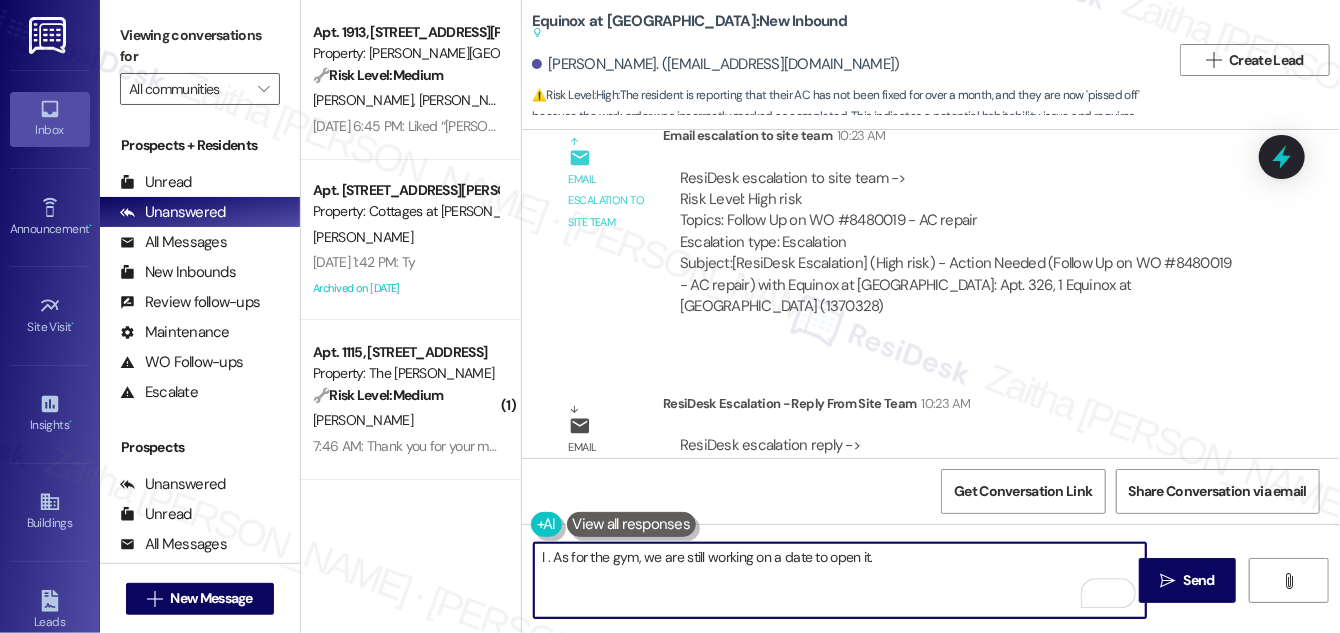 paste on "received an update from the team that the AC technicians are currently on the property" 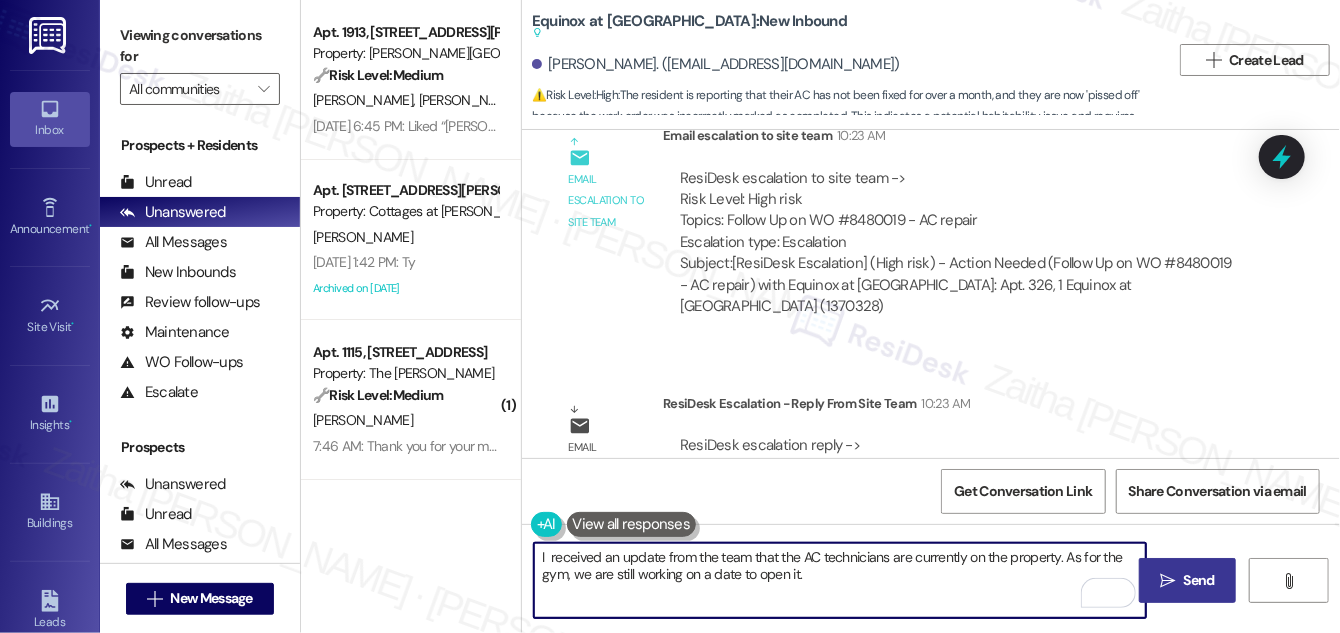 type on "I  received an update from the team that the AC technicians are currently on the property. As for the gym, we are still working on a date to open it." 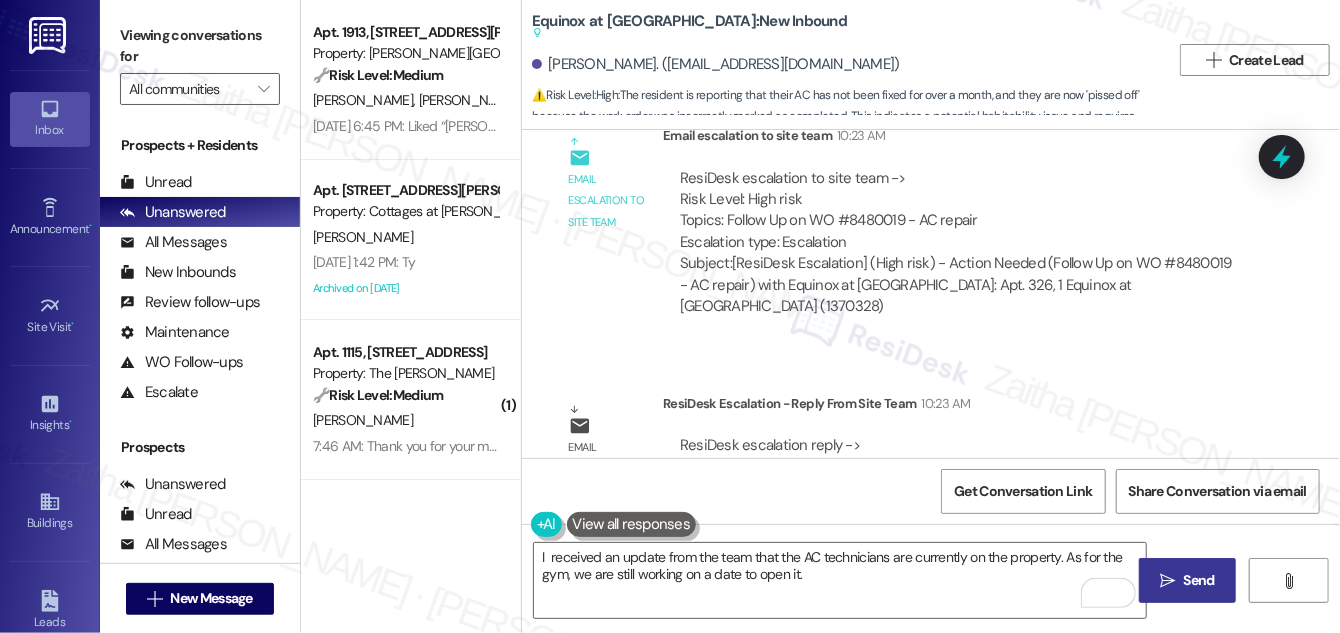 click on "Send" at bounding box center [1199, 580] 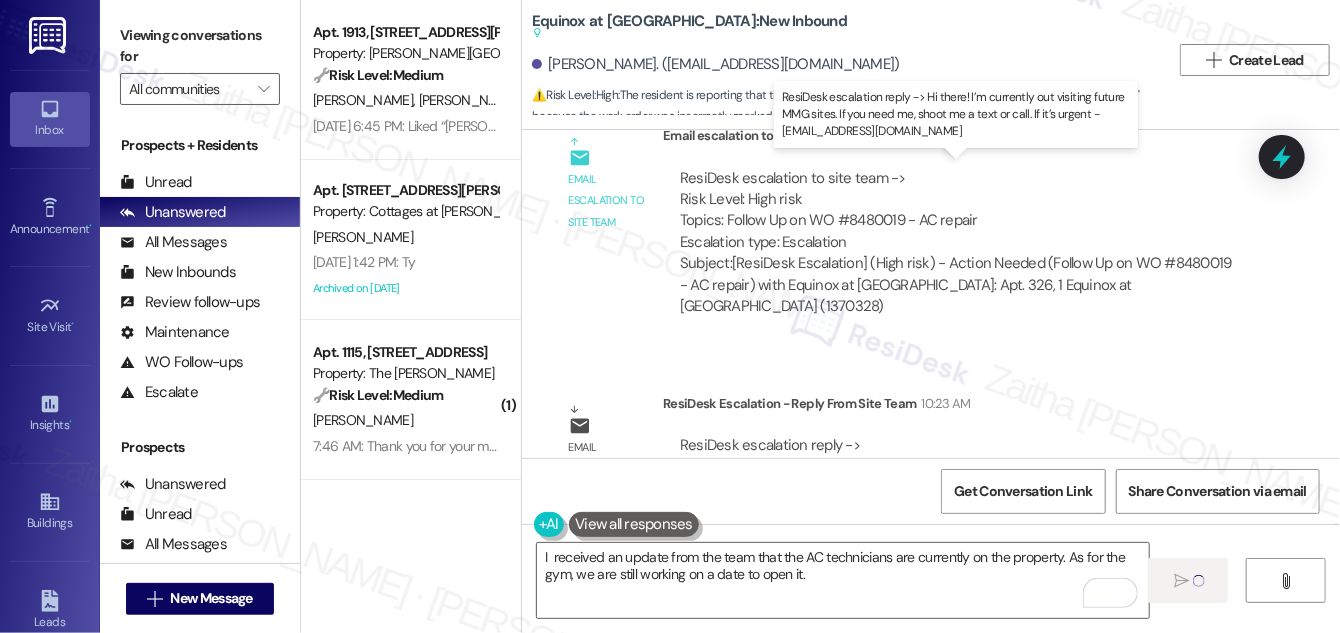 type 